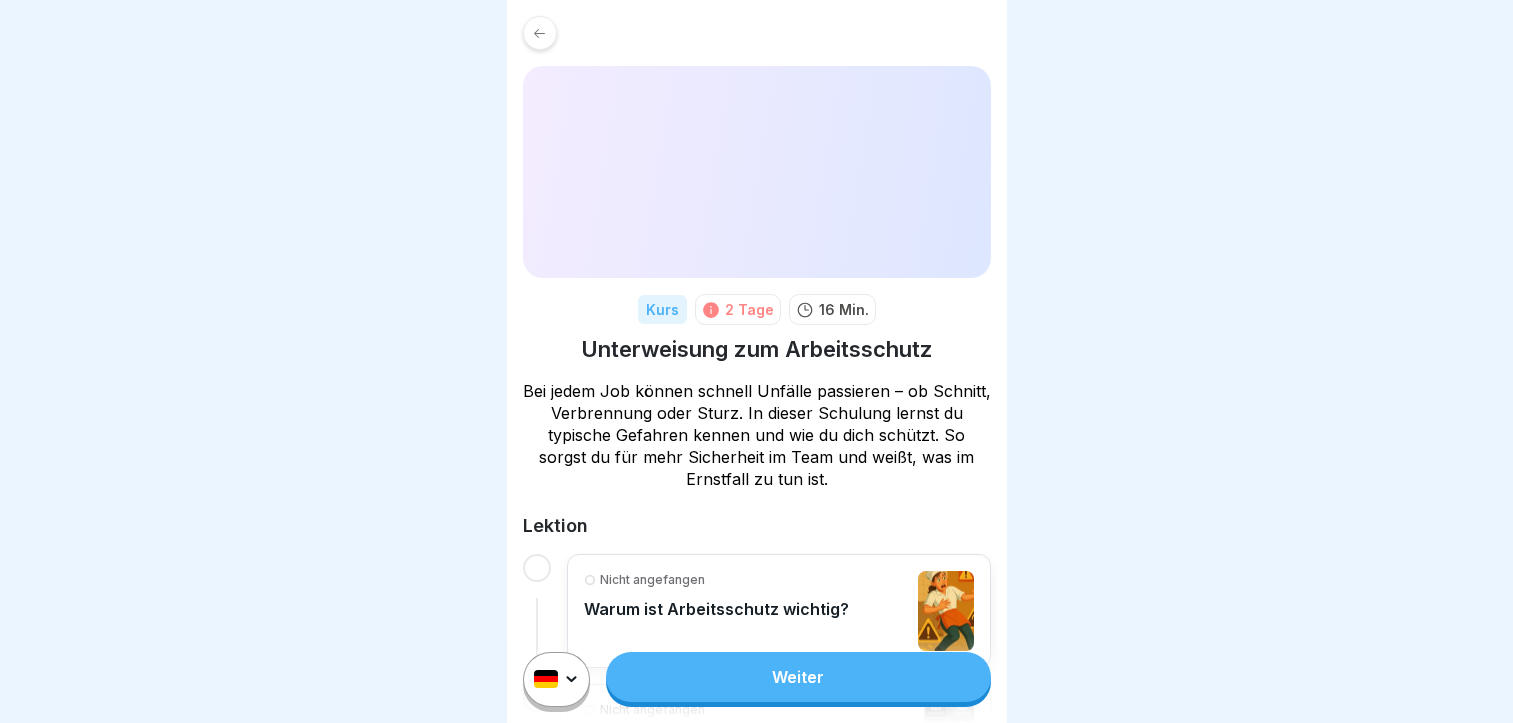 scroll, scrollTop: 0, scrollLeft: 0, axis: both 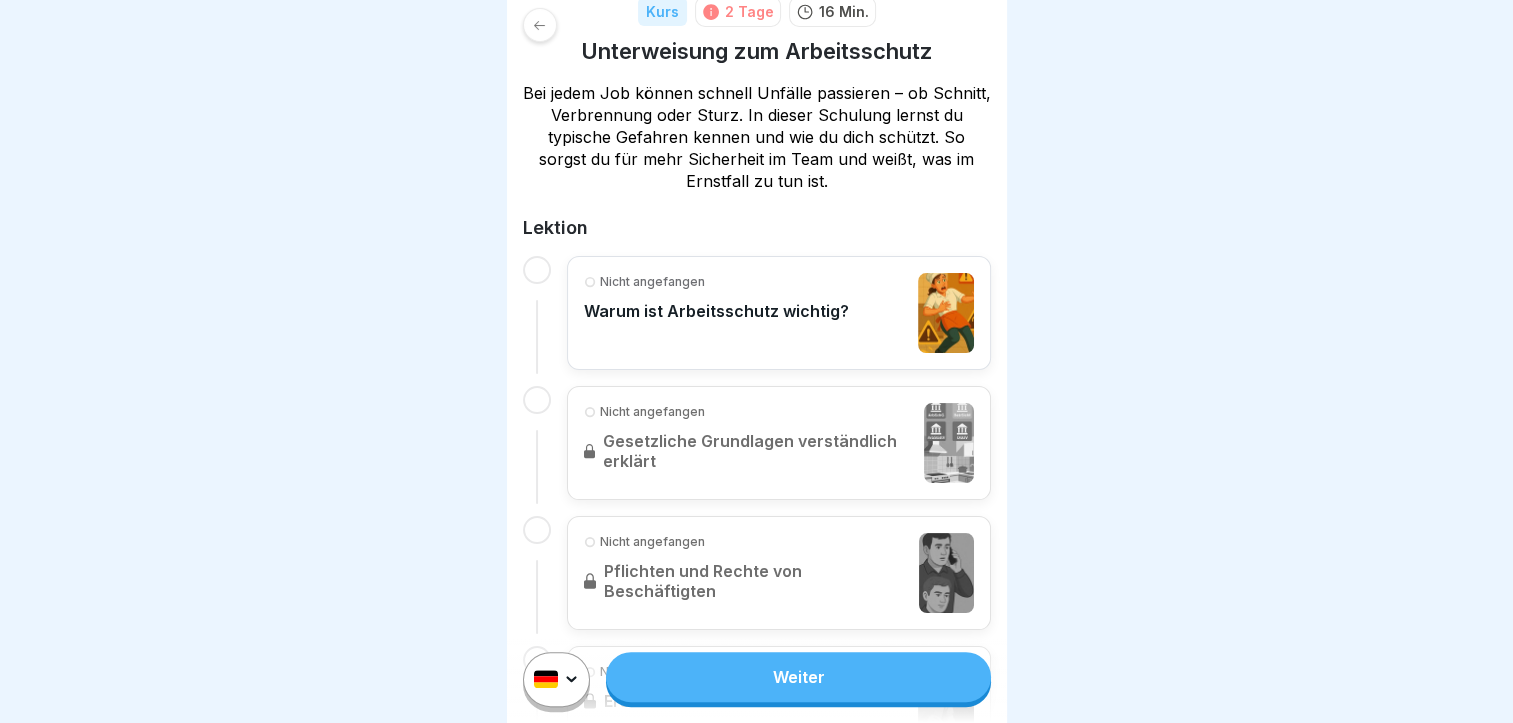 click on "Weiter" at bounding box center [798, 677] 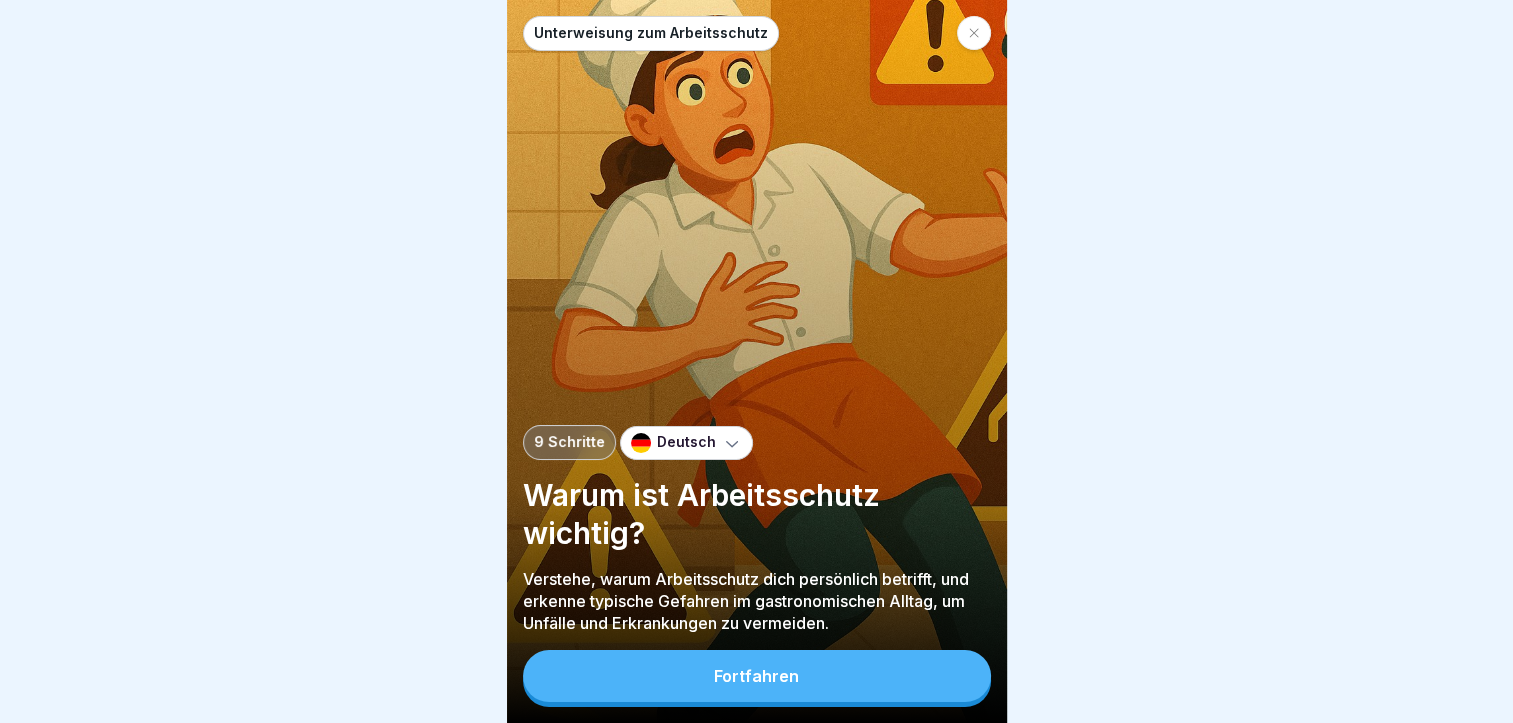scroll, scrollTop: 0, scrollLeft: 0, axis: both 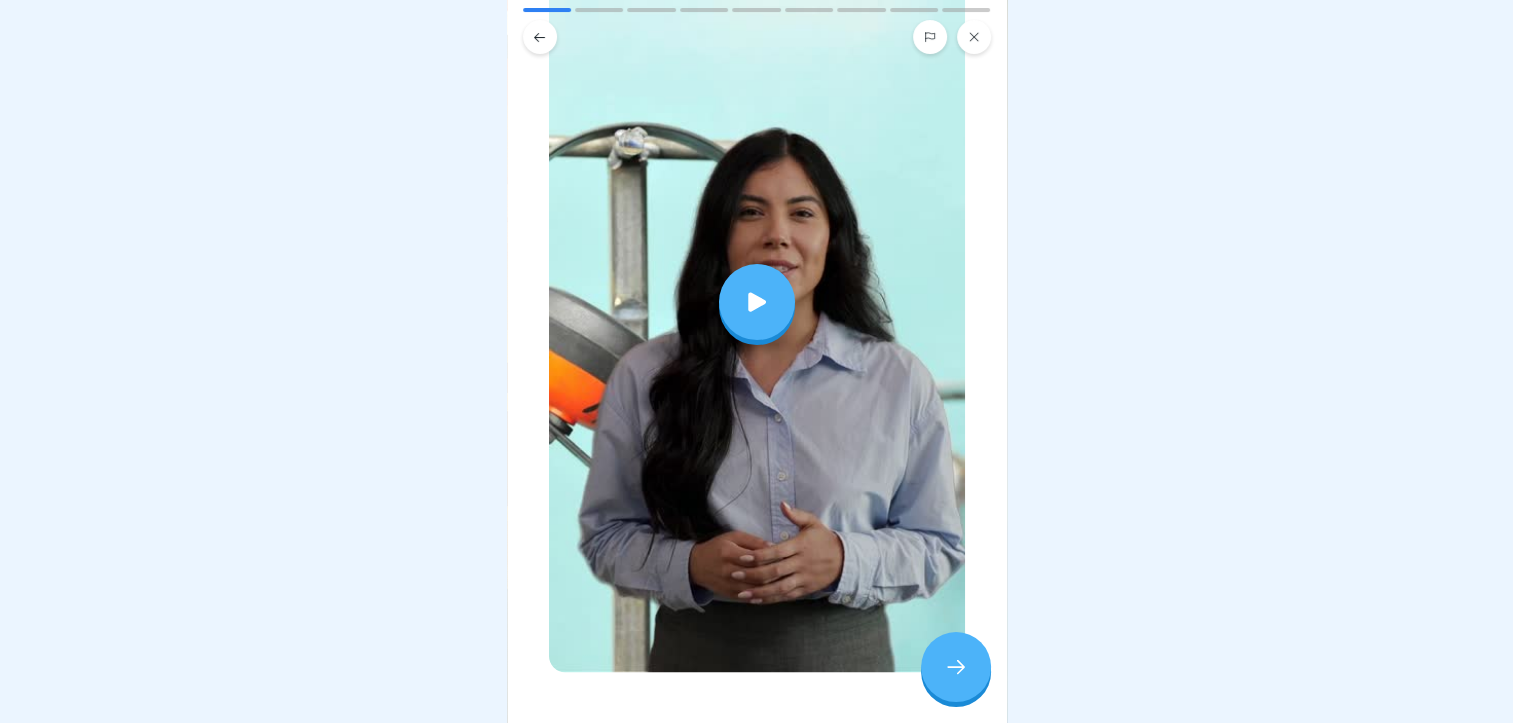 click at bounding box center [757, 302] 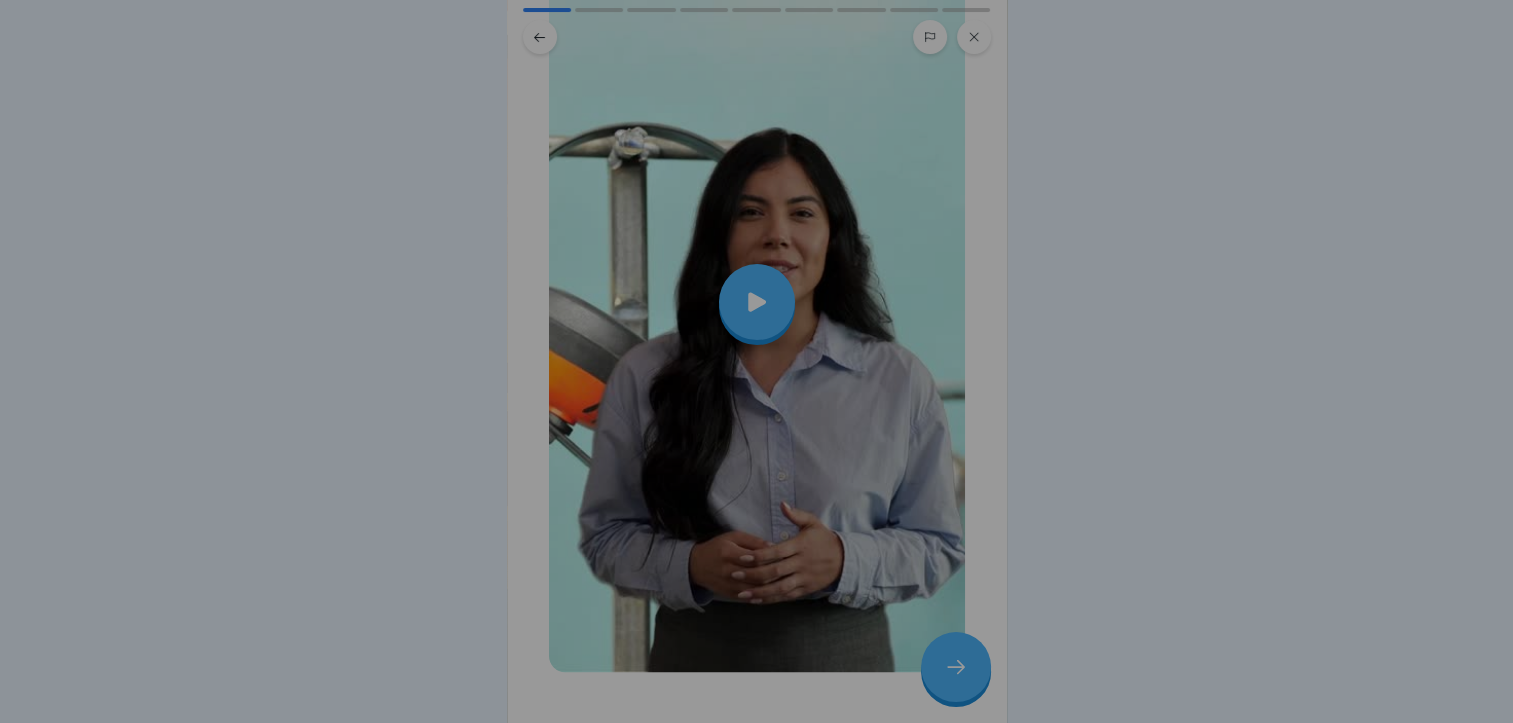 scroll, scrollTop: 15, scrollLeft: 0, axis: vertical 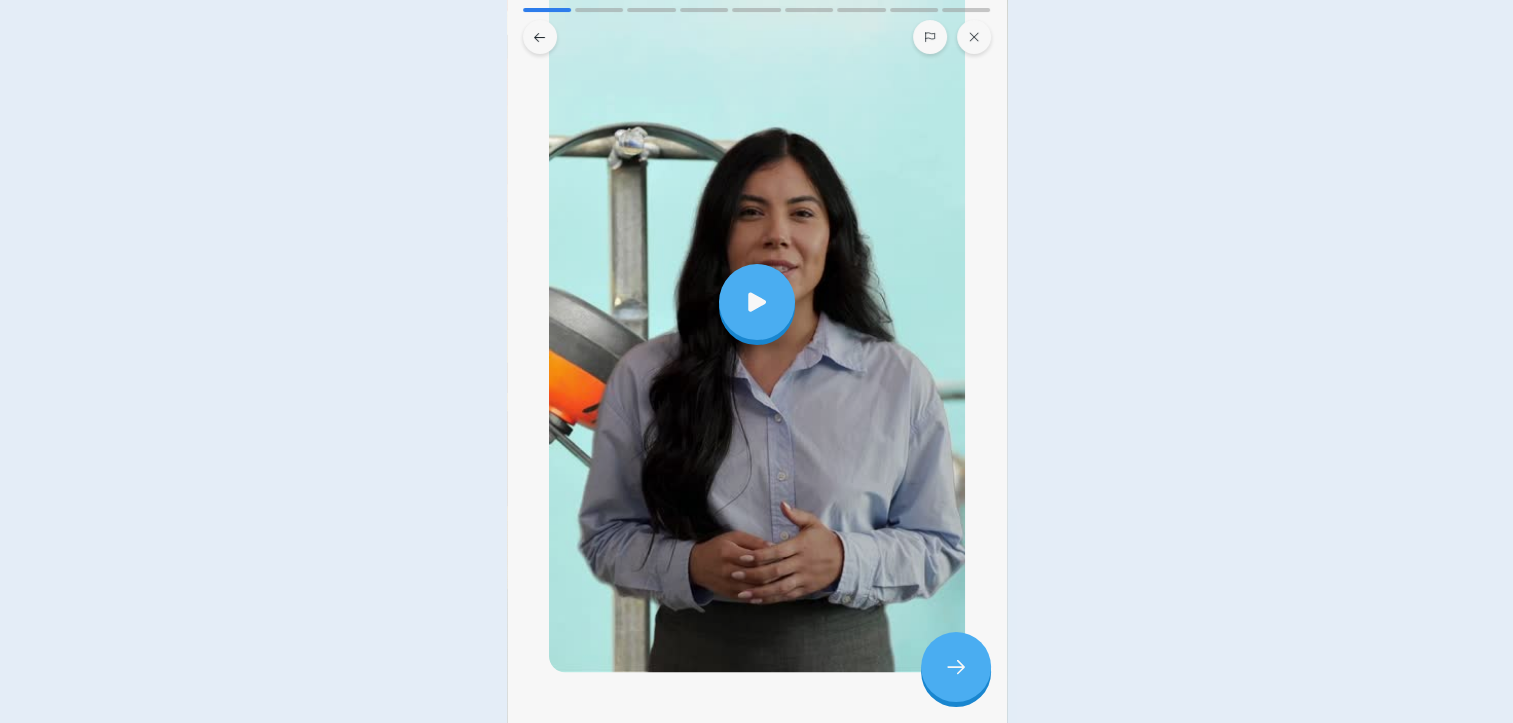 click at bounding box center (757, 361) 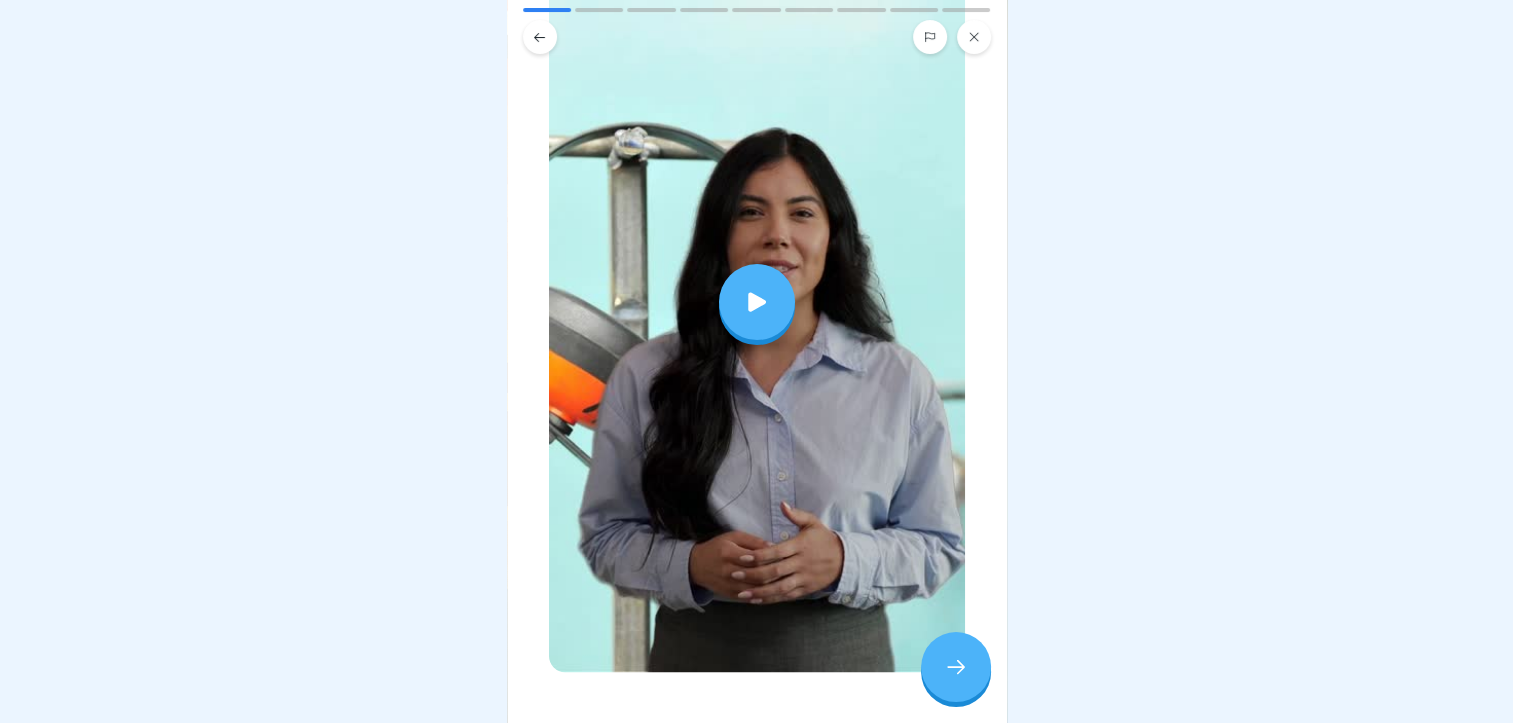 click 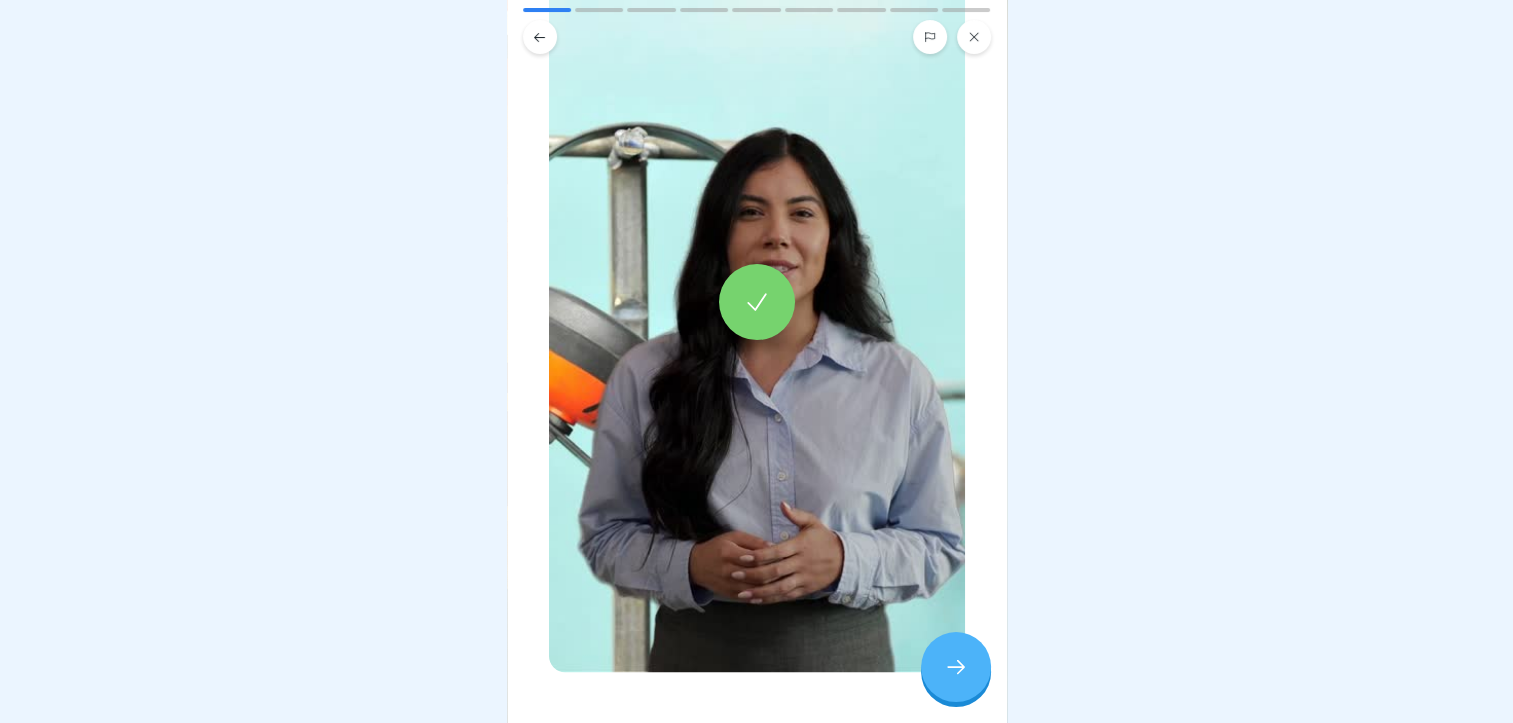 click at bounding box center (956, 667) 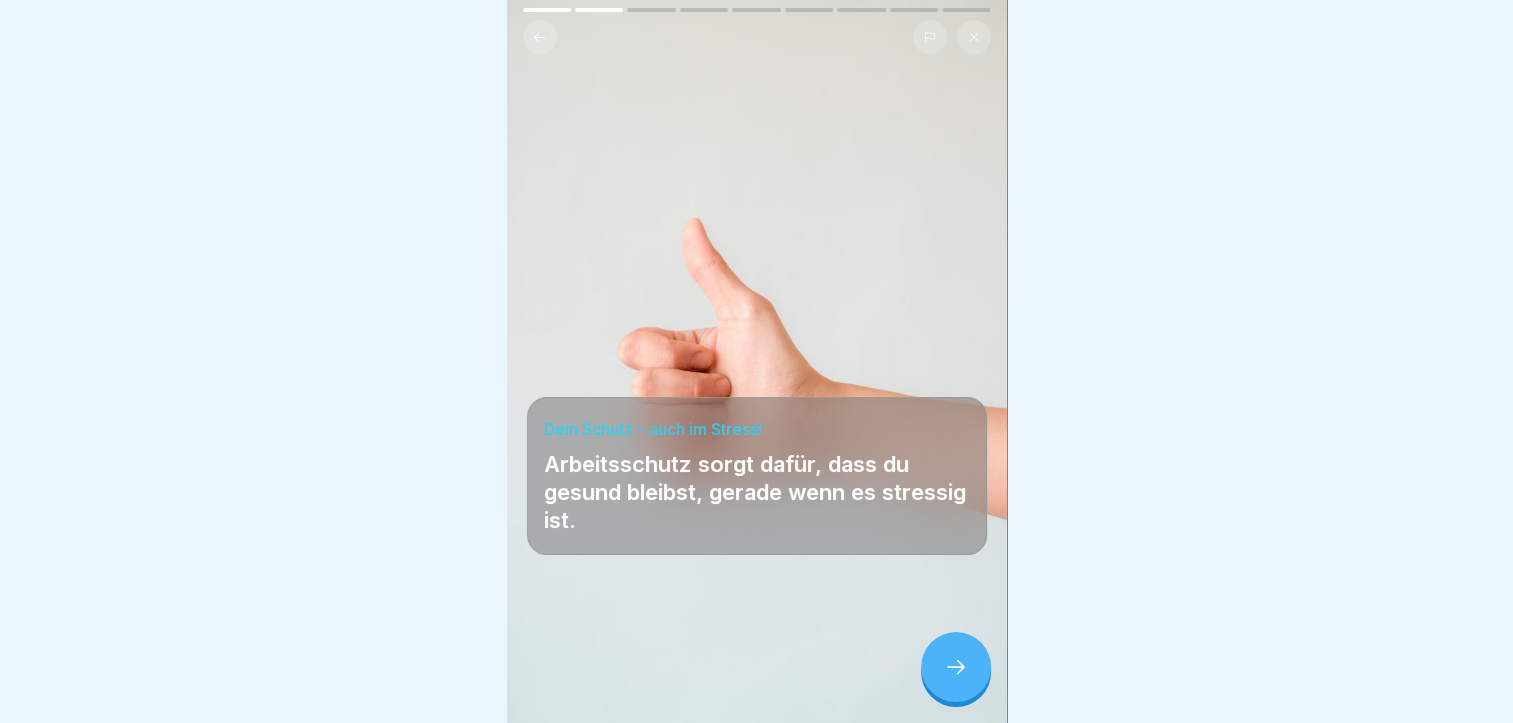 click at bounding box center (956, 667) 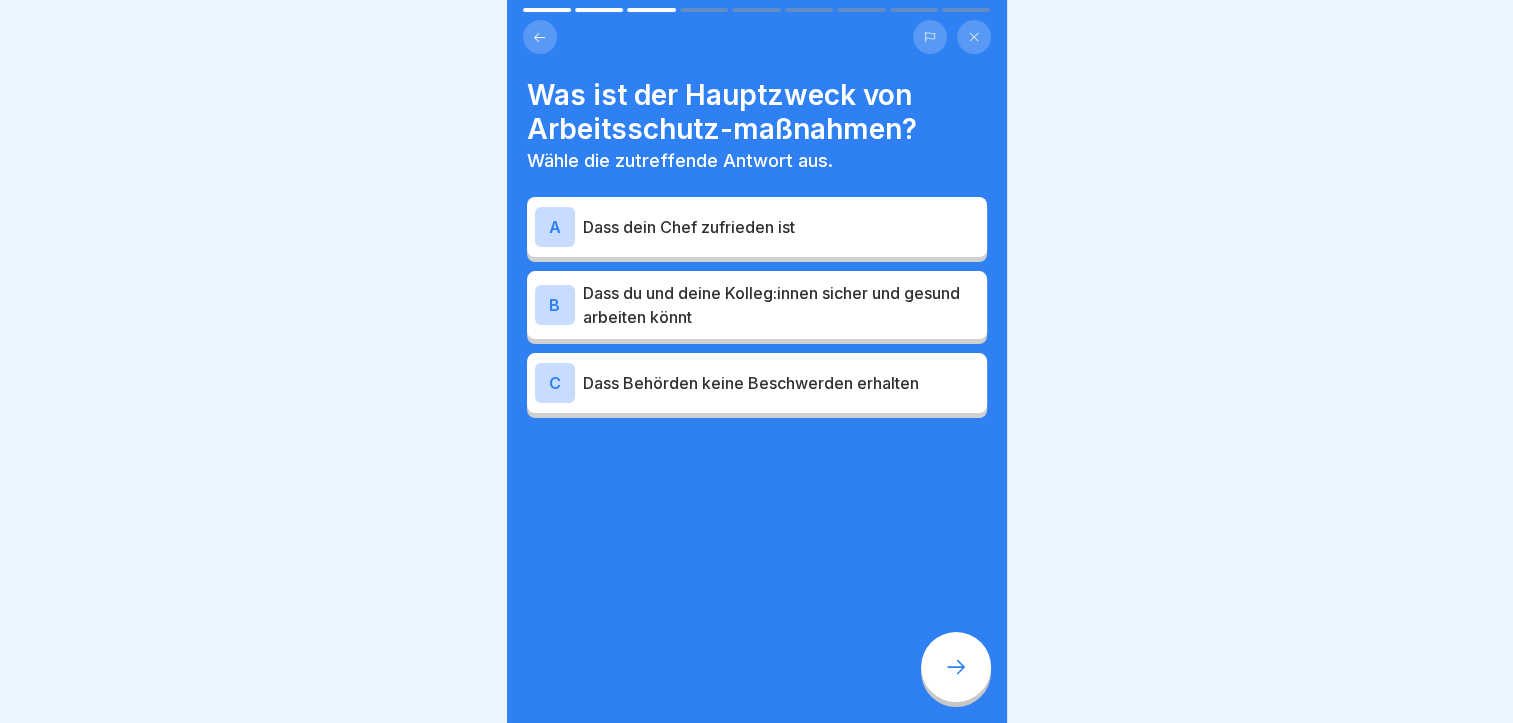 click on "Dass du und deine Kolleg:innen sicher und gesund arbeiten könnt" at bounding box center (781, 305) 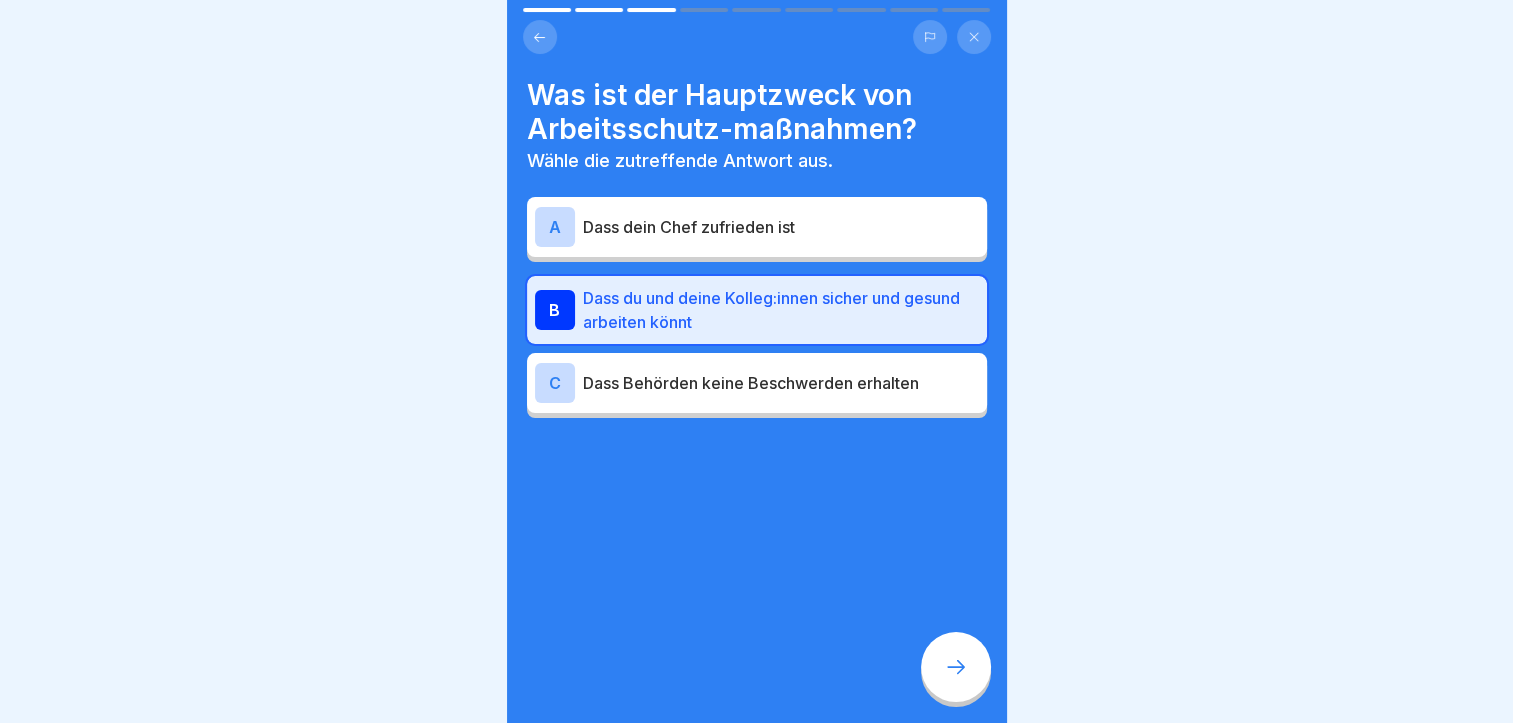 click at bounding box center (956, 667) 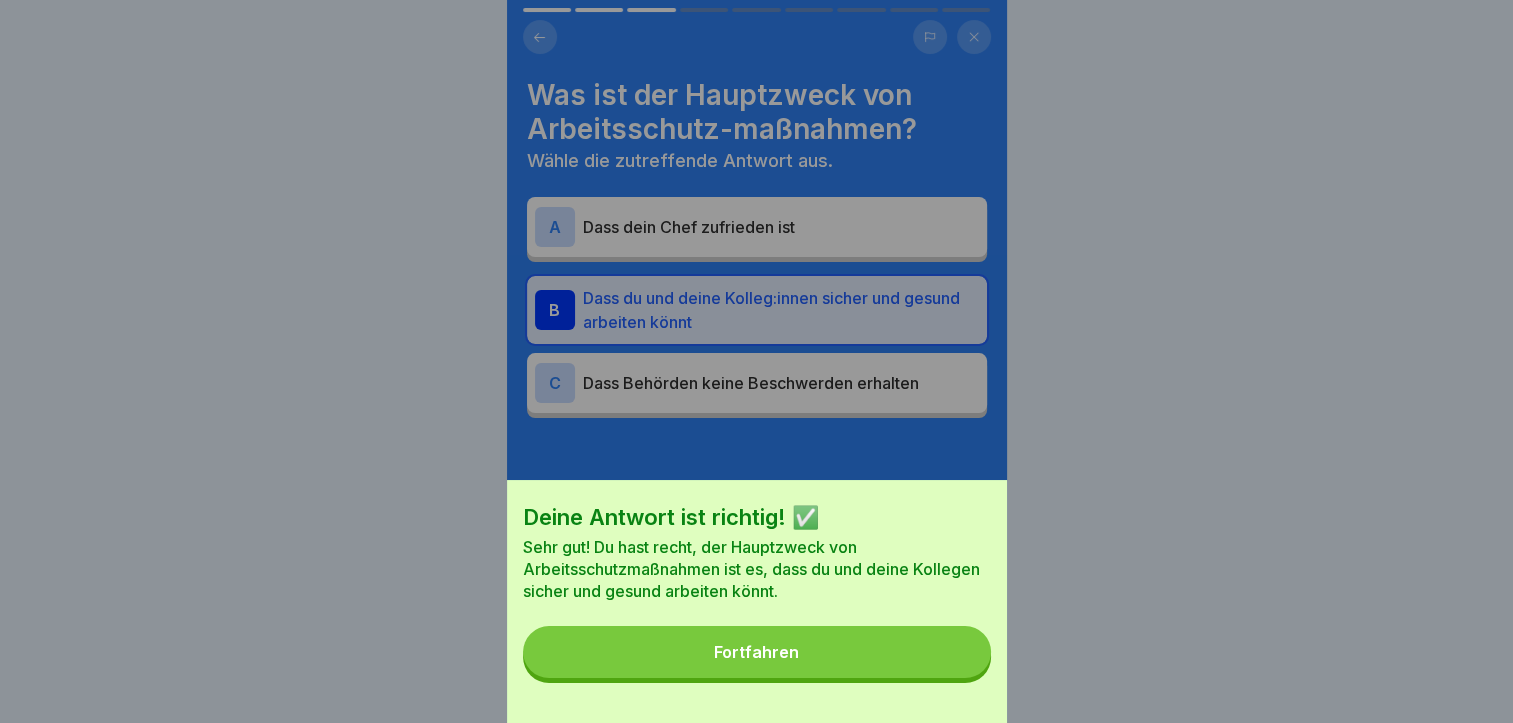 click on "Fortfahren" at bounding box center [756, 652] 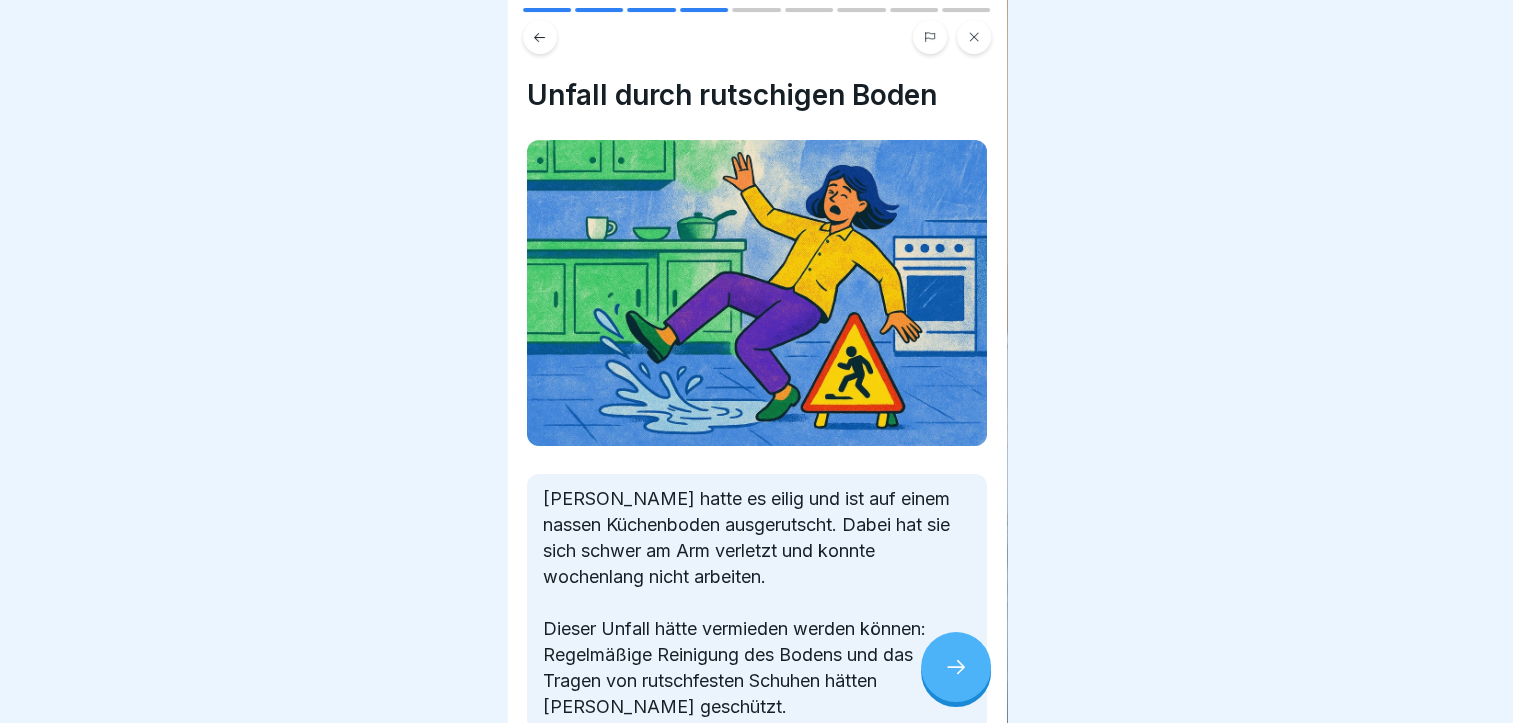 scroll, scrollTop: 119, scrollLeft: 0, axis: vertical 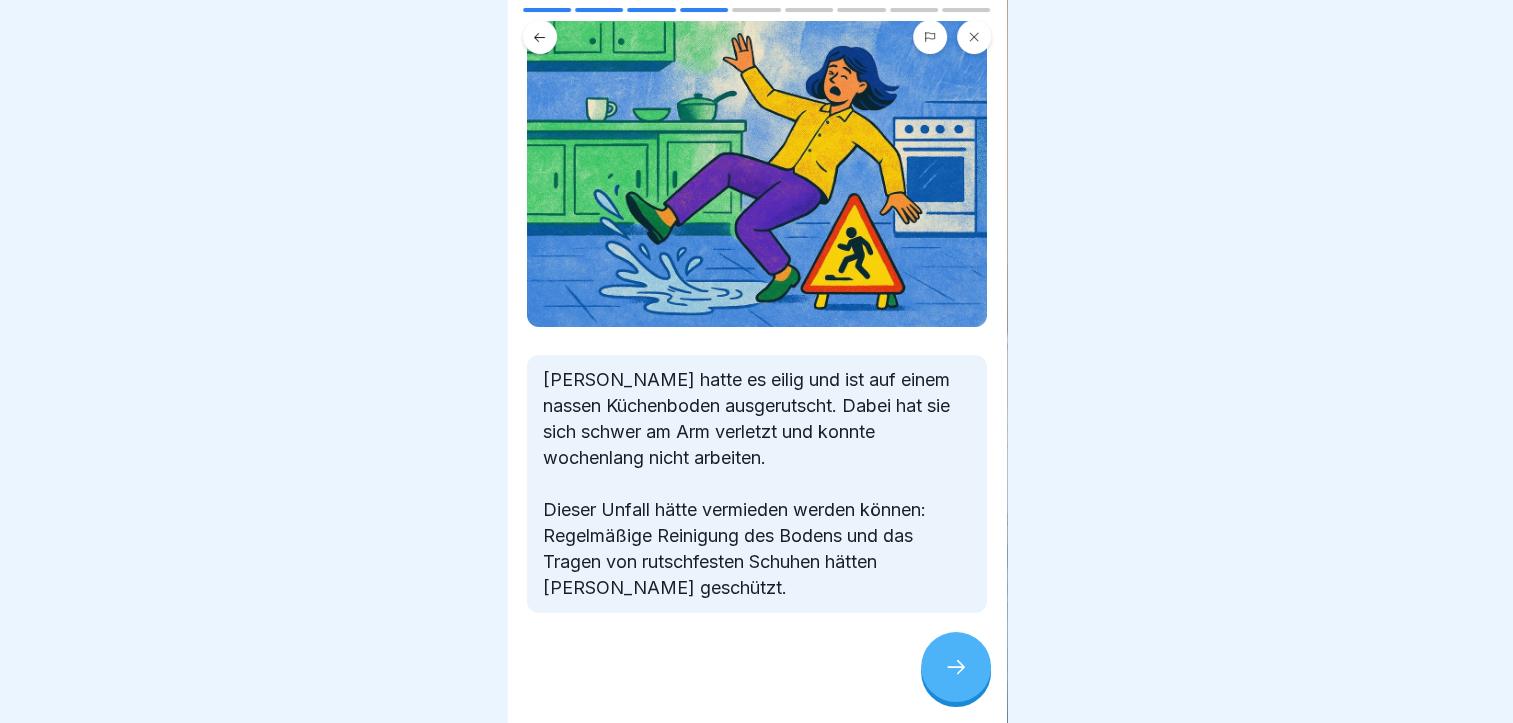 click at bounding box center [956, 667] 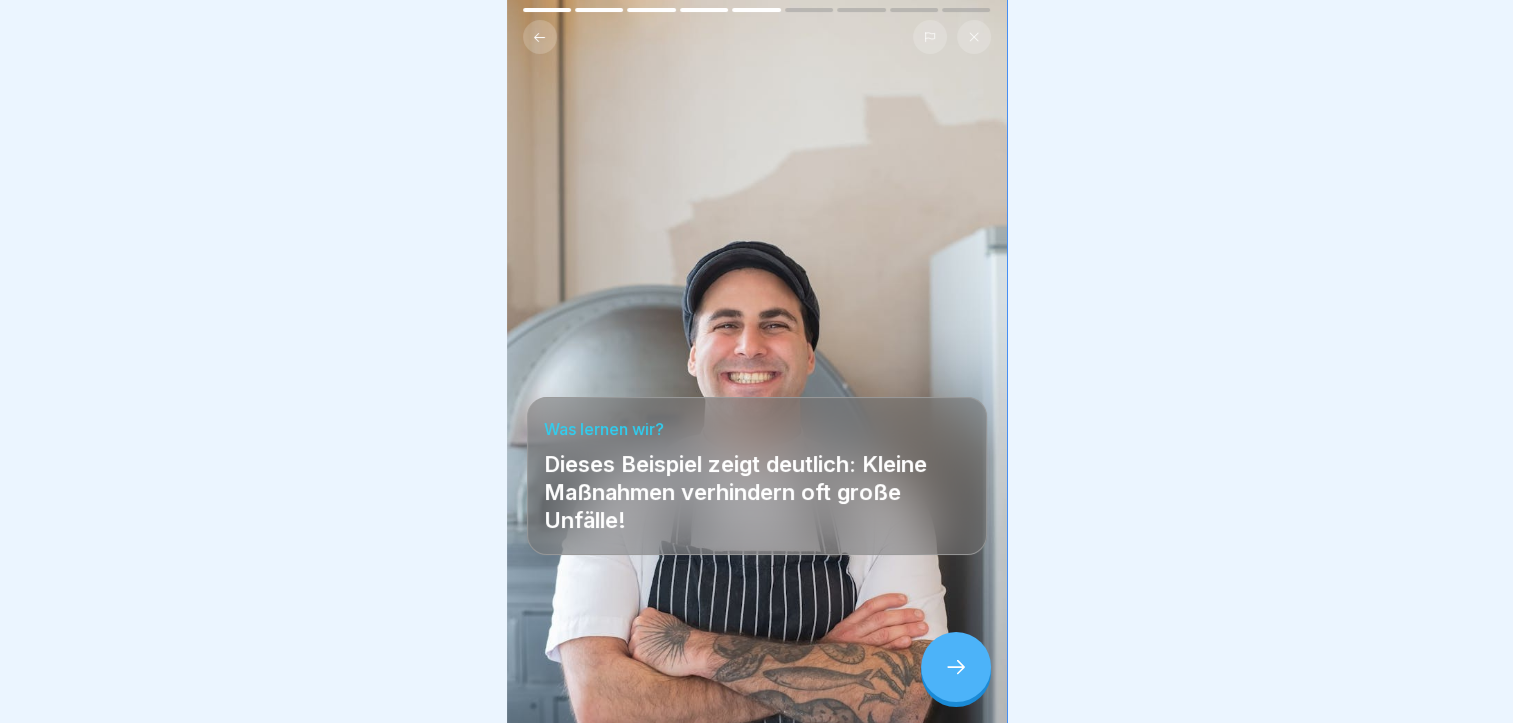 click at bounding box center [956, 667] 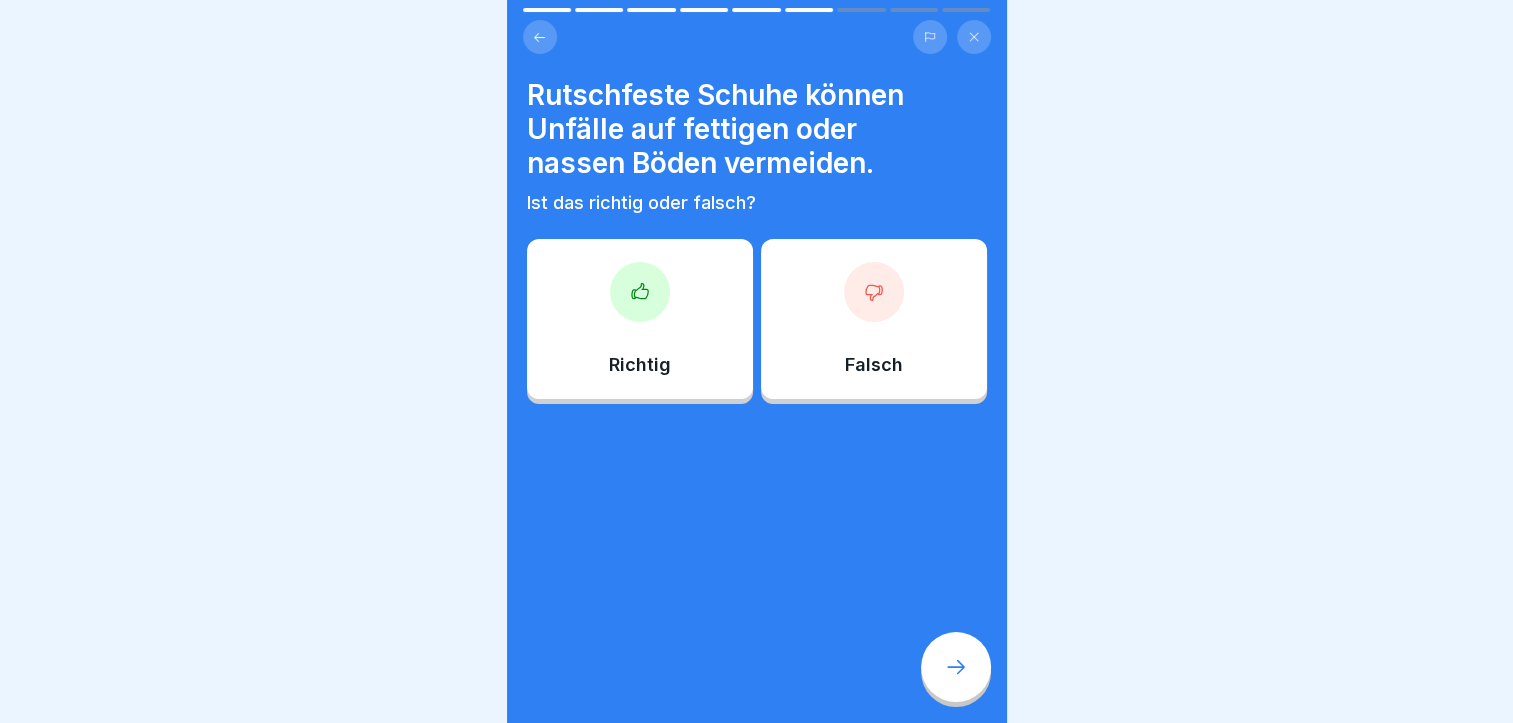 click 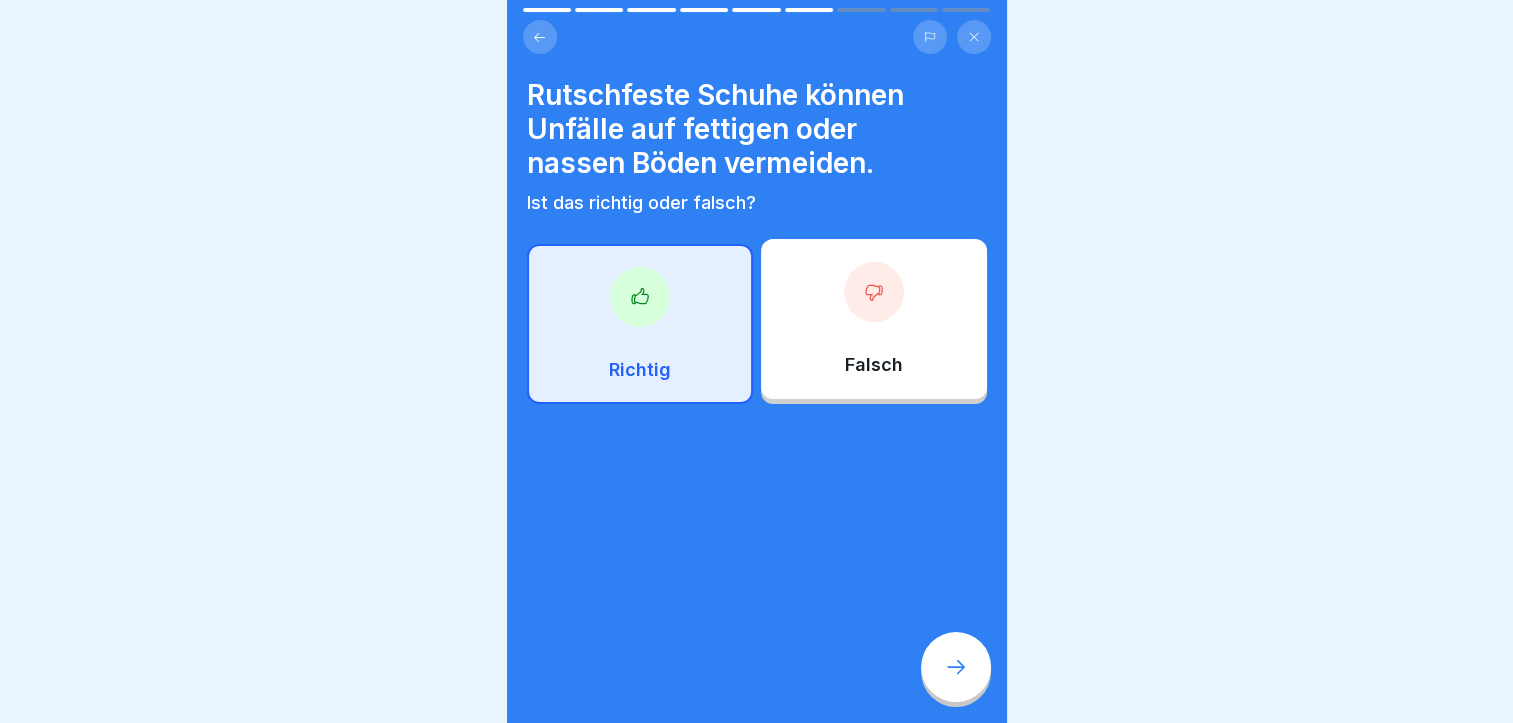 click on "Rutschfeste Schuhe können Unfälle auf fettigen oder nassen Böden vermeiden. Ist das richtig oder falsch? Richtig Falsch" at bounding box center [757, 361] 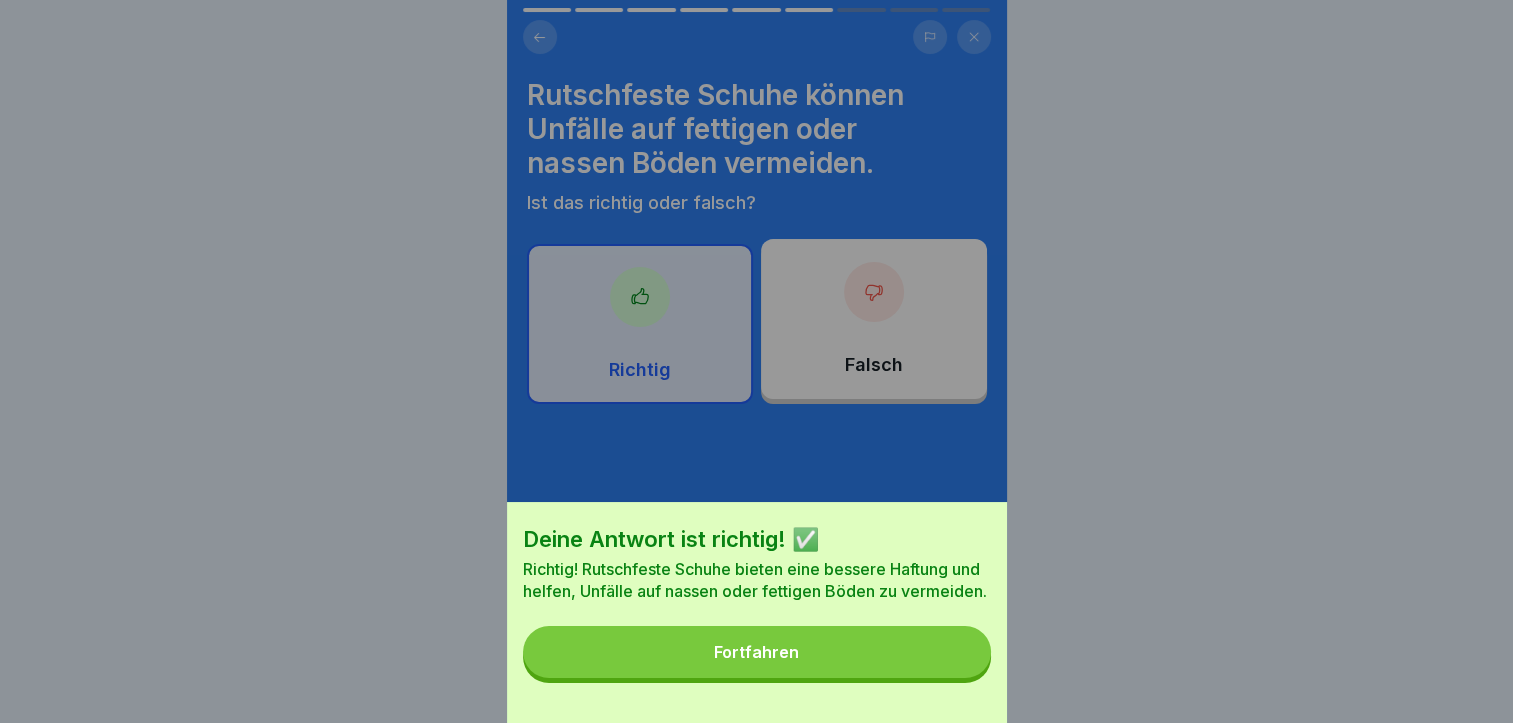 click on "Fortfahren" at bounding box center [757, 652] 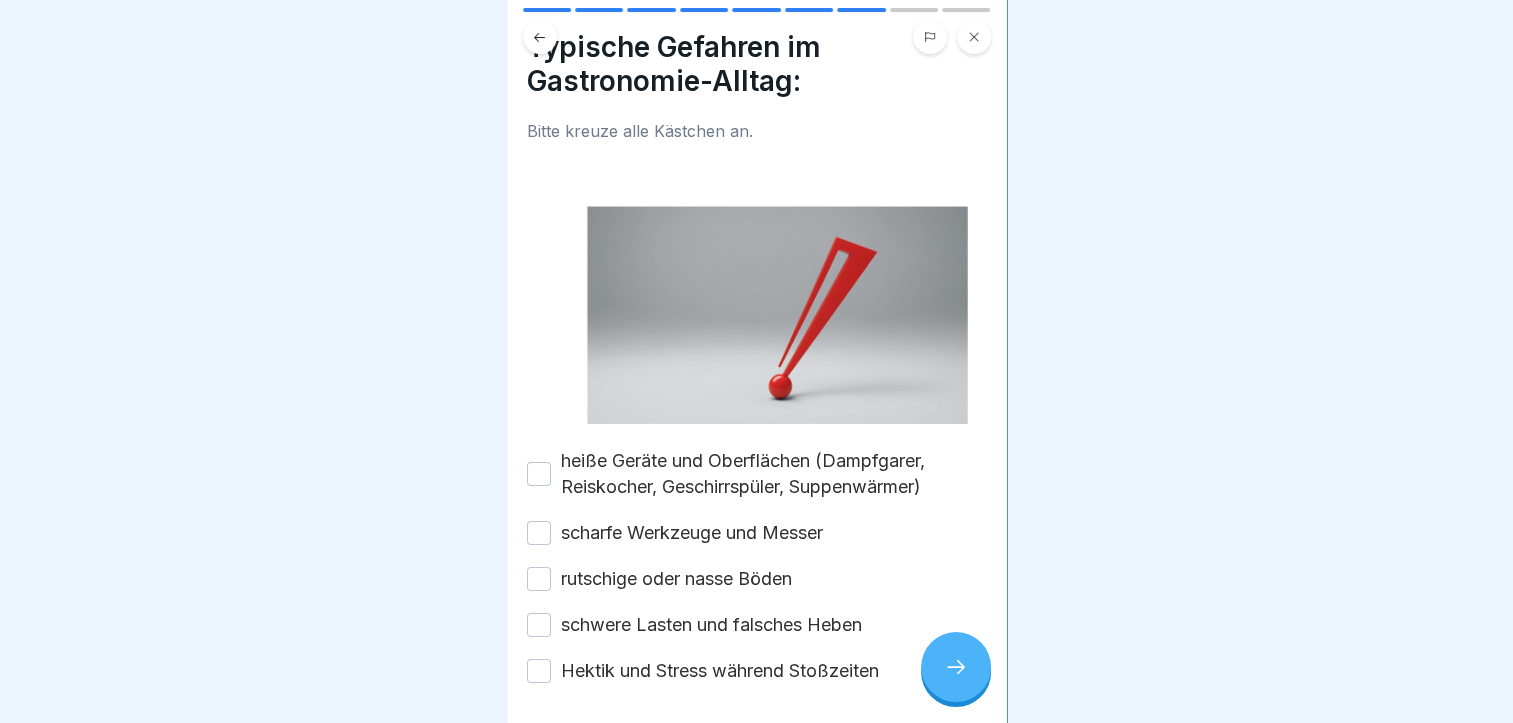 scroll, scrollTop: 120, scrollLeft: 0, axis: vertical 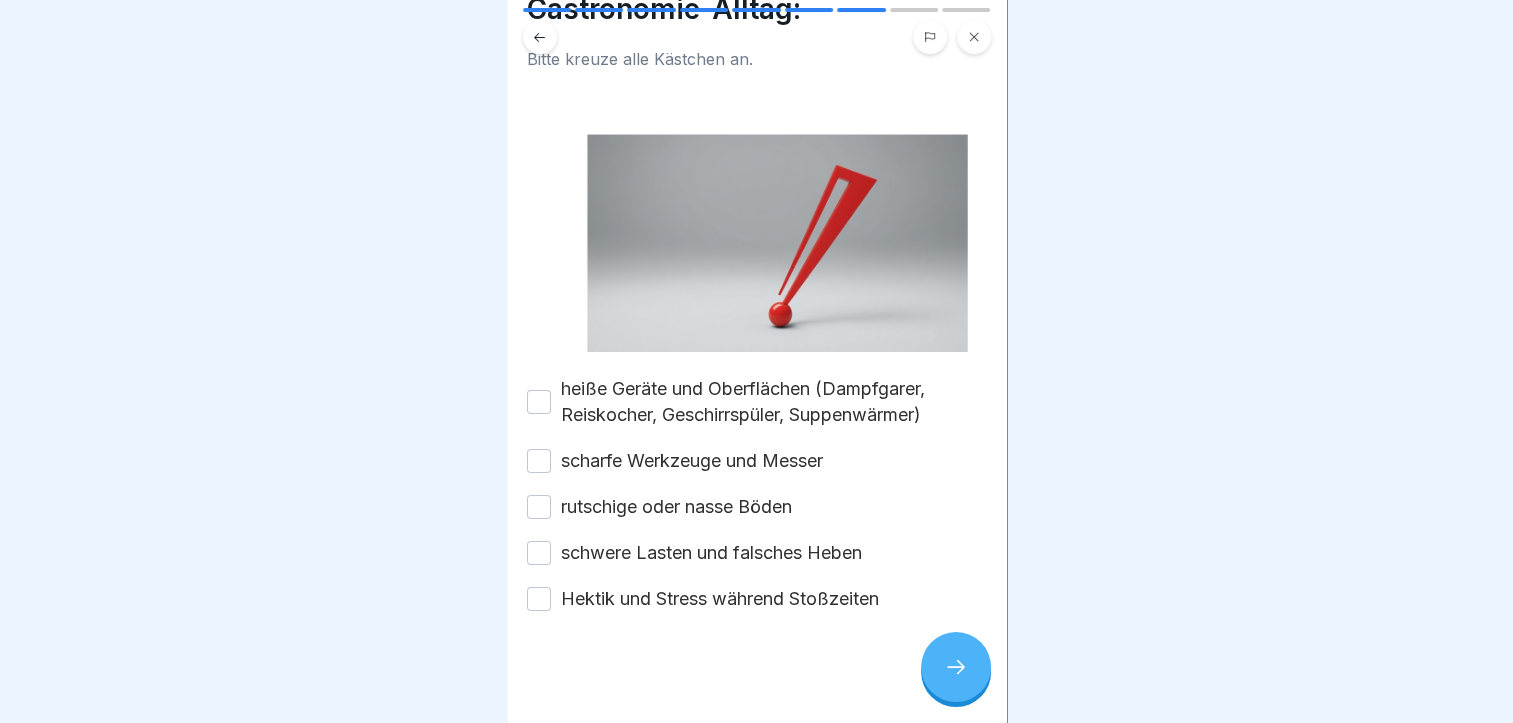 click on "heiße Geräte und Oberflächen (Dampfgarer, Reiskocher, Geschirrspüler, Suppenwärmer)" at bounding box center (539, 402) 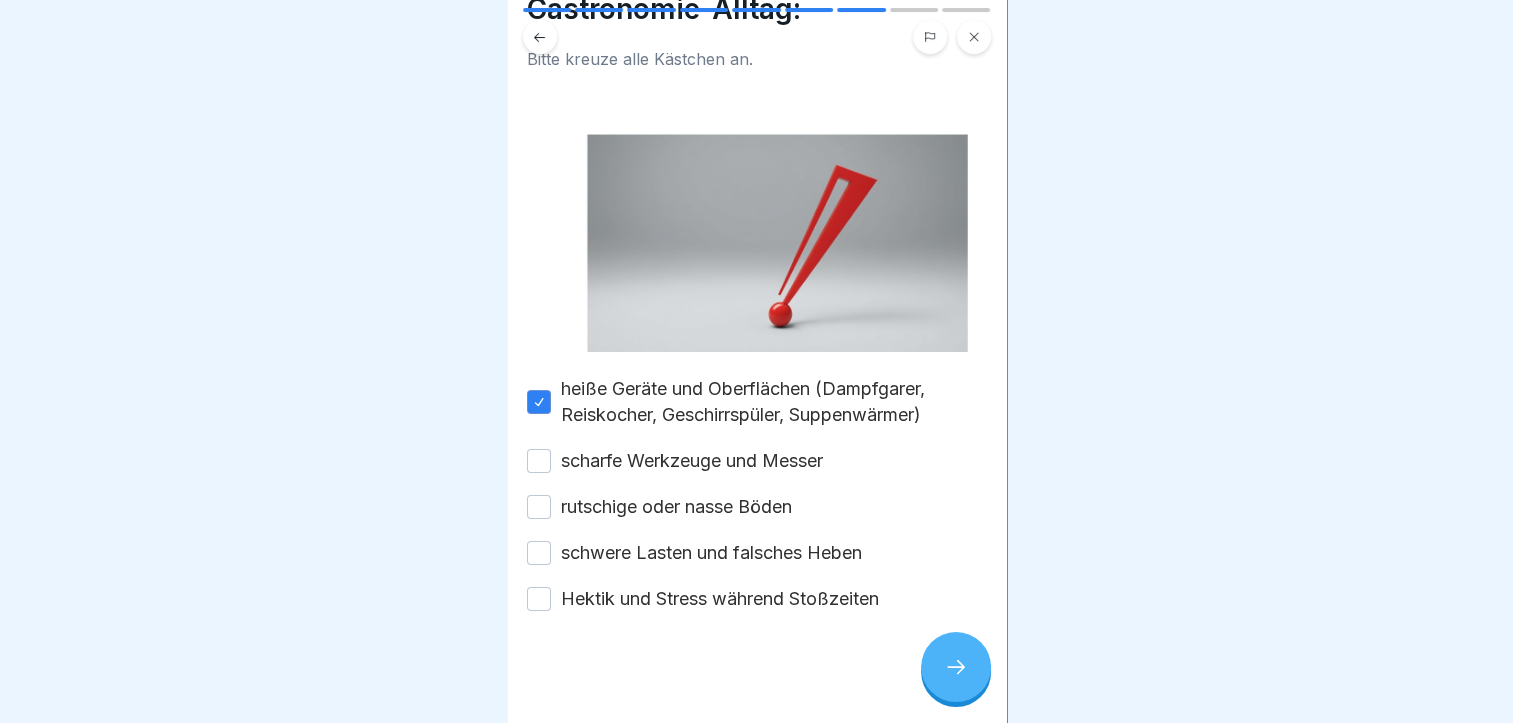 click on "scharfe Werkzeuge und Messer" at bounding box center (539, 461) 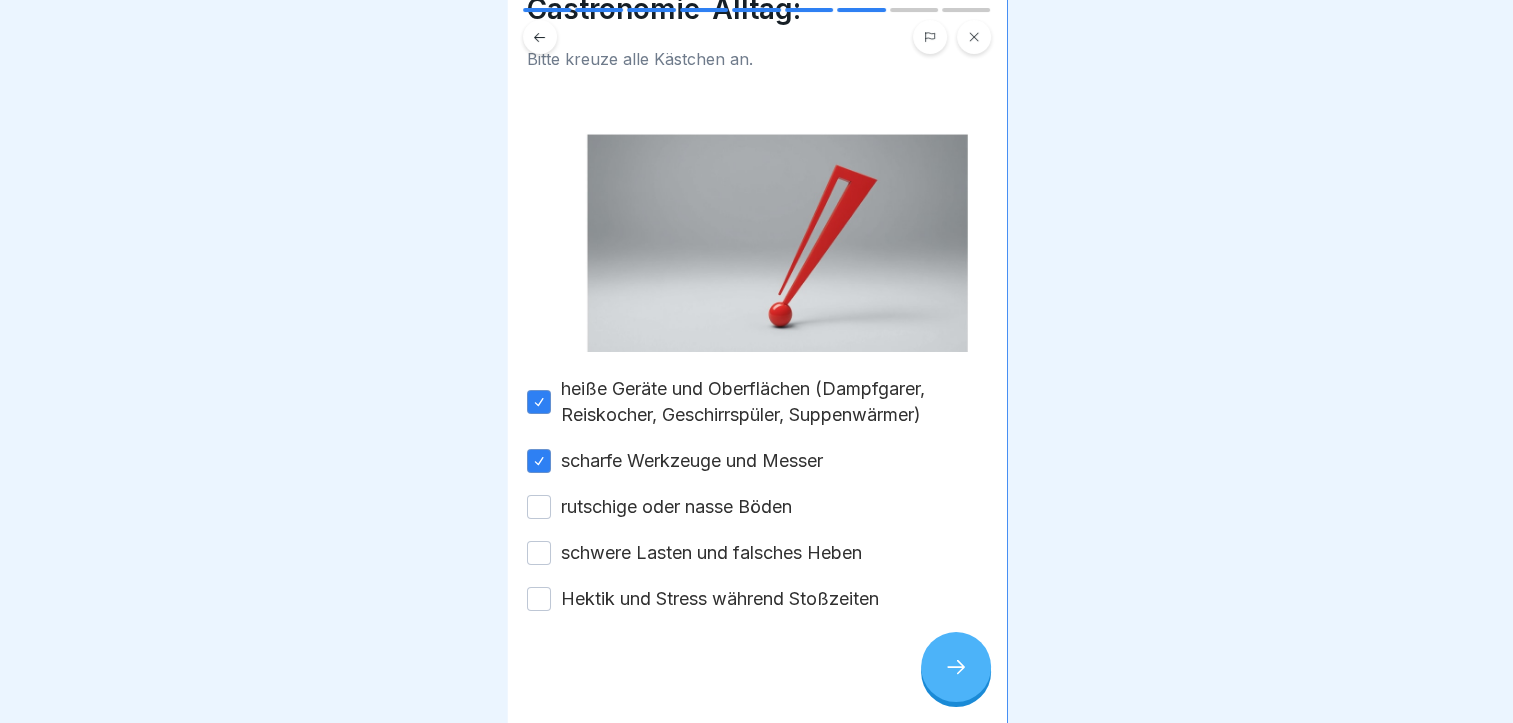 click on "rutschige oder nasse Böden" at bounding box center (539, 507) 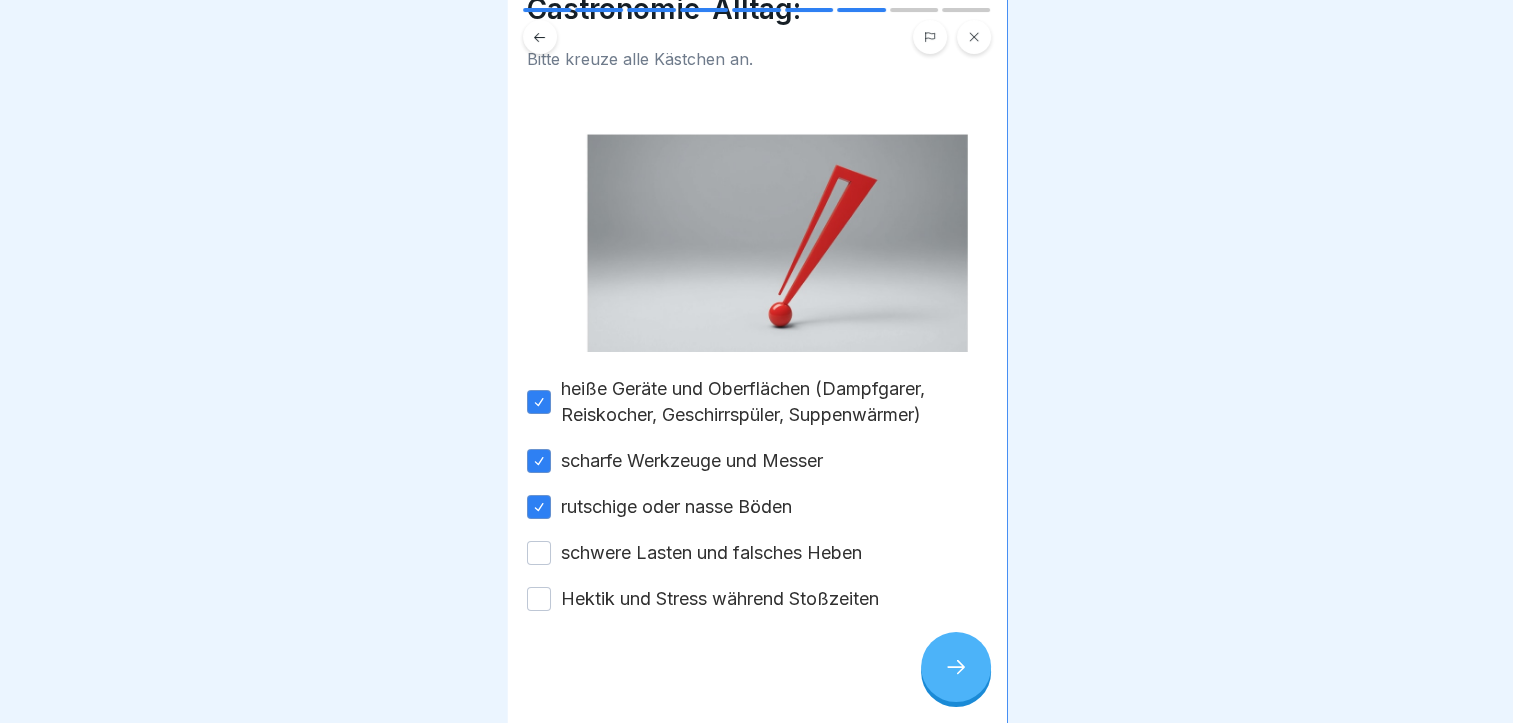 click on "schwere Lasten und falsches Heben" at bounding box center [539, 553] 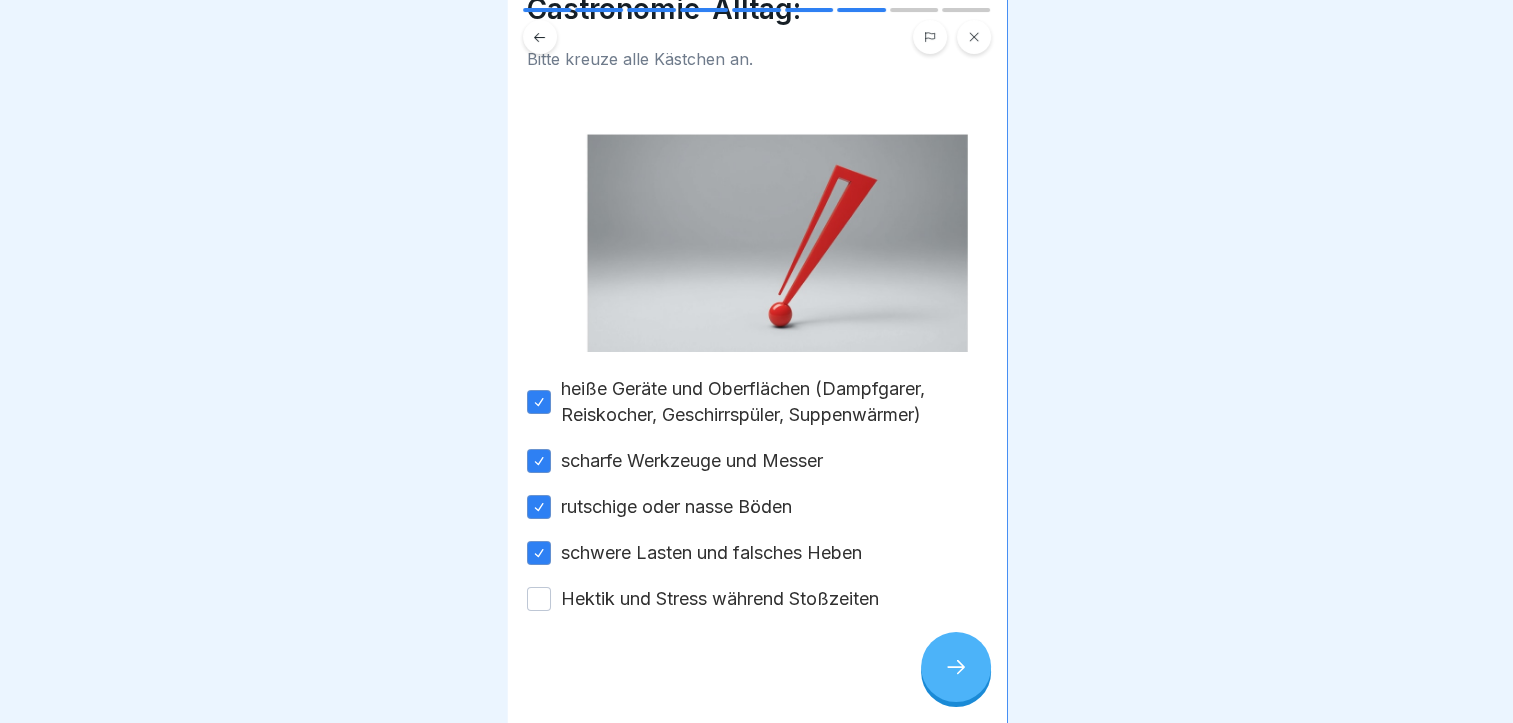 click 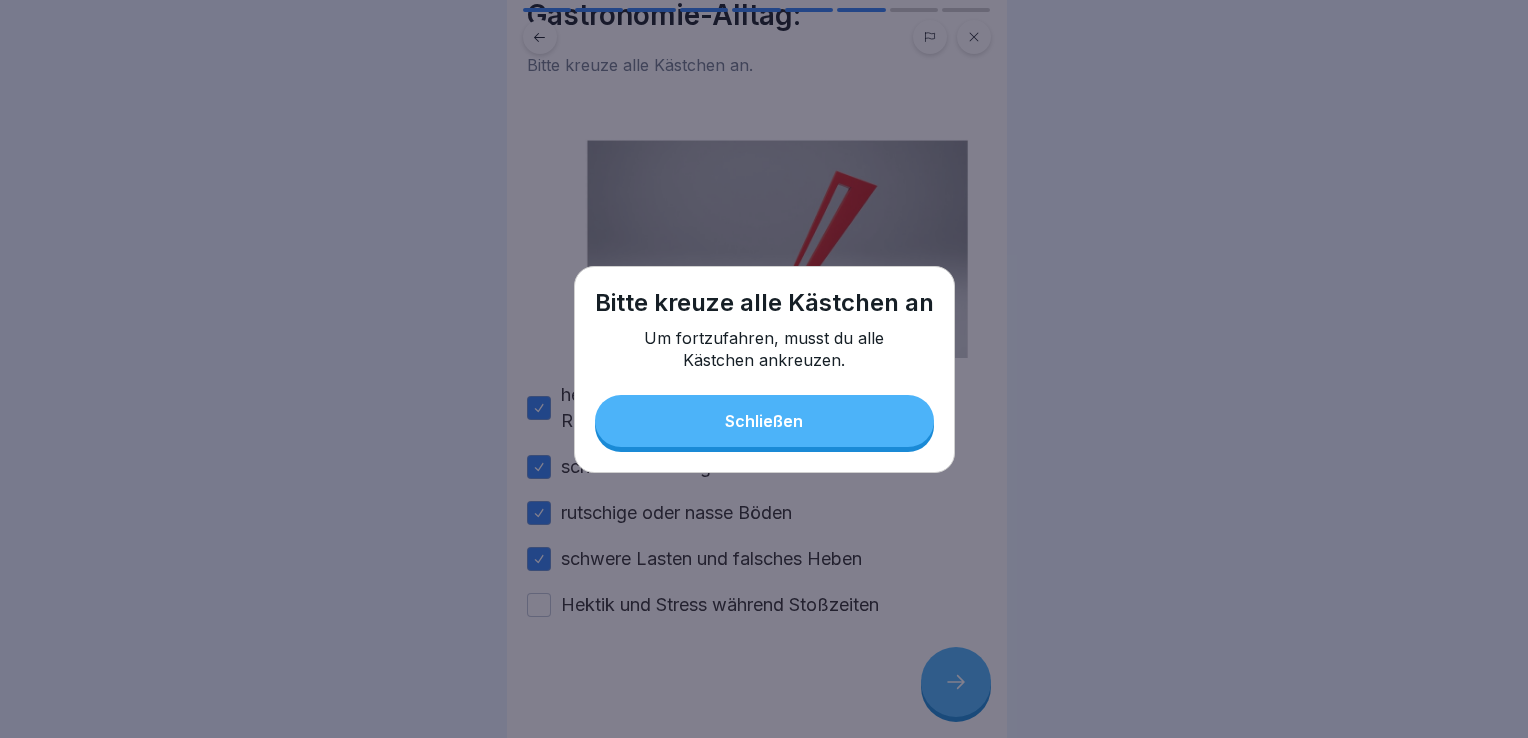 click on "Schließen" at bounding box center [764, 421] 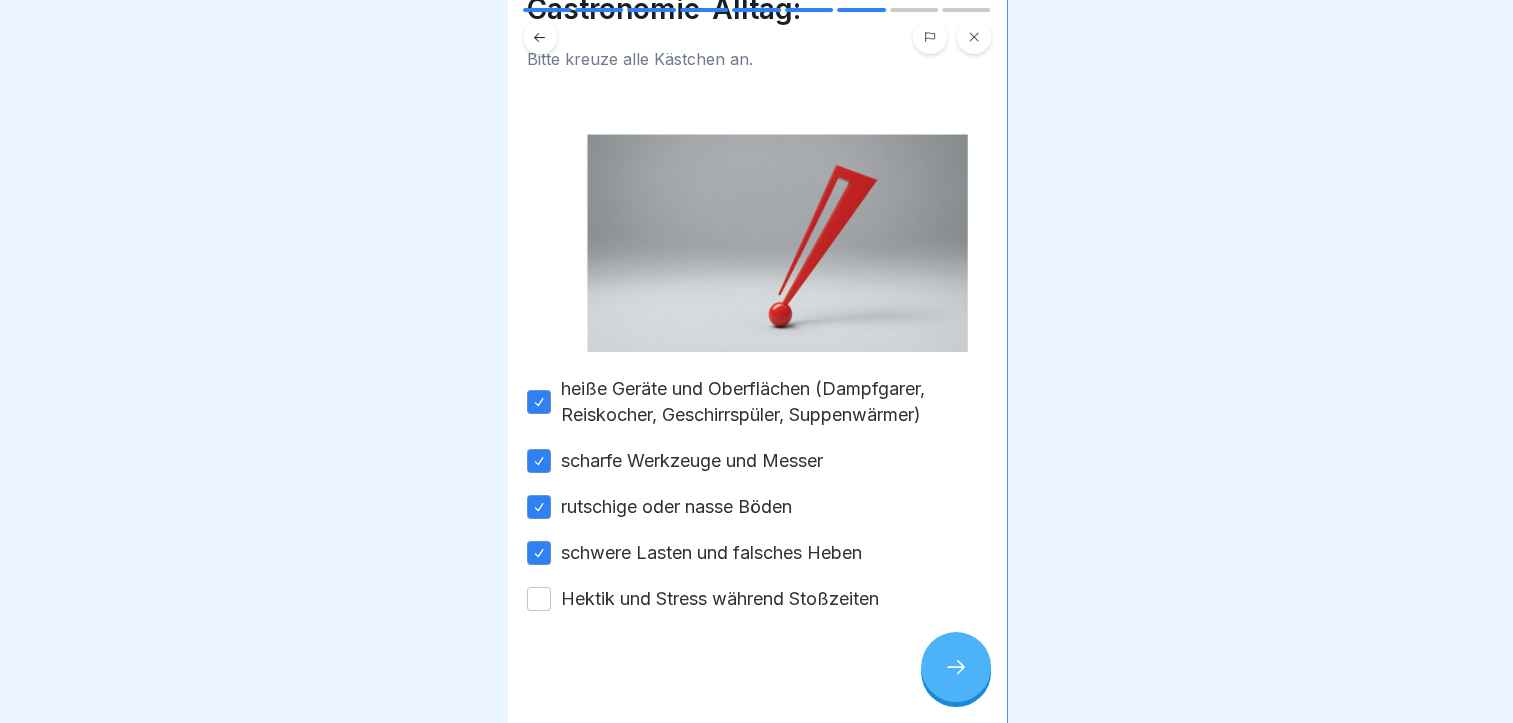 click on "Hektik und Stress während Stoßzeiten" at bounding box center [757, 599] 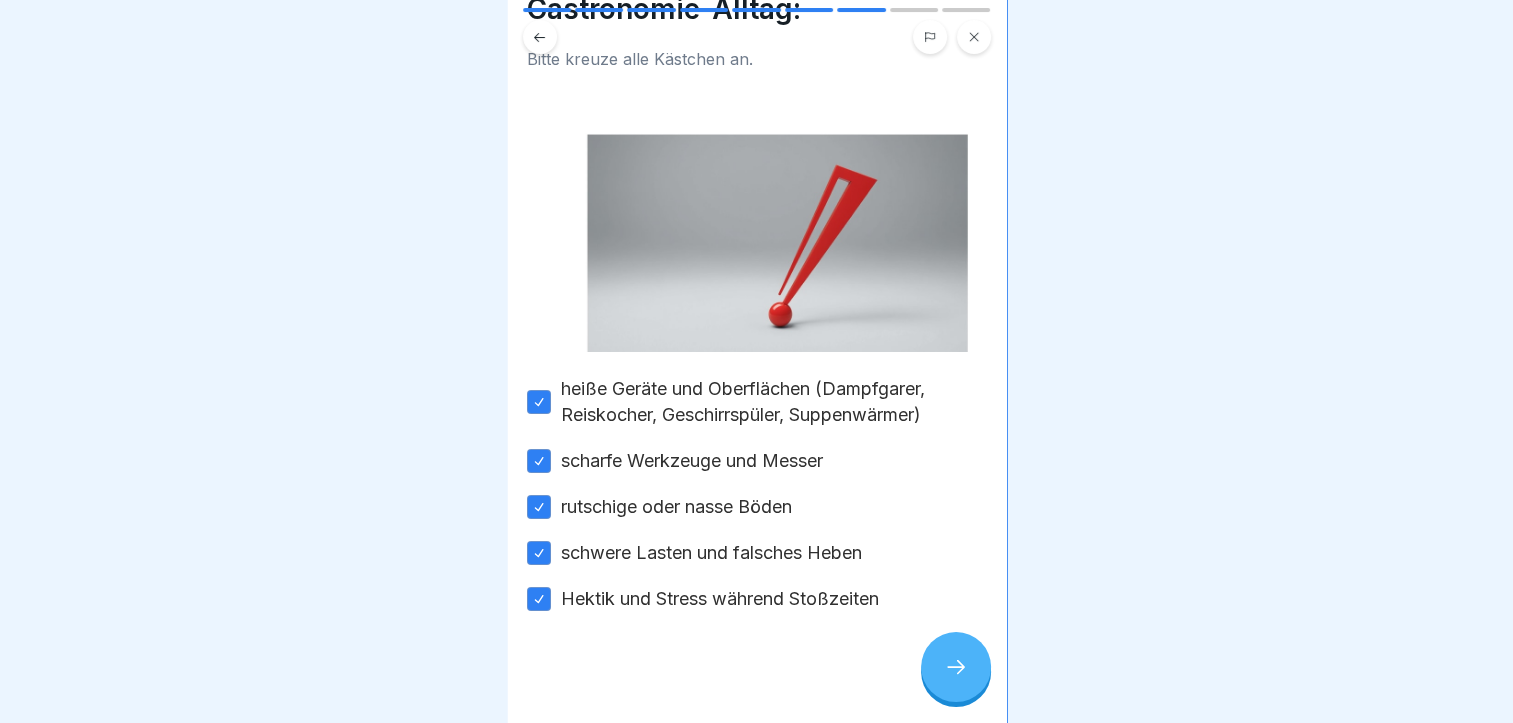 click 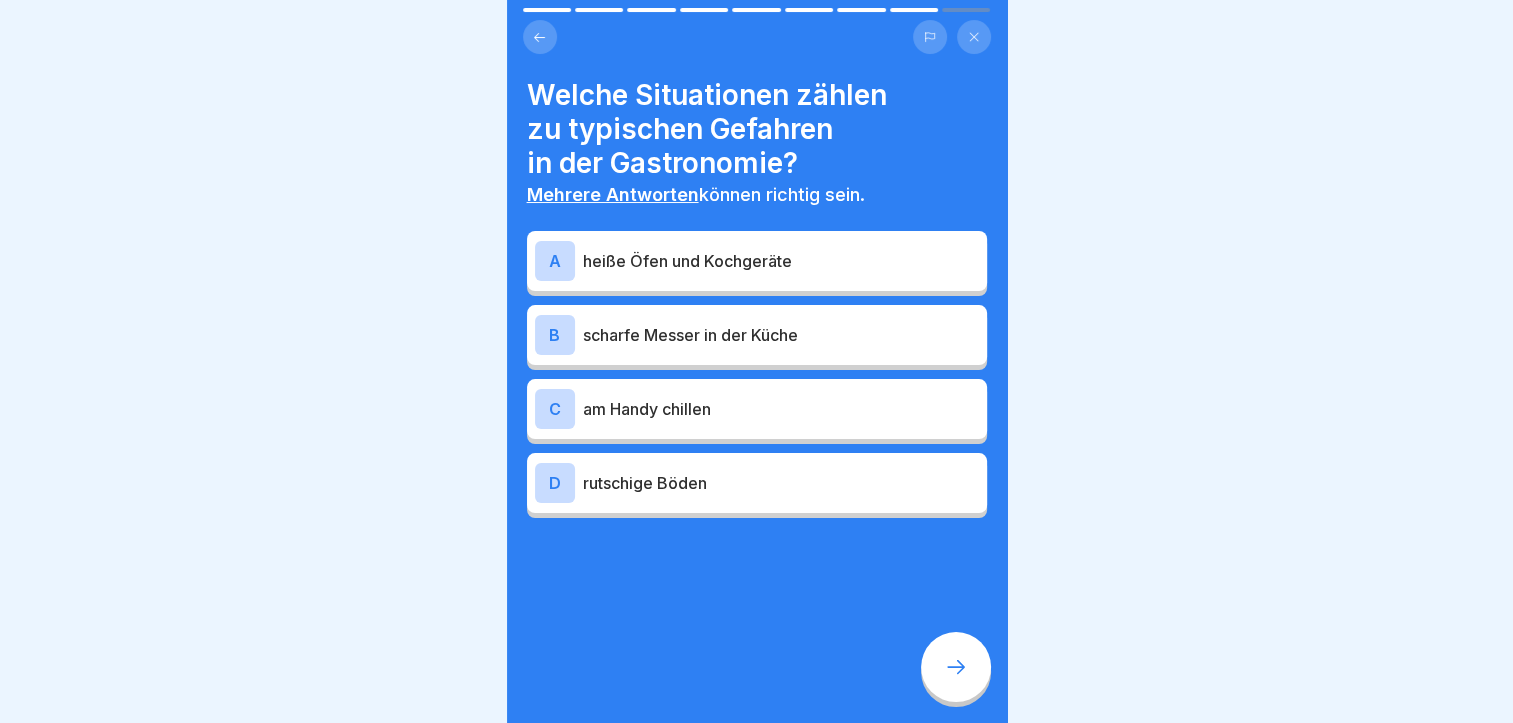 click on "scharfe Messer in der Küche" at bounding box center (781, 335) 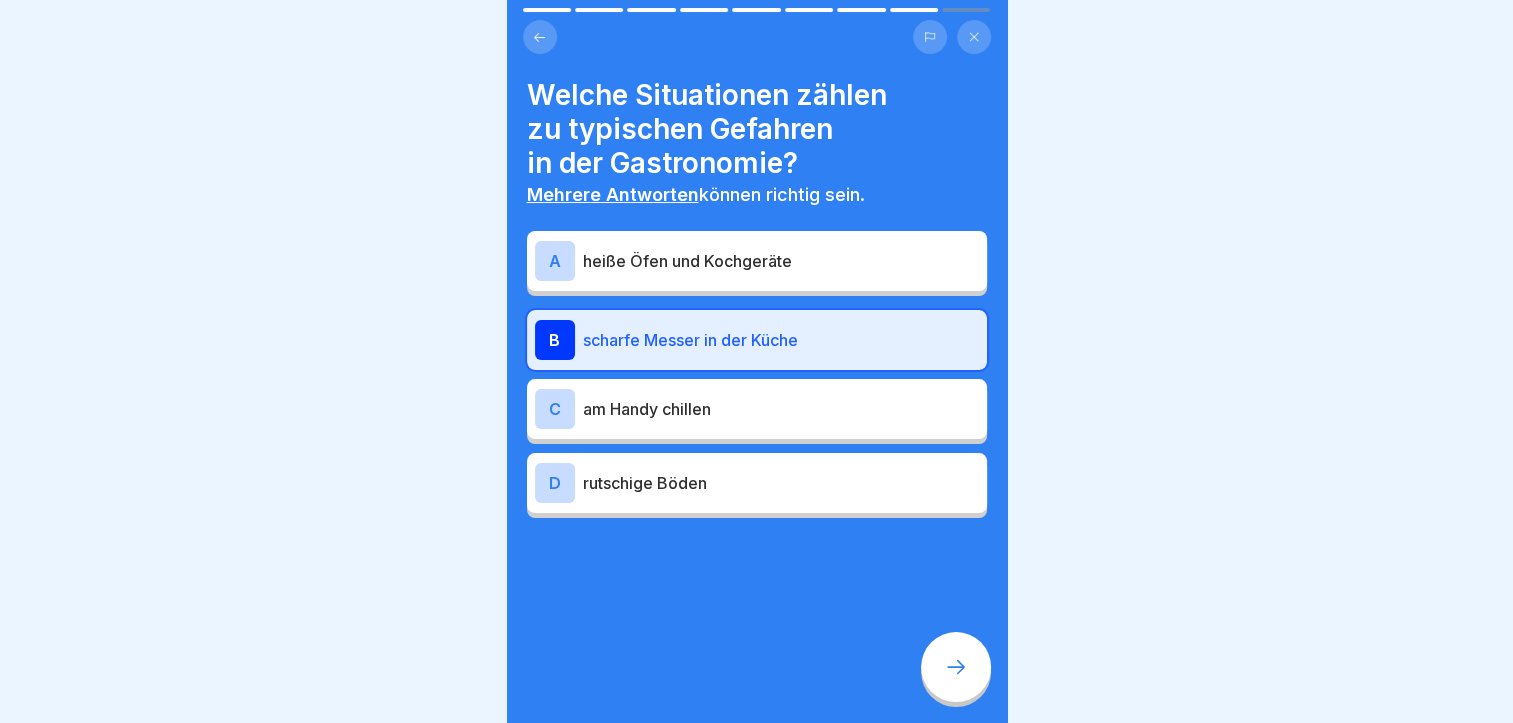 click on "rutschige Böden" at bounding box center [781, 483] 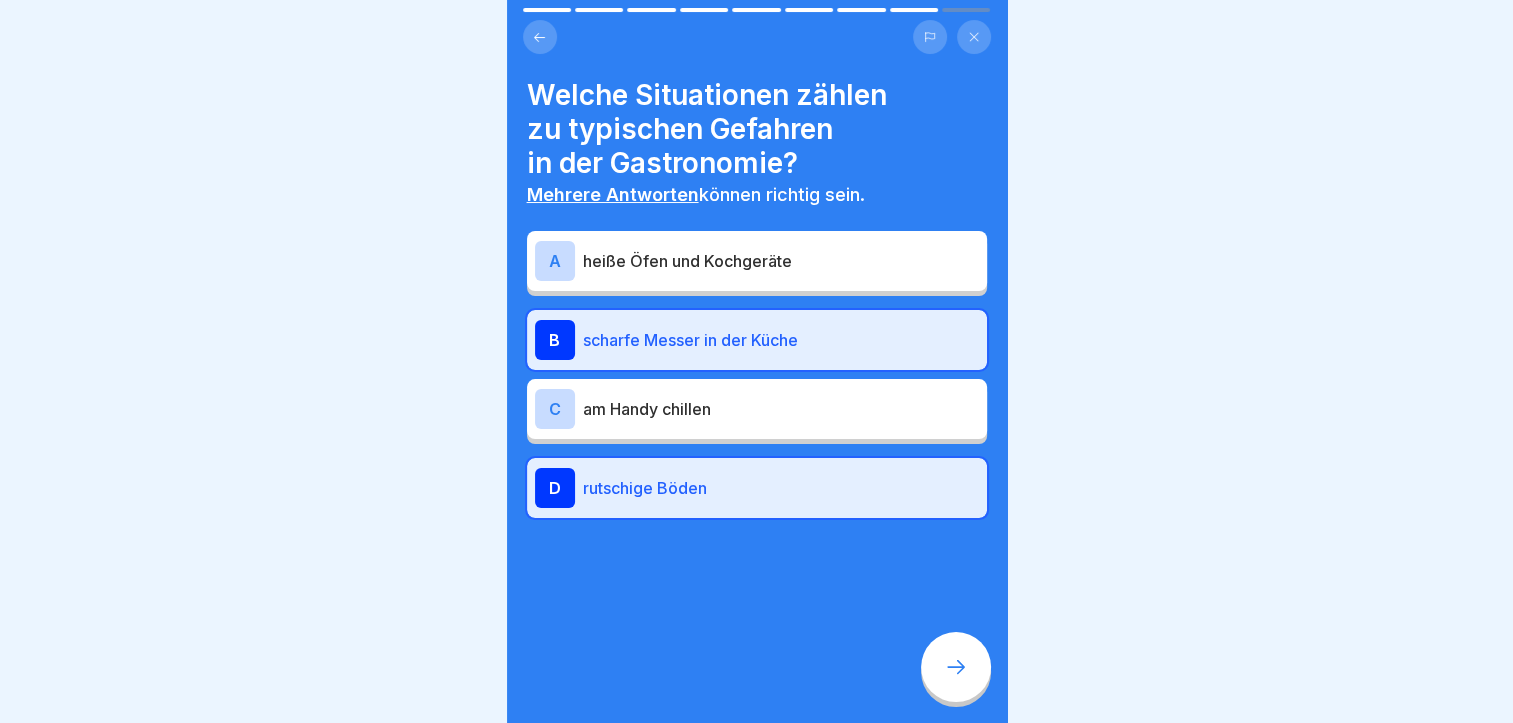 click on "heiße Öfen und Kochgeräte" at bounding box center [781, 261] 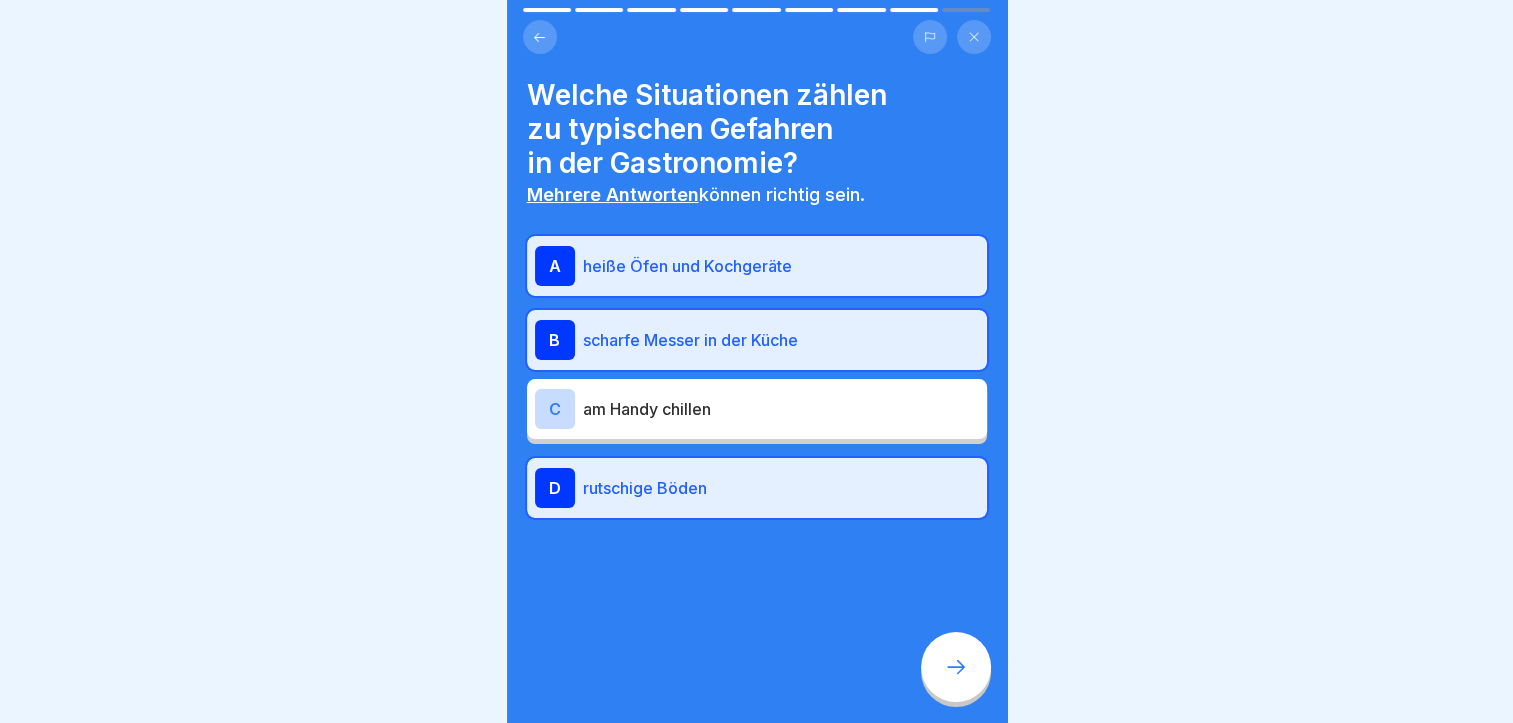 click 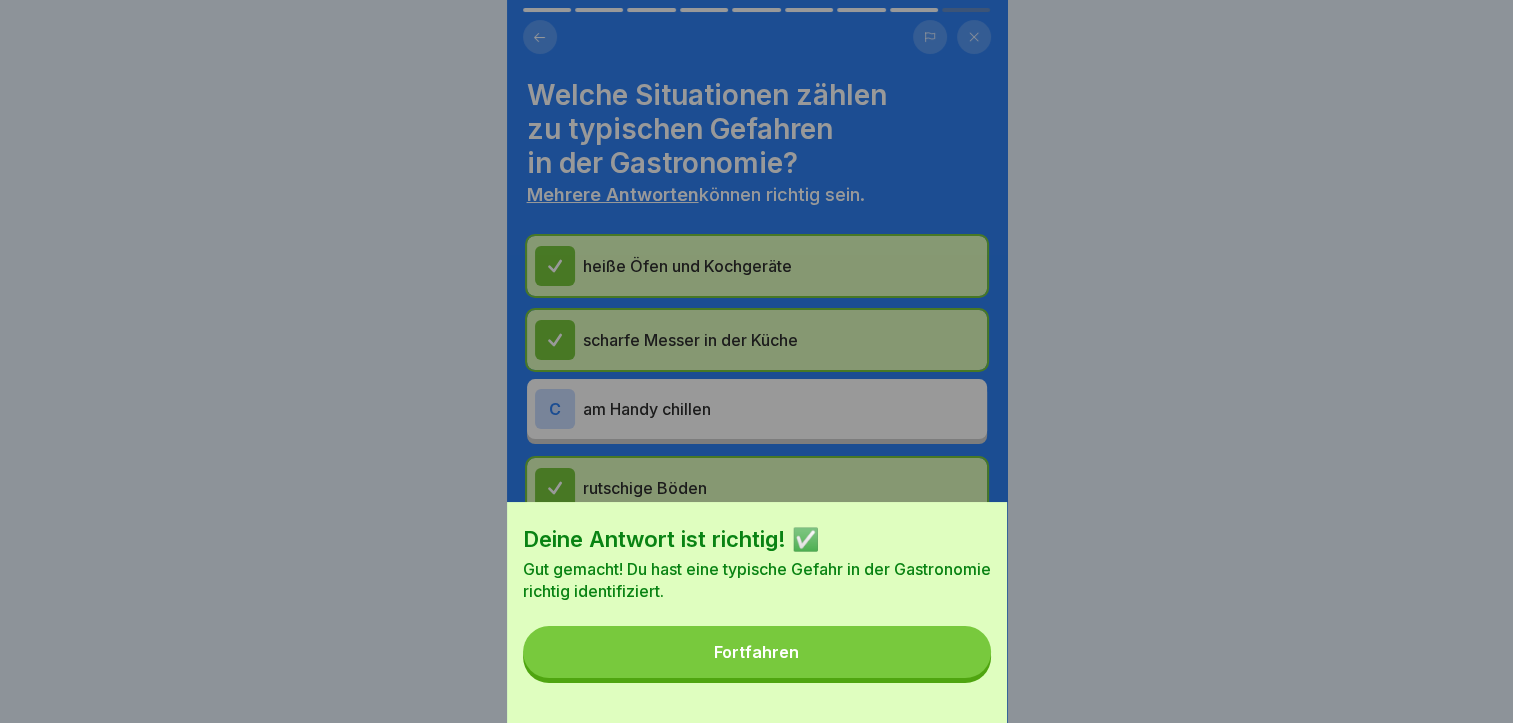 click on "Deine Antwort ist richtig!
✅ Gut gemacht! Du hast eine typische Gefahr in der Gastronomie richtig identifiziert.   Fortfahren" at bounding box center [757, 612] 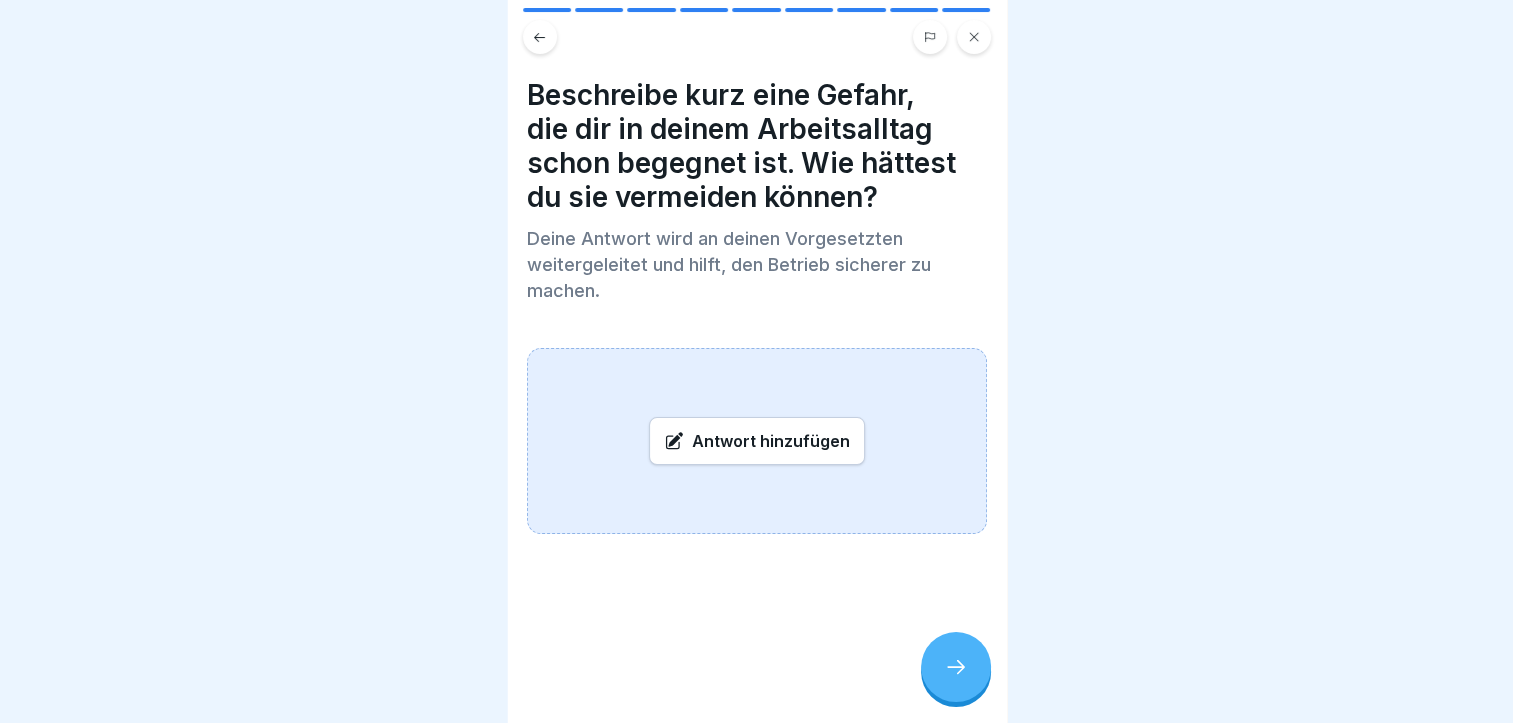 click on "Antwort hinzufügen" at bounding box center (757, 441) 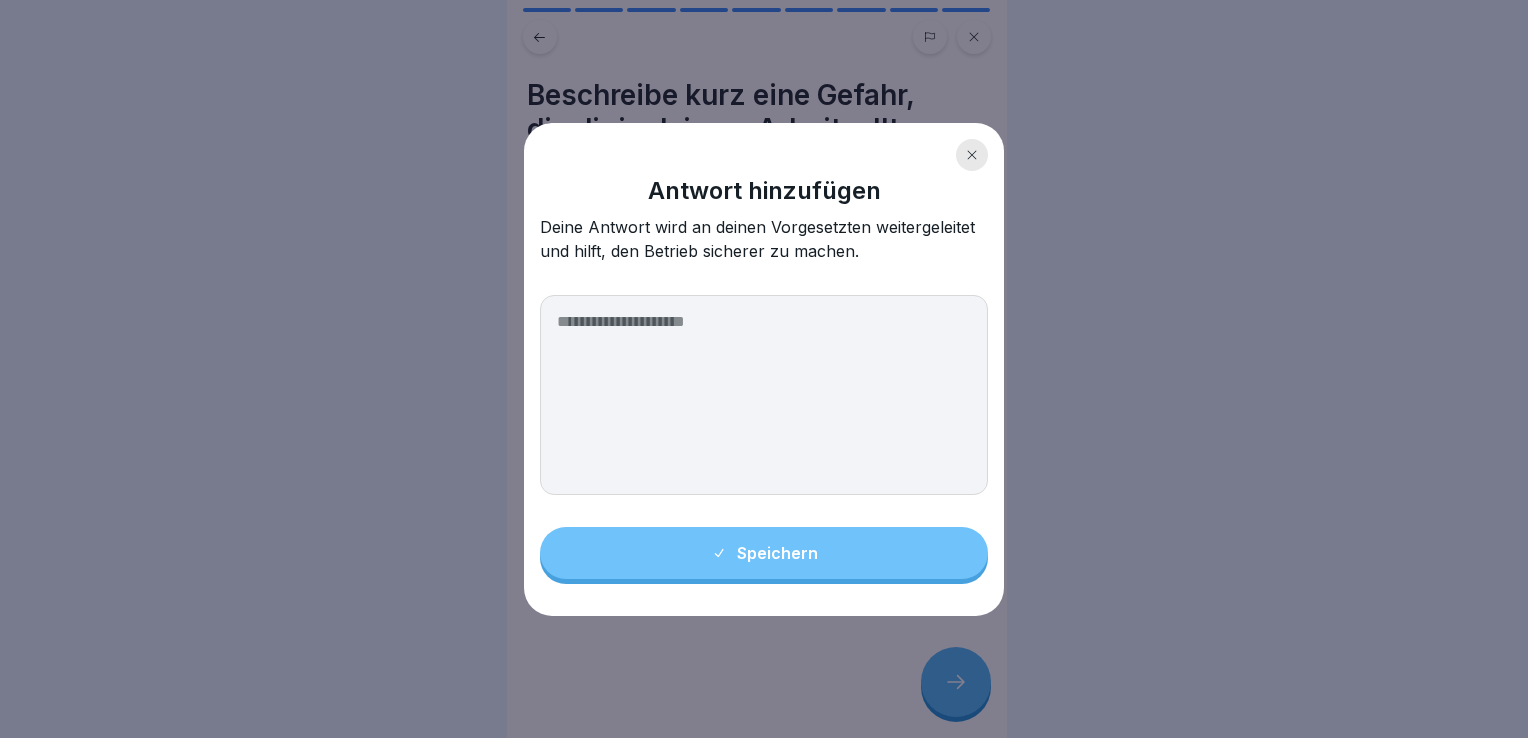 click at bounding box center [764, 395] 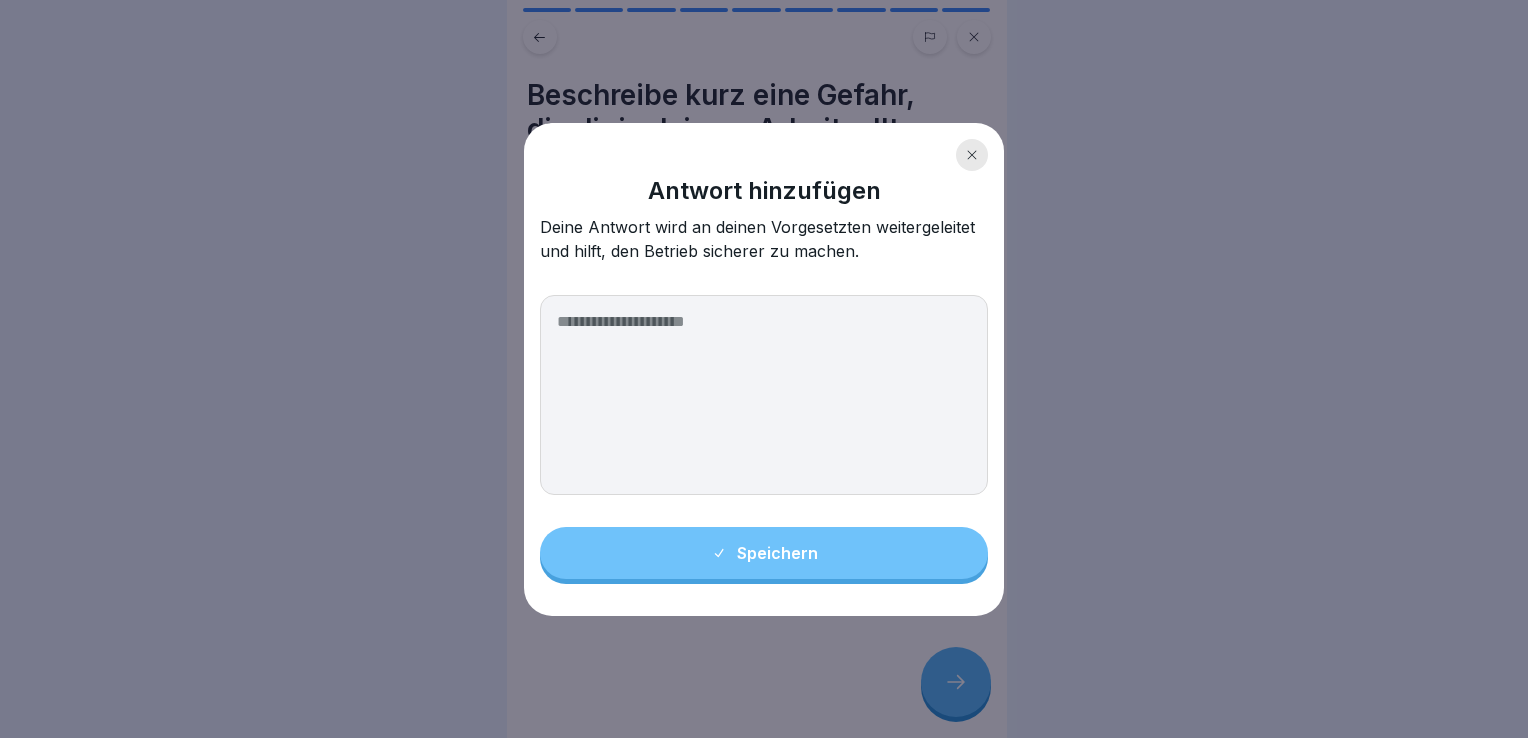 click on "Antwort hinzufügen Deine Antwort wird an deinen Vorgesetzten weitergeleitet und hilft, den Betrieb sicherer zu machen. Speichern" at bounding box center (764, 369) 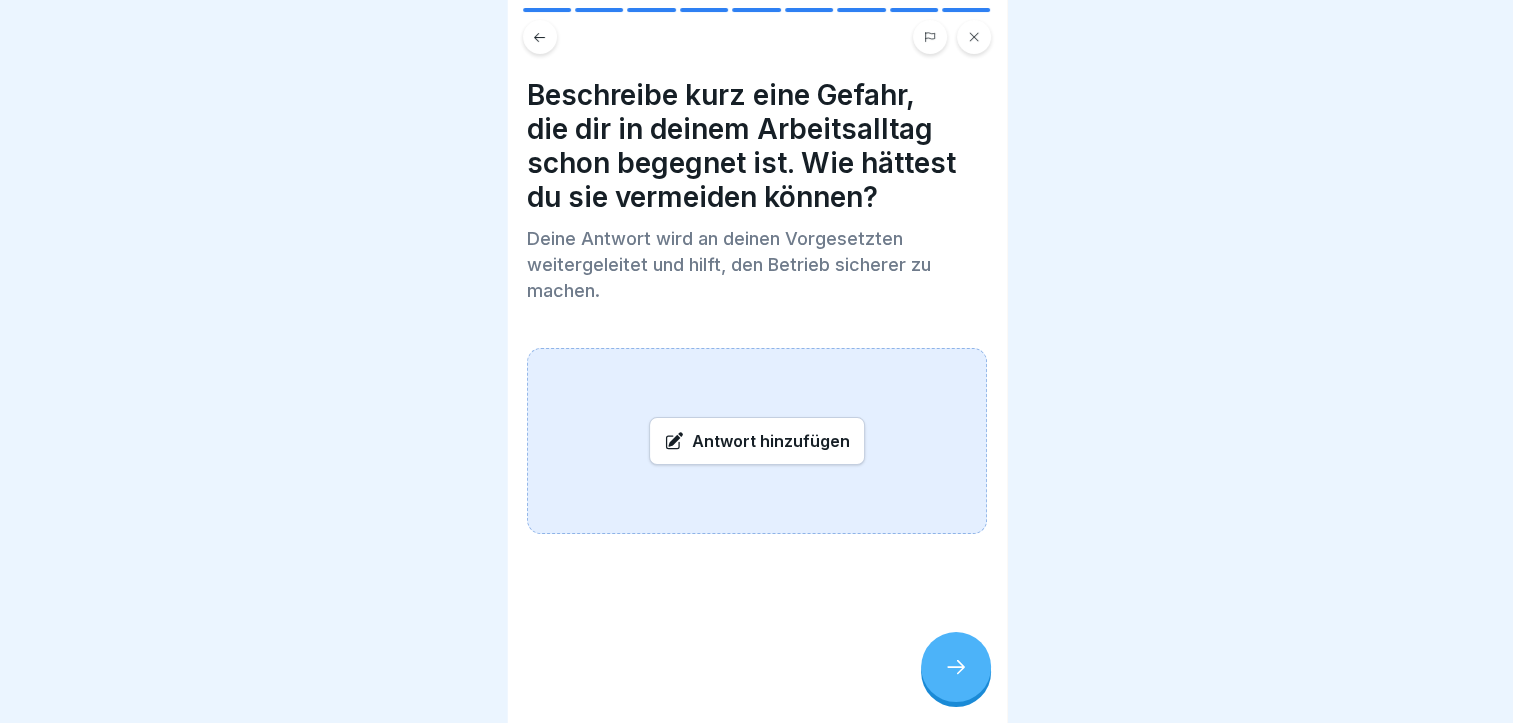 click at bounding box center (956, 667) 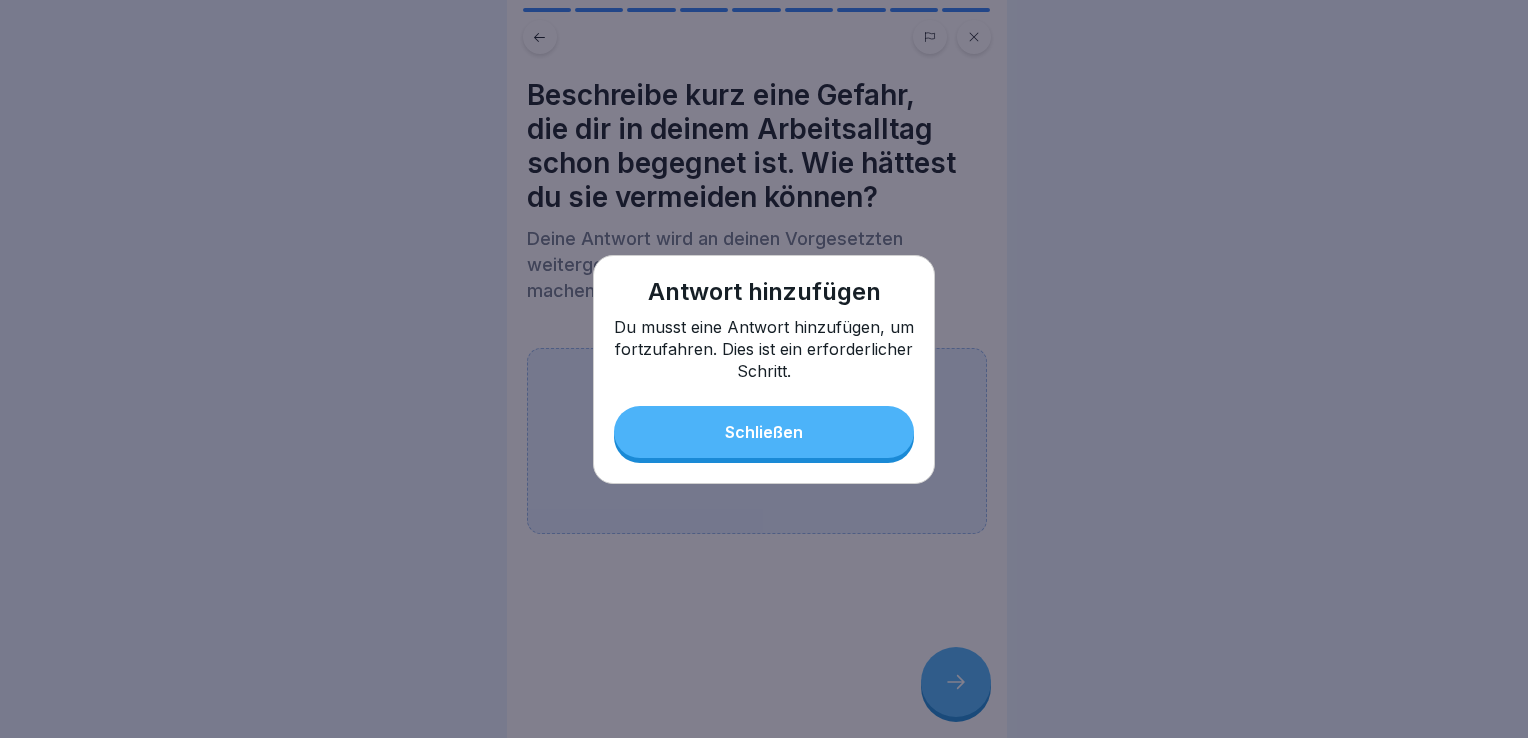 click on "Antwort hinzufügen Du musst eine Antwort hinzufügen, um fortzufahren. Dies ist ein erforderlicher Schritt. Schließen" at bounding box center (764, 369) 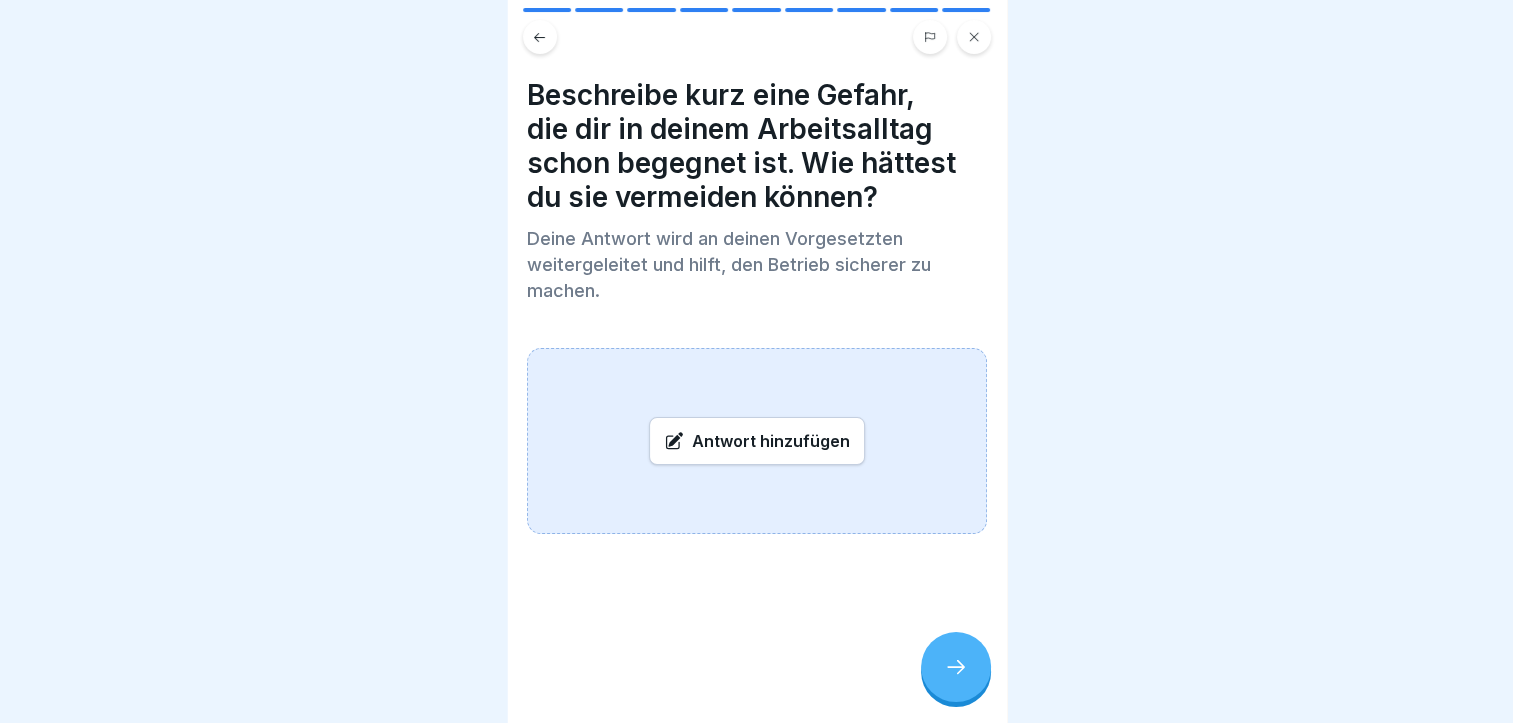 click on "Antwort hinzufügen" at bounding box center (757, 441) 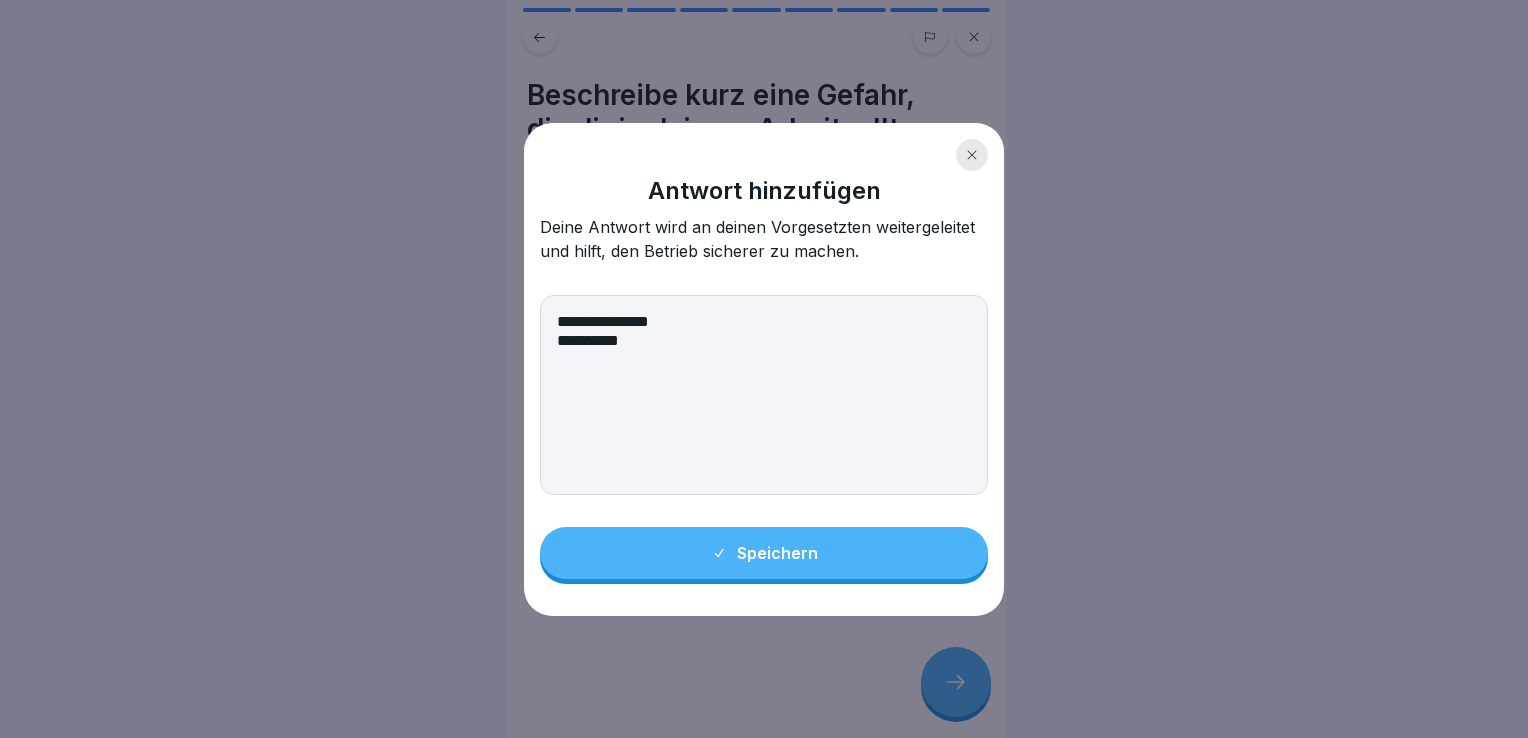 click on "**********" at bounding box center (764, 395) 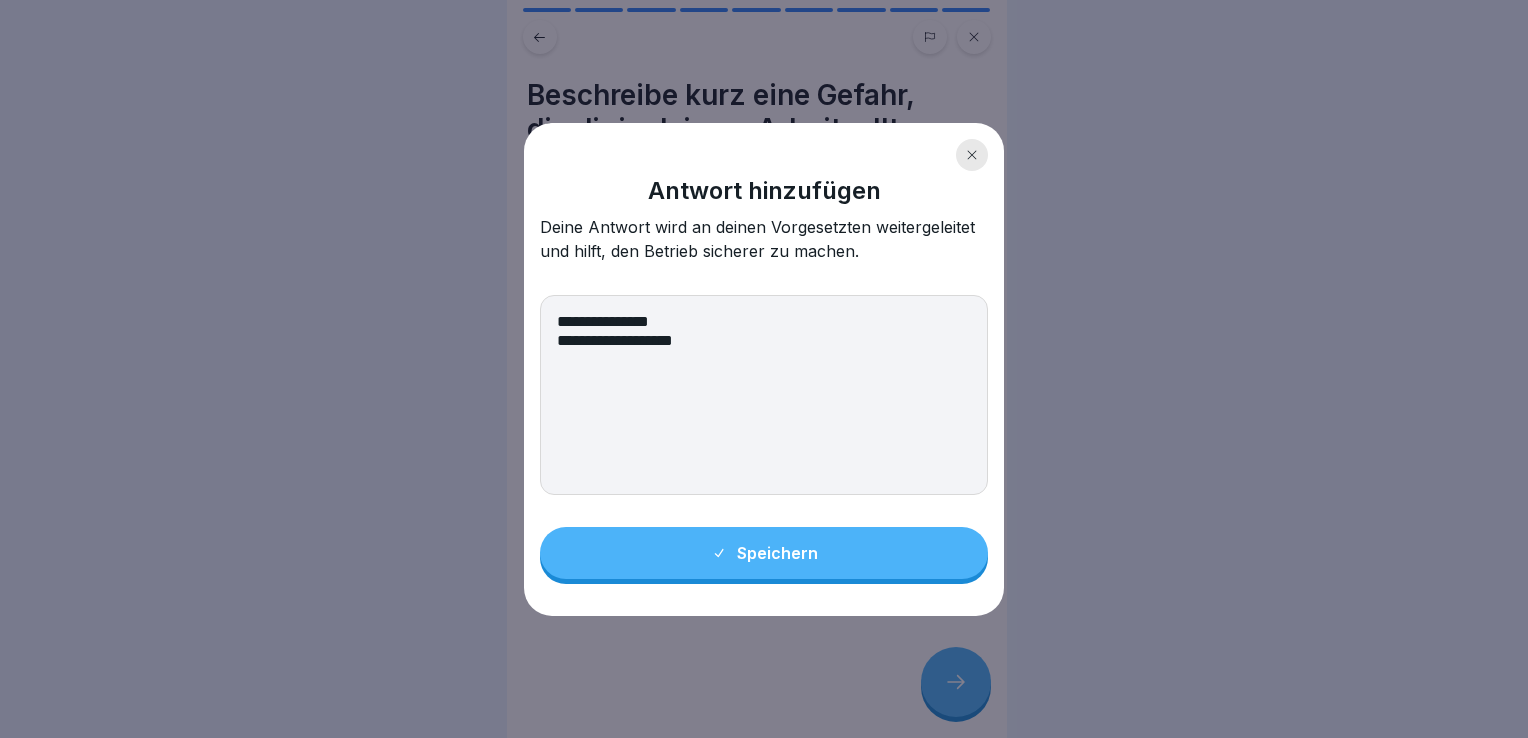 type on "**********" 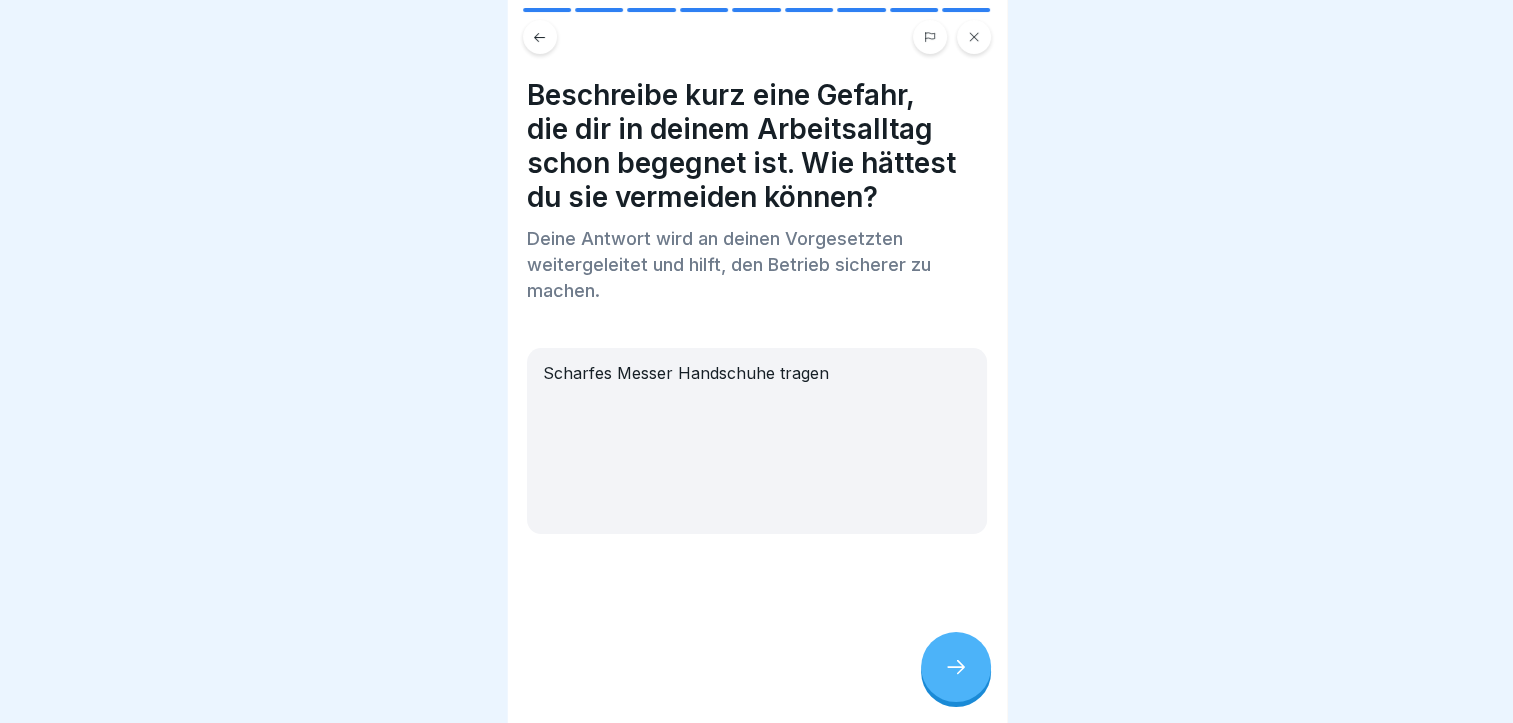 click at bounding box center [956, 667] 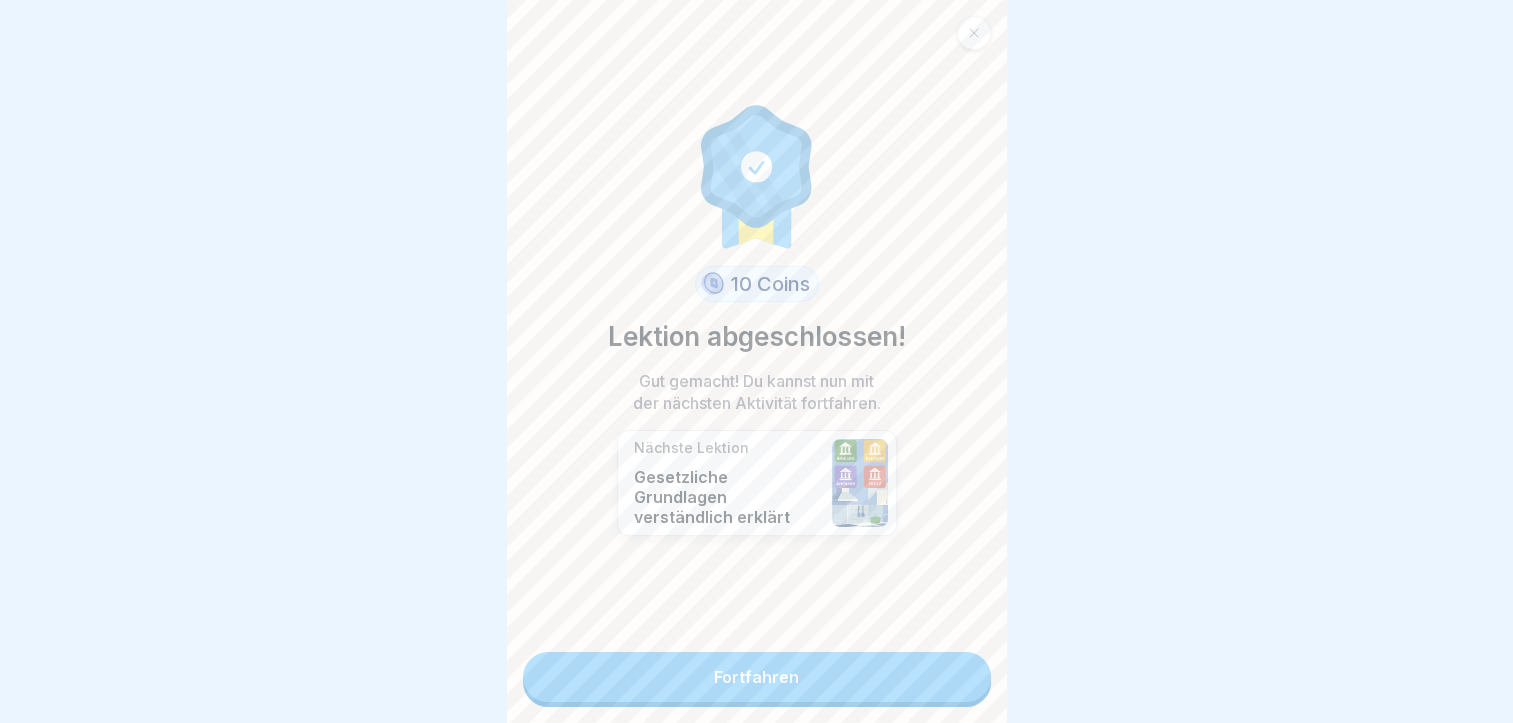 click on "Fortfahren" at bounding box center (757, 677) 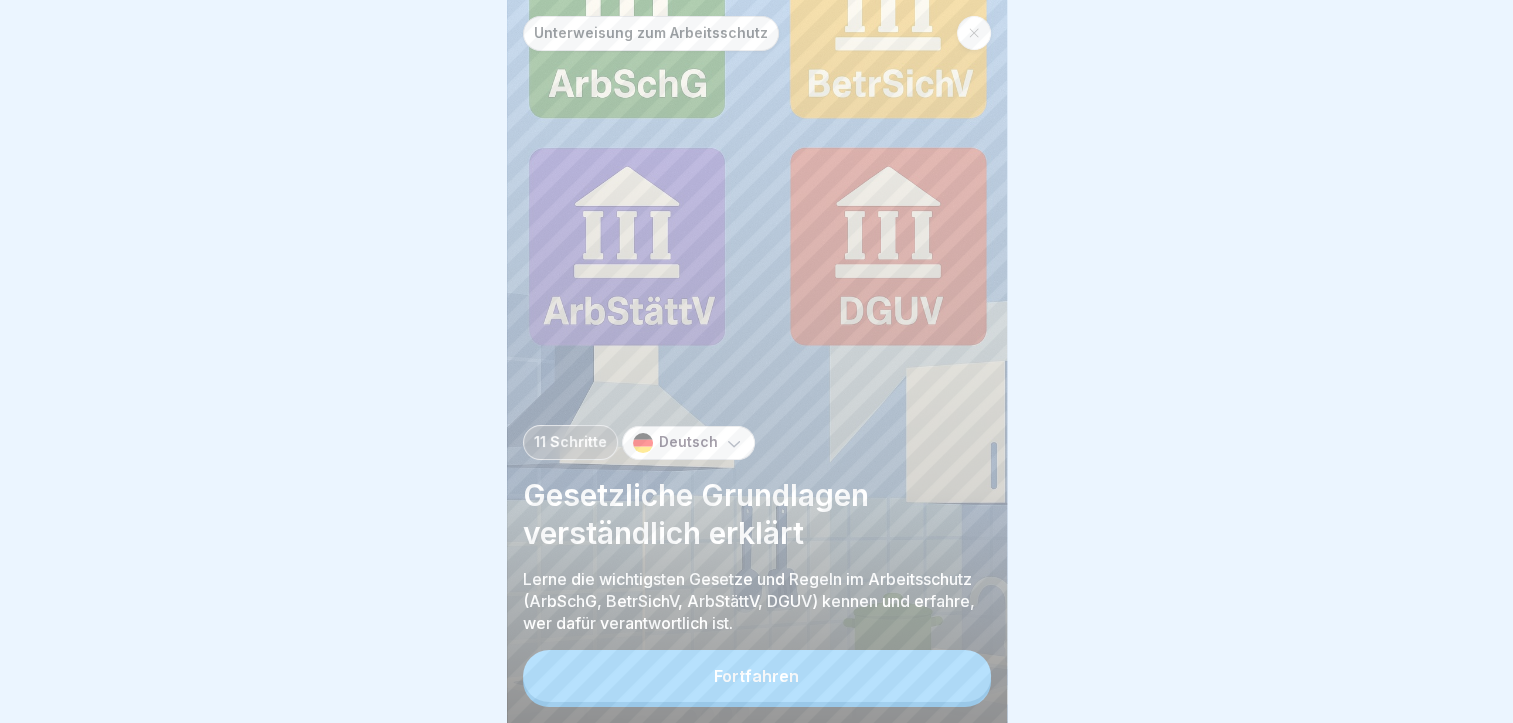 click on "Fortfahren" at bounding box center [757, 676] 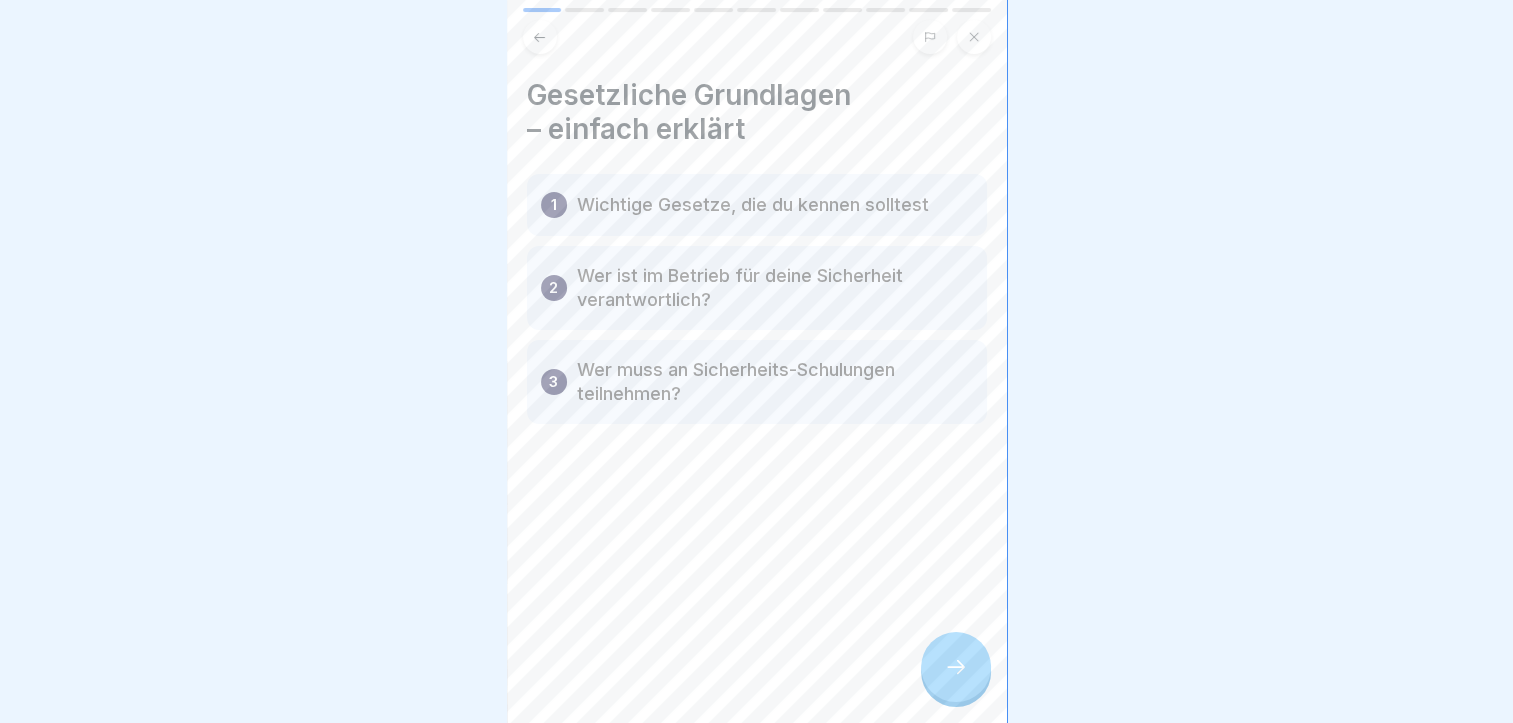 click at bounding box center (956, 667) 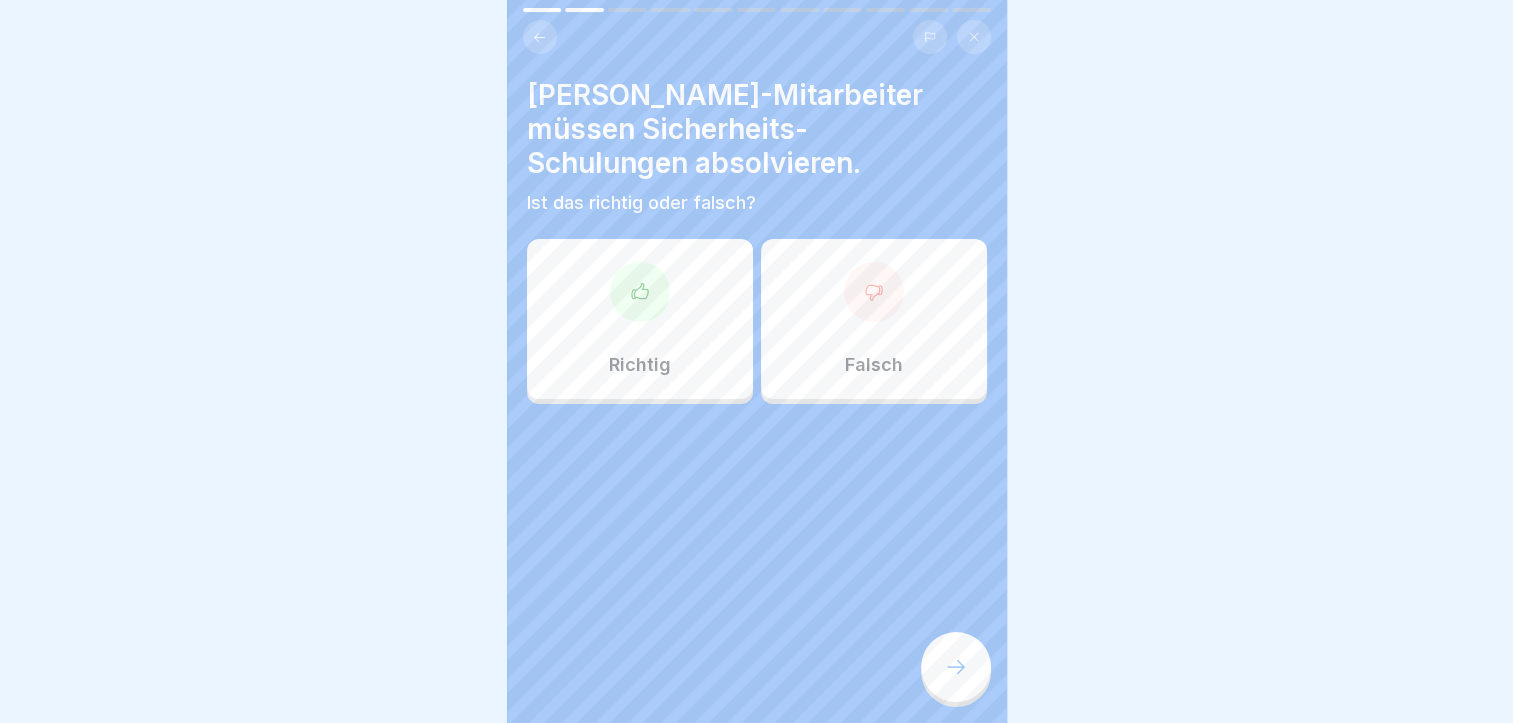 click 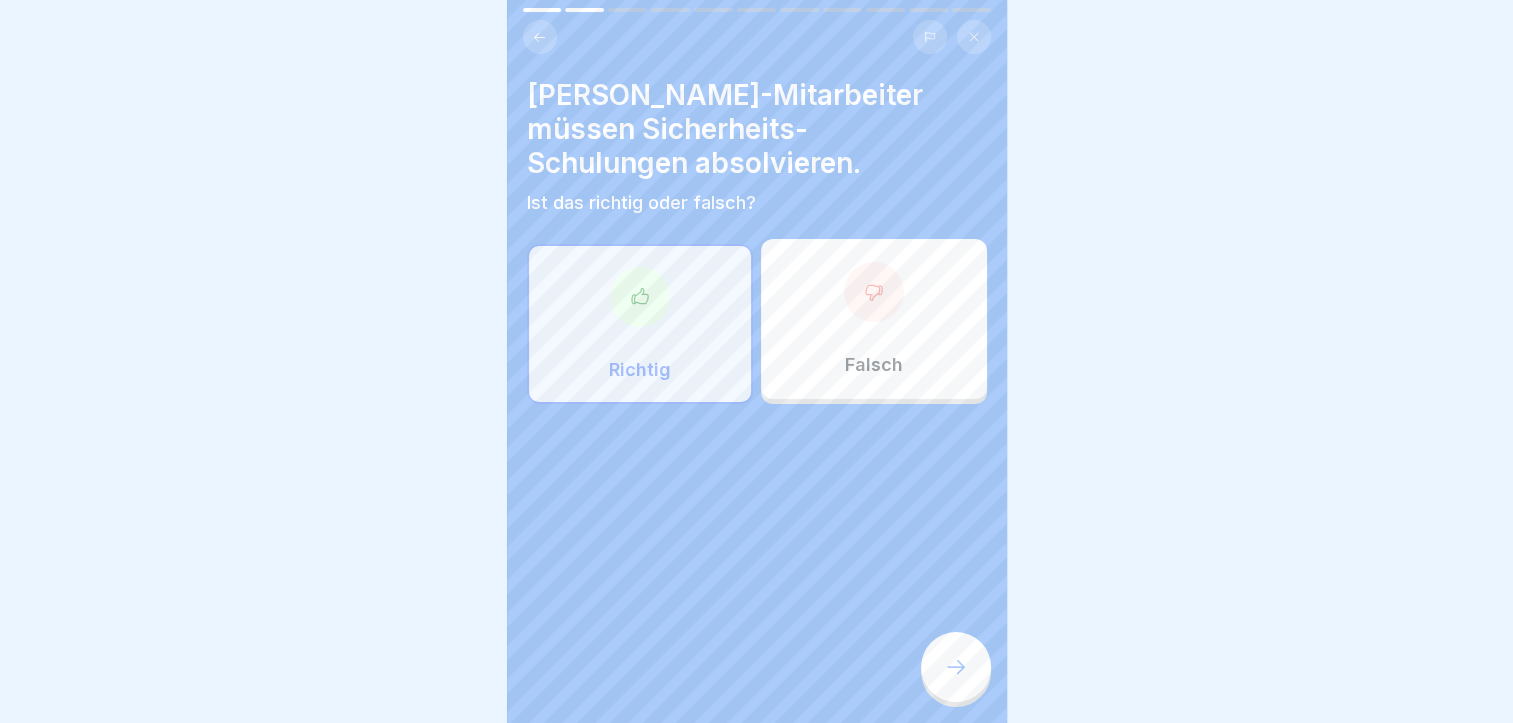 click at bounding box center (956, 667) 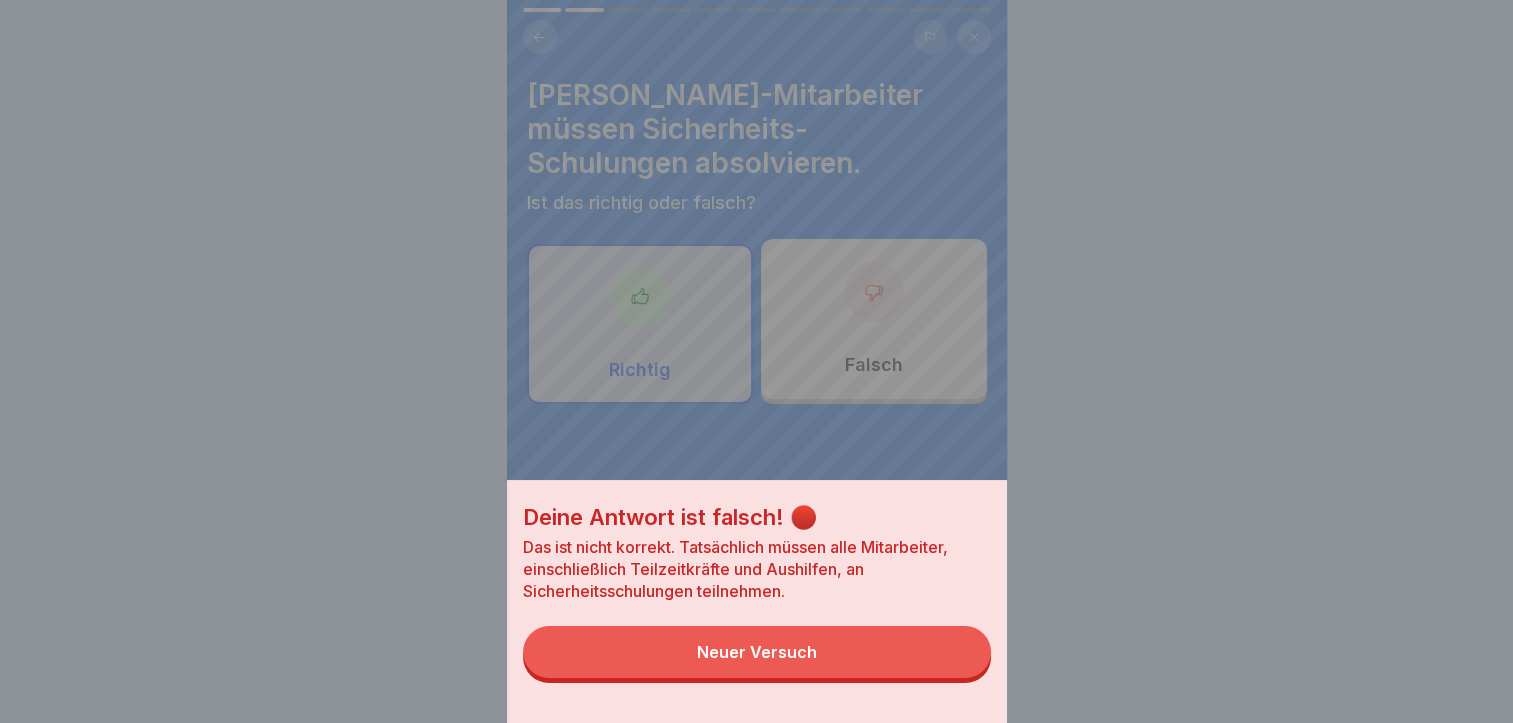 click on "Neuer Versuch" at bounding box center [757, 652] 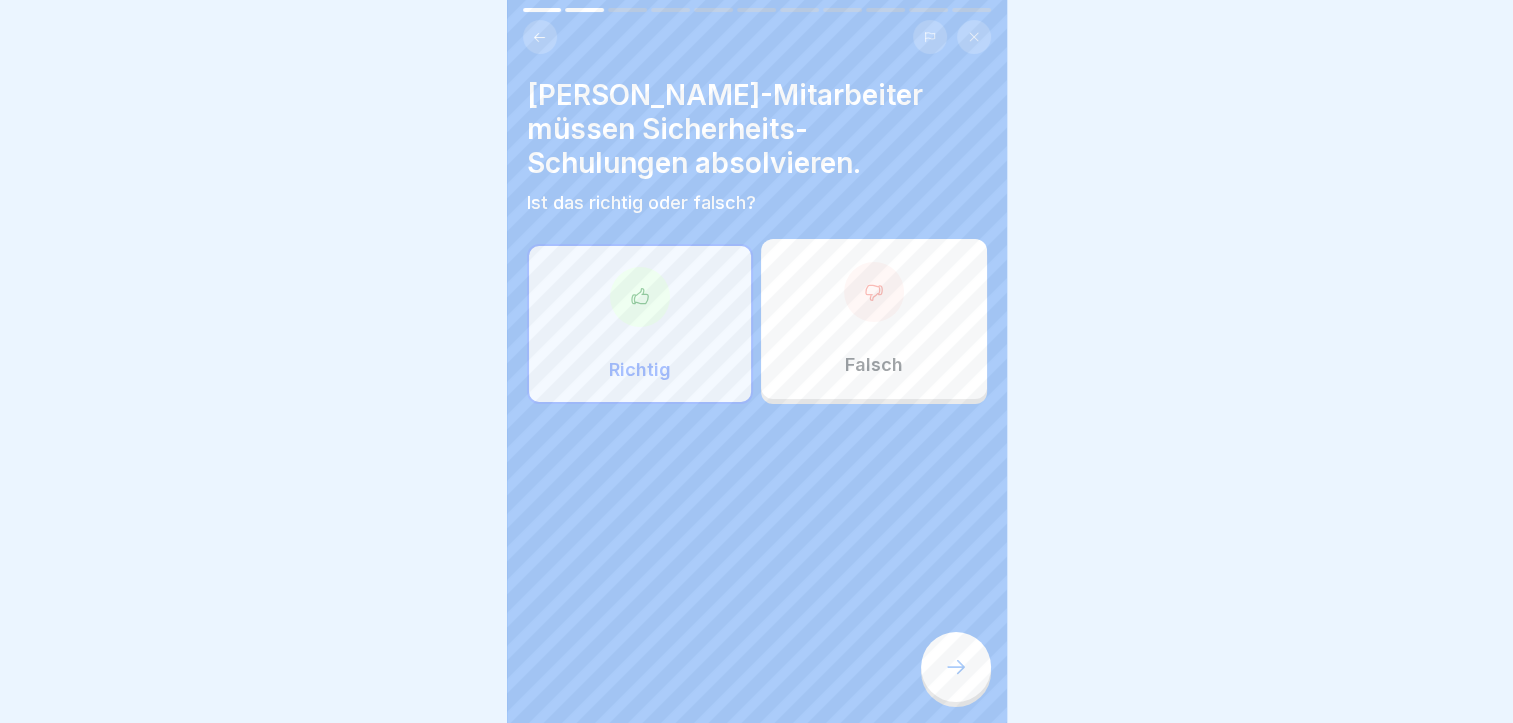 click at bounding box center [874, 292] 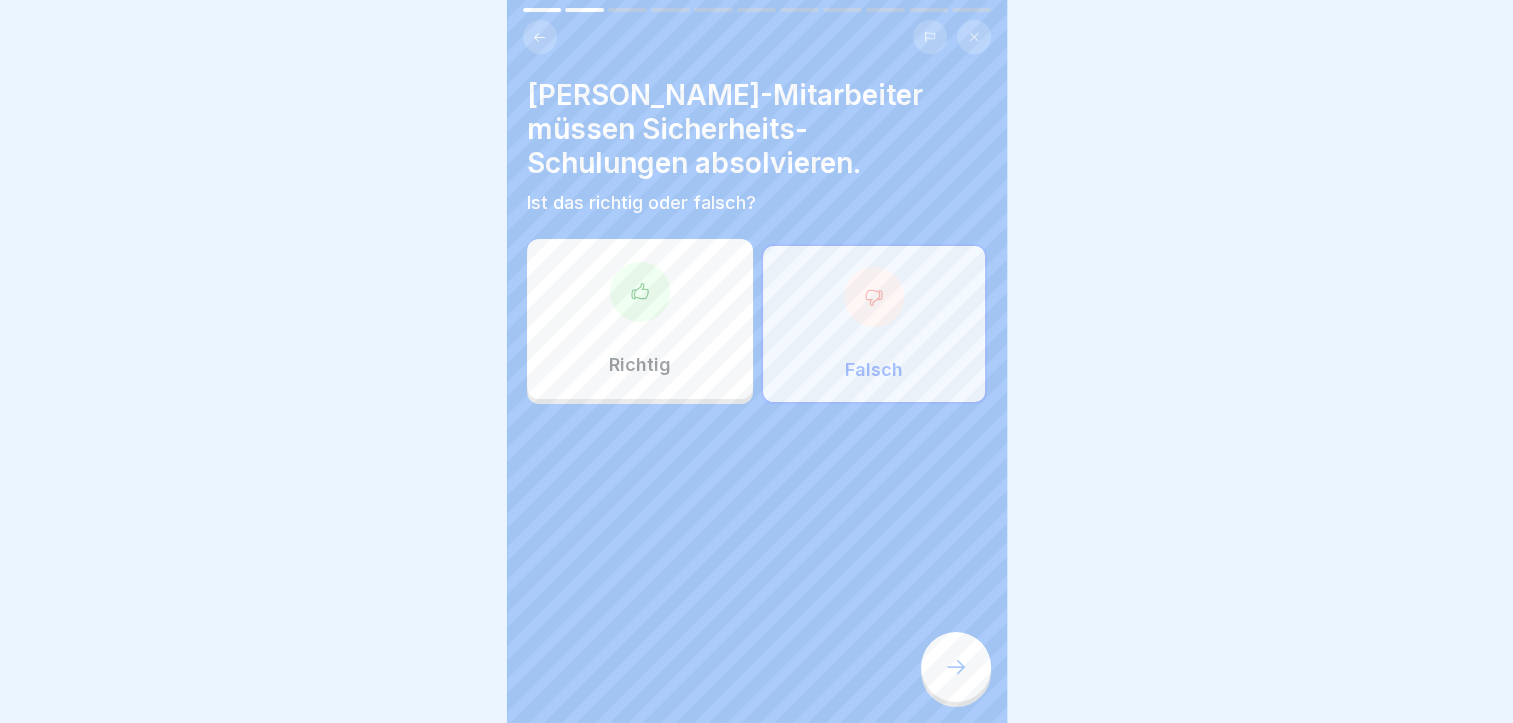 click 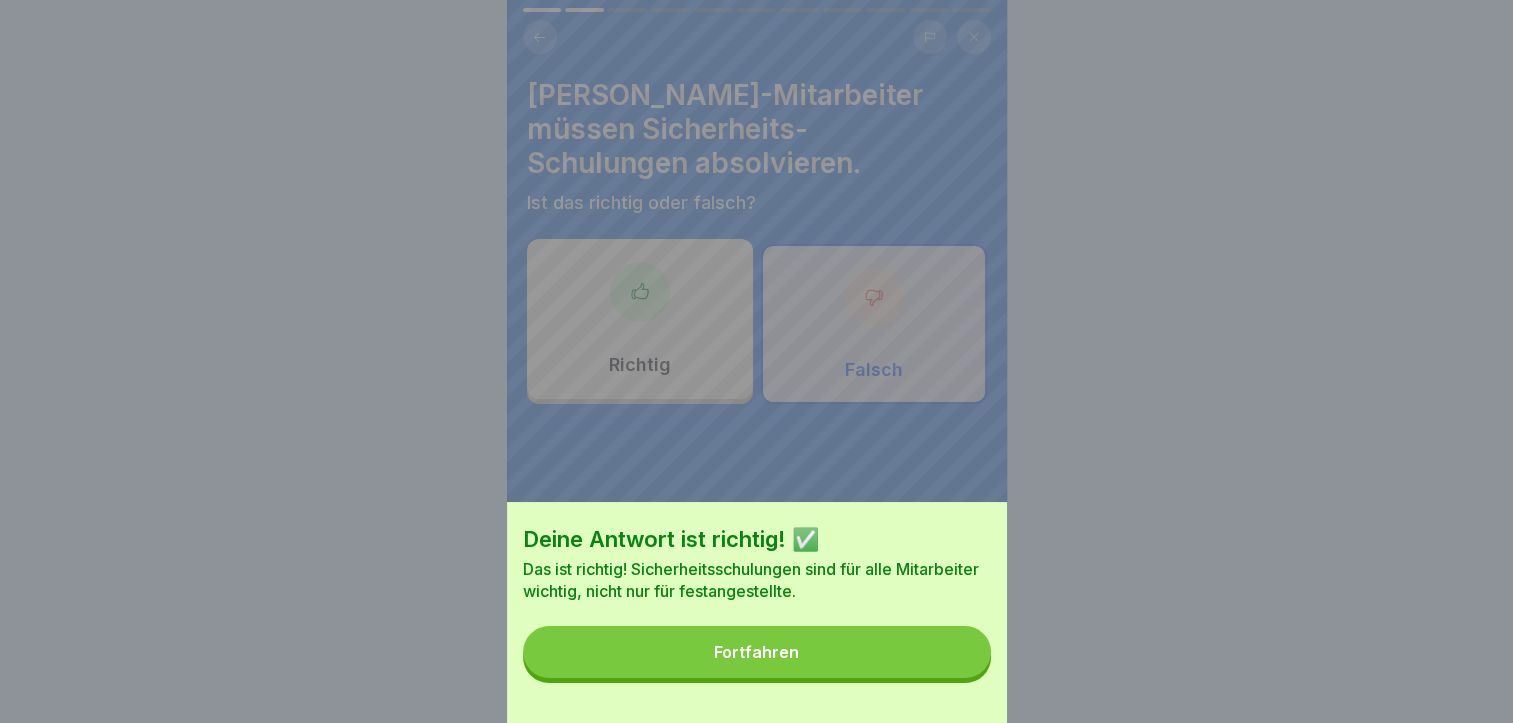 click on "Fortfahren" at bounding box center (757, 652) 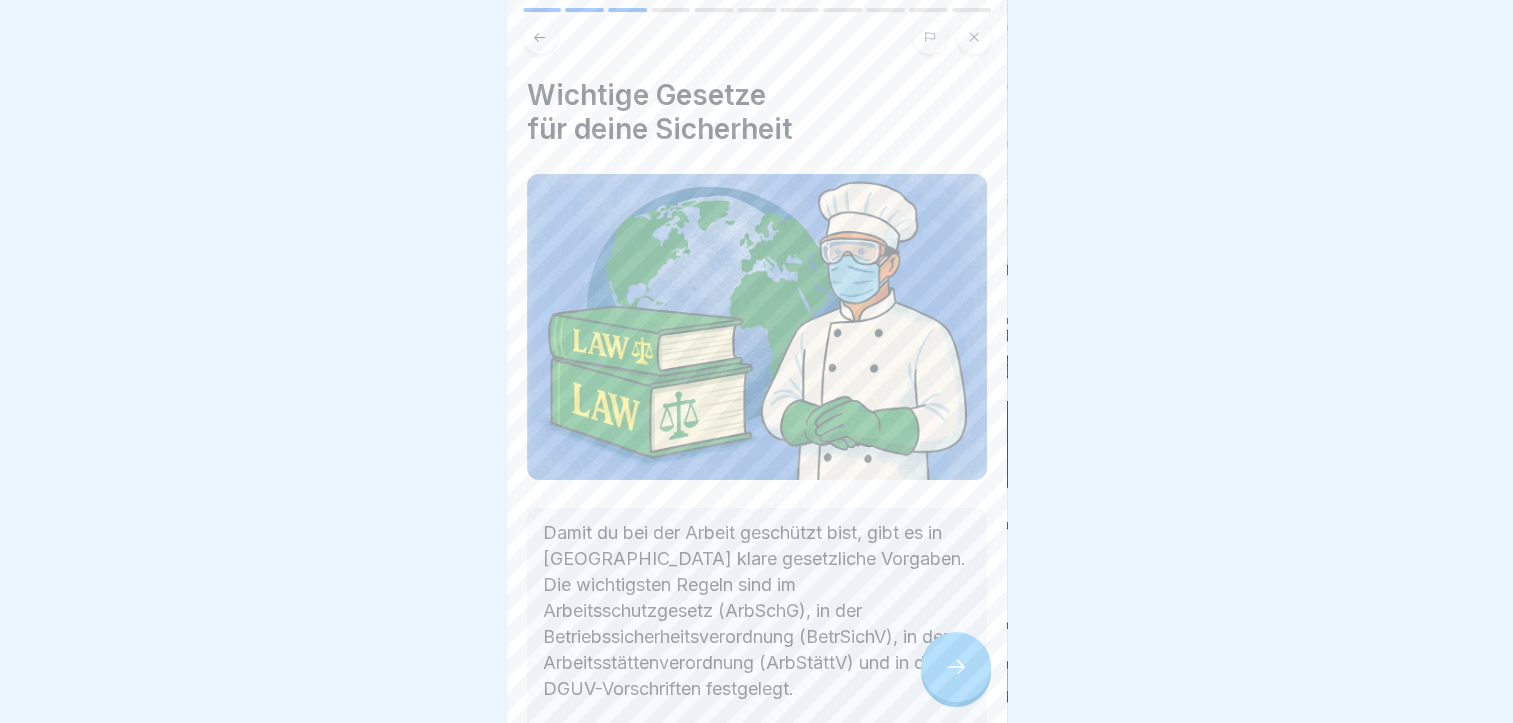 scroll, scrollTop: 204, scrollLeft: 0, axis: vertical 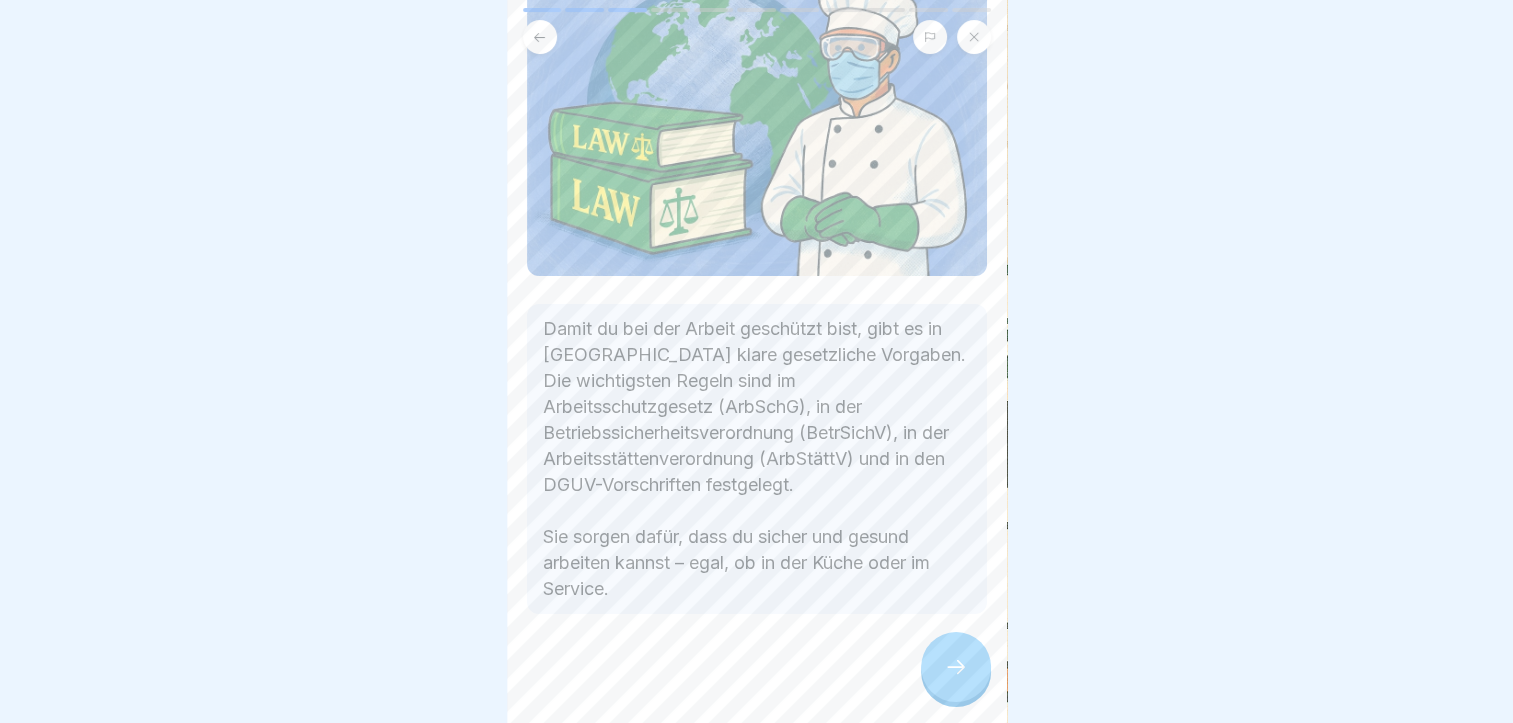click at bounding box center [956, 667] 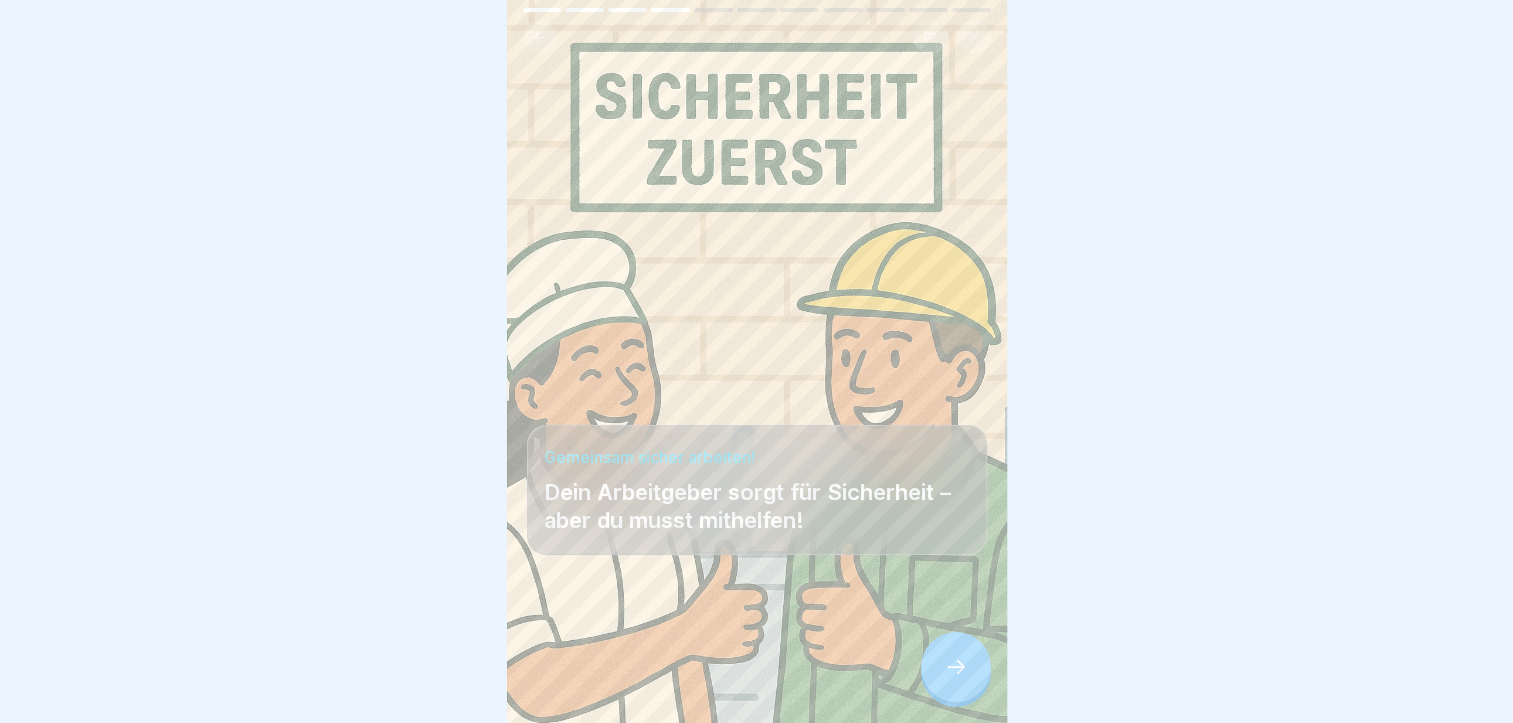 scroll, scrollTop: 15, scrollLeft: 0, axis: vertical 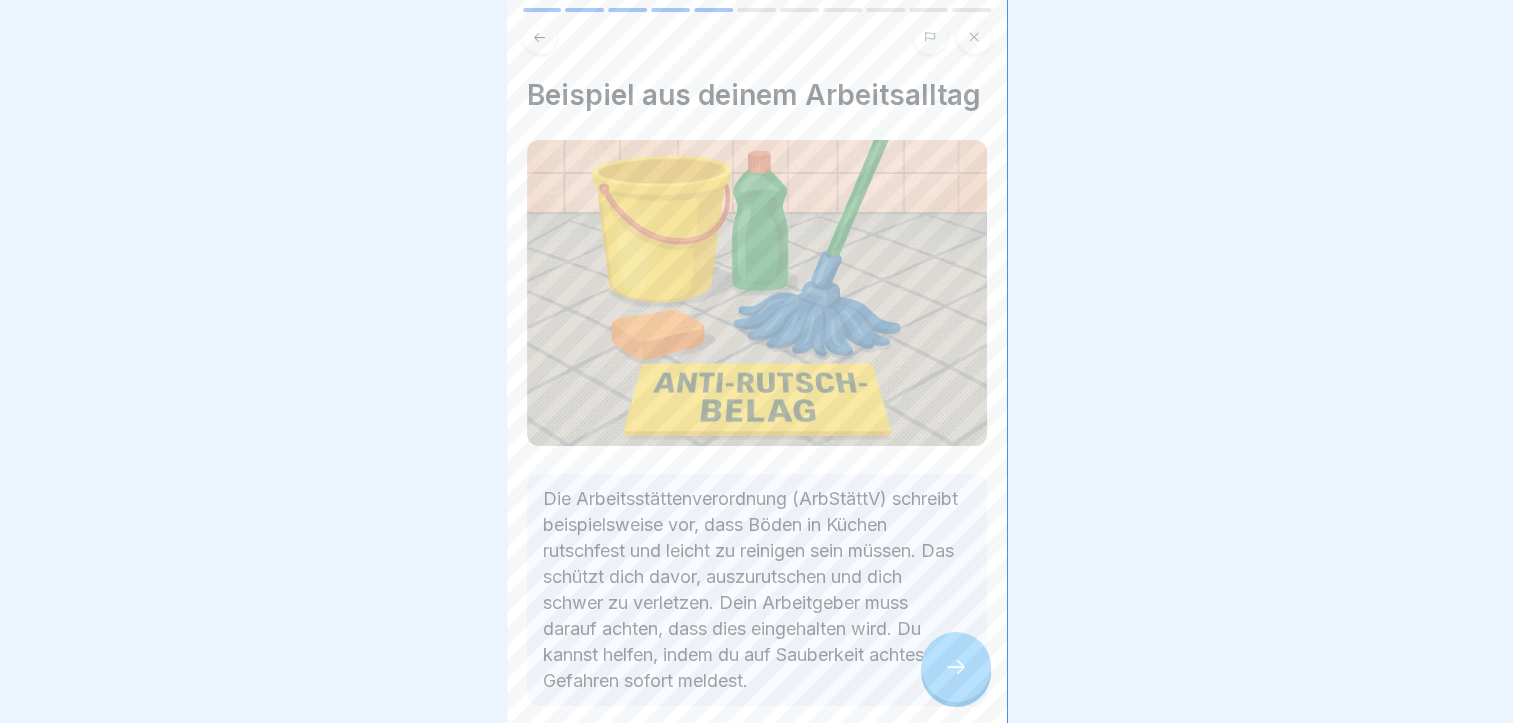 click on "Die Arbeitsstättenverordnung (ArbStättV) schreibt beispielsweise vor, dass Böden in Küchen rutschfest und leicht zu reinigen sein müssen. Das schützt dich davor, auszurutschen und dich schwer zu verletzen. Dein Arbeitgeber muss darauf achten, dass dies eingehalten wird. Du kannst helfen, indem du auf Sauberkeit achtest und Gefahren sofort meldest." at bounding box center [757, 590] 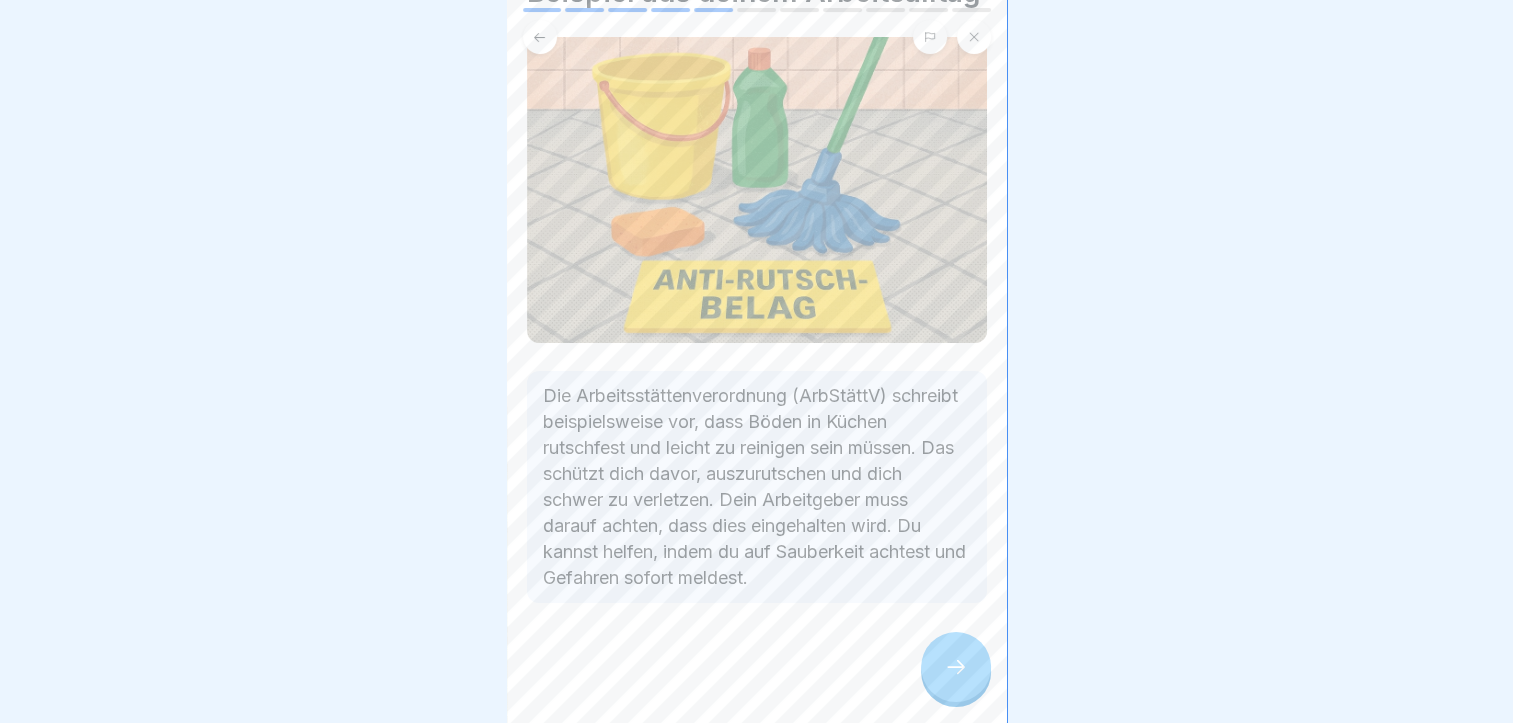 click at bounding box center [956, 667] 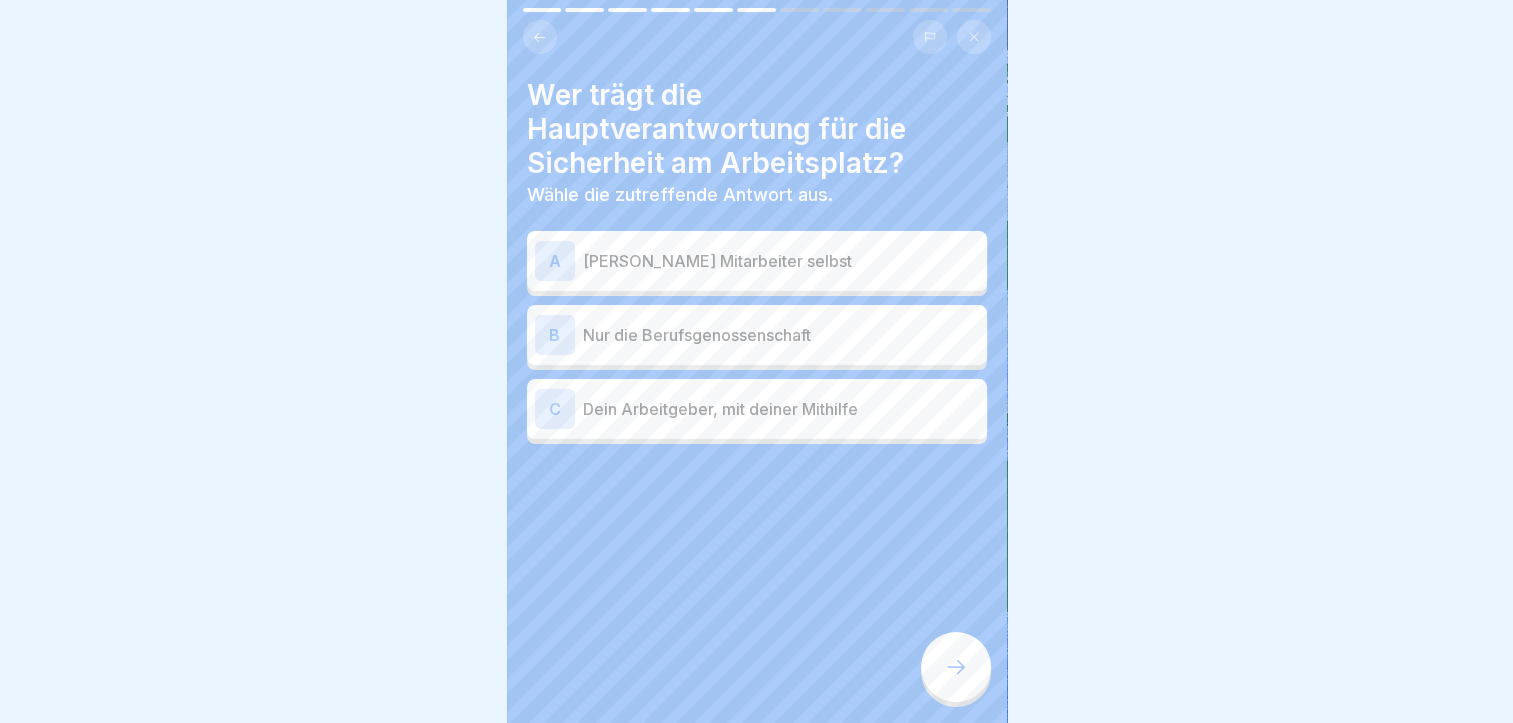 click on "Dein Arbeitgeber, mit deiner Mithilfe" at bounding box center [781, 409] 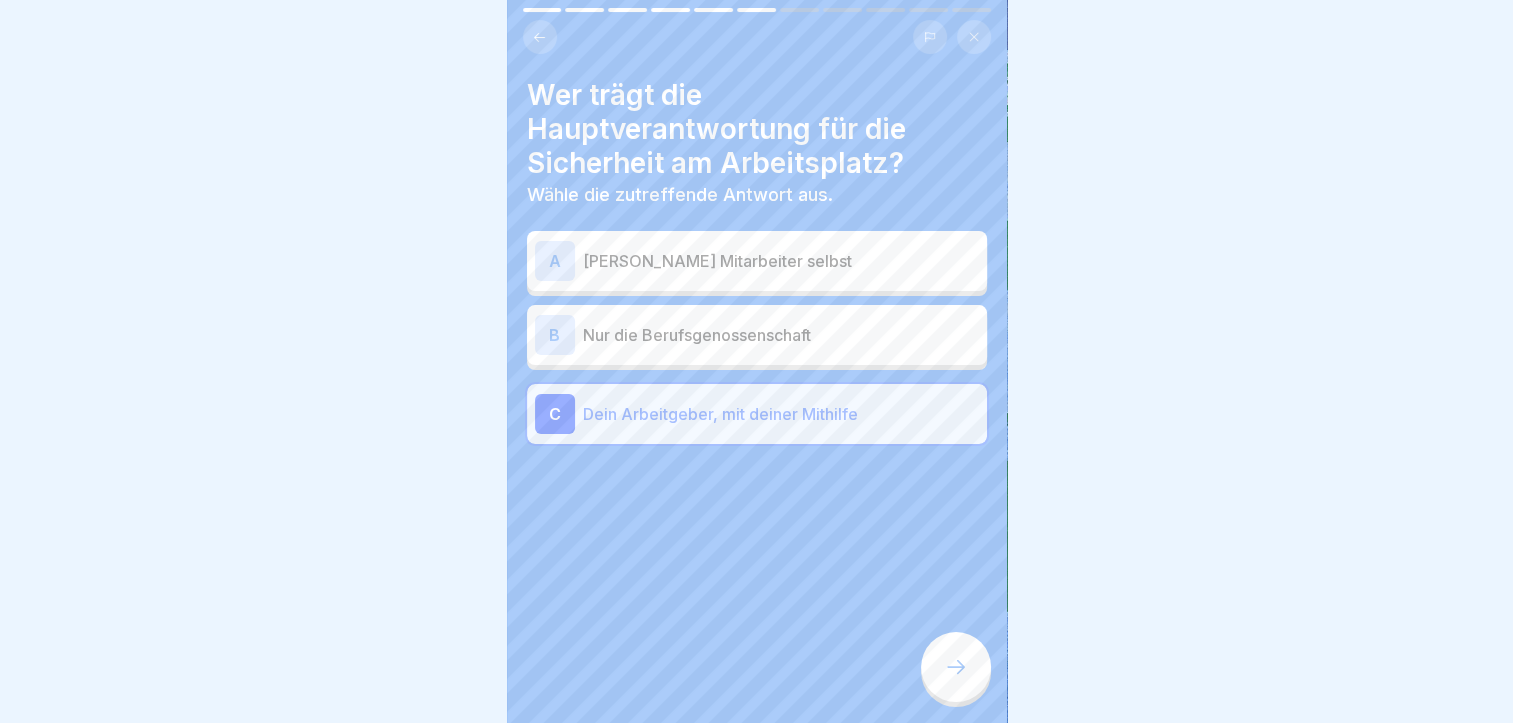 click at bounding box center (956, 667) 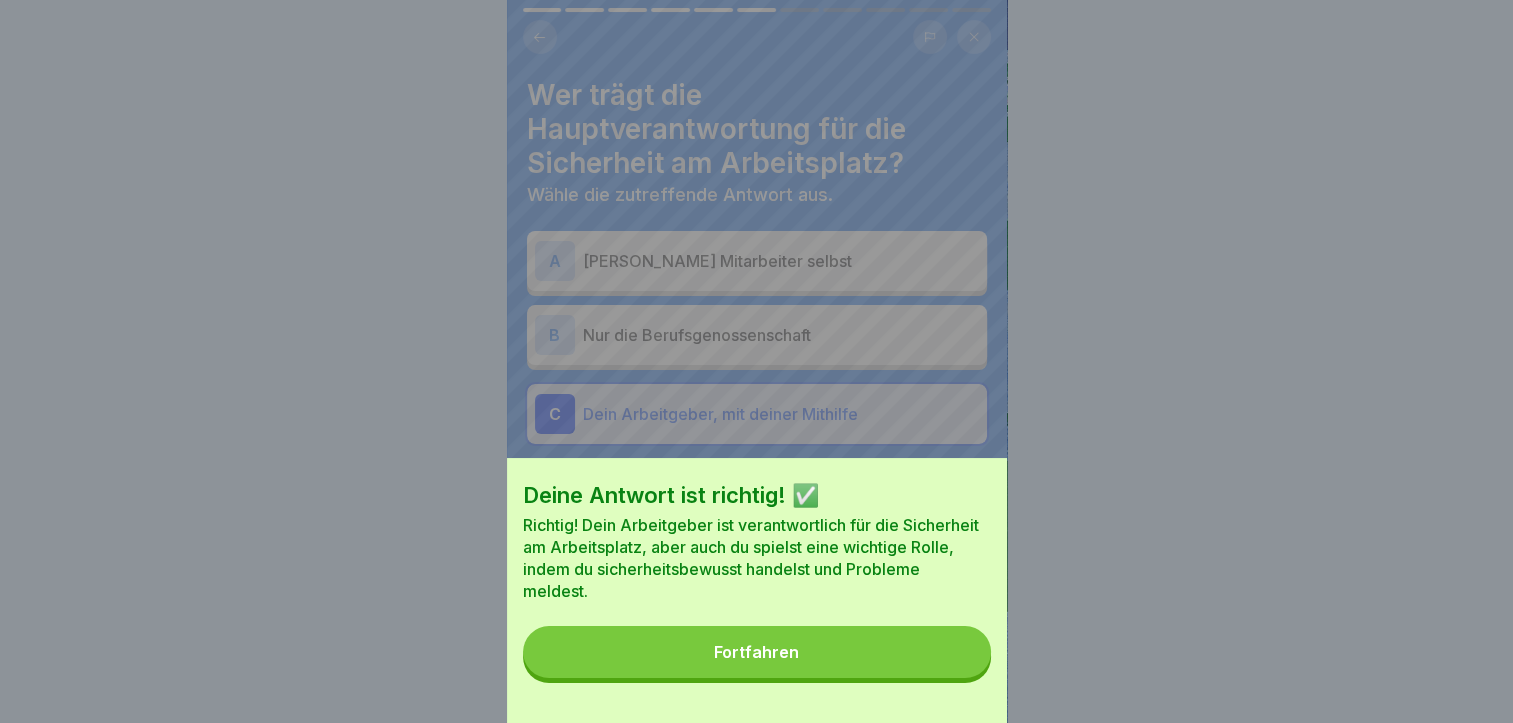 click on "Fortfahren" at bounding box center [756, 652] 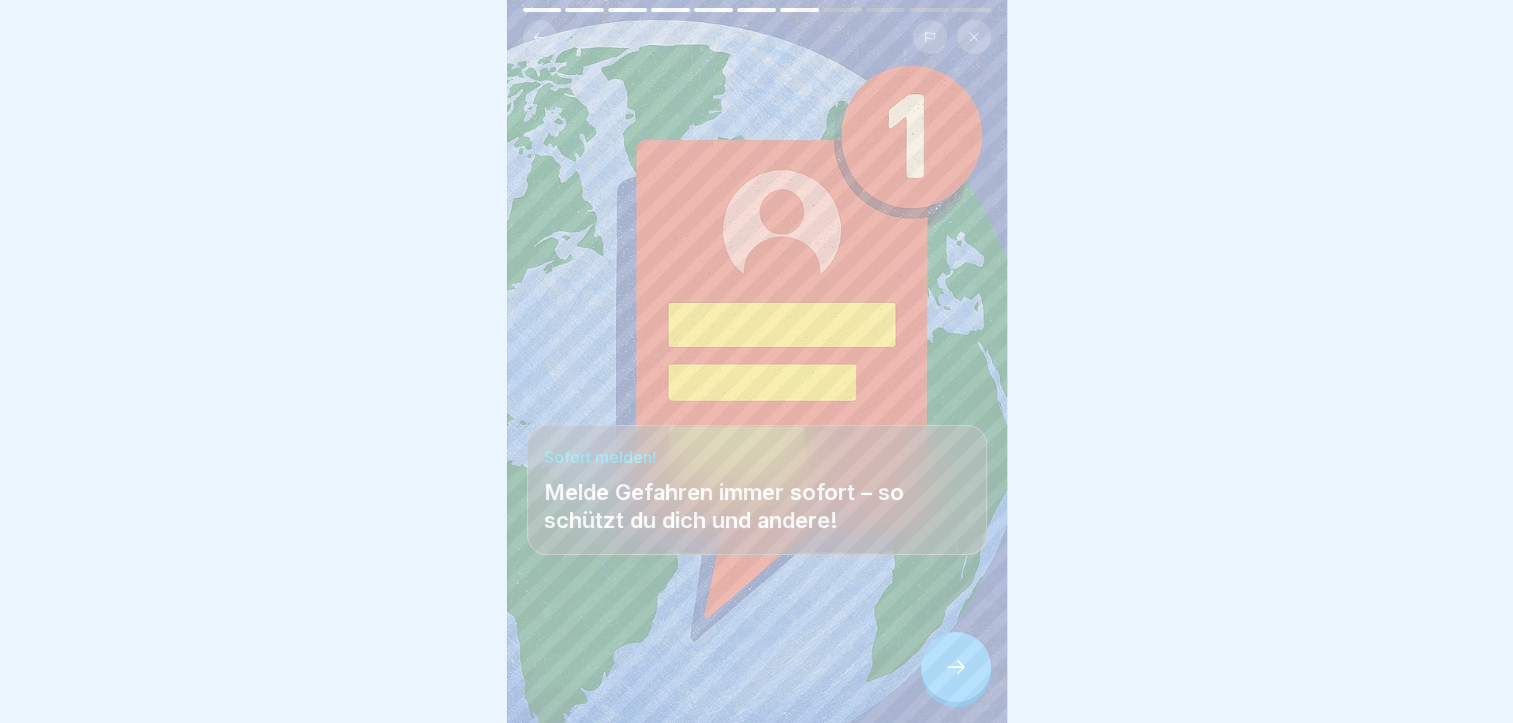 click 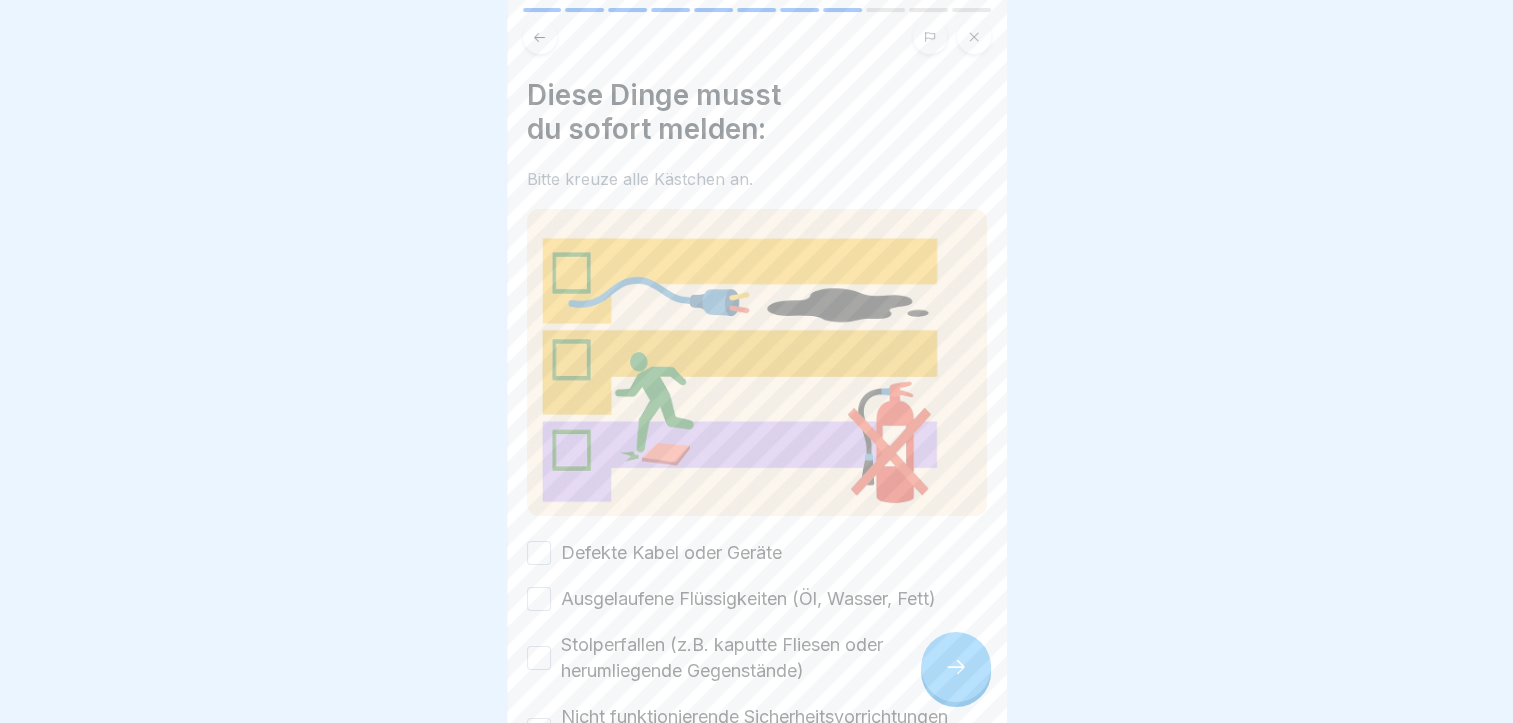 scroll, scrollTop: 139, scrollLeft: 0, axis: vertical 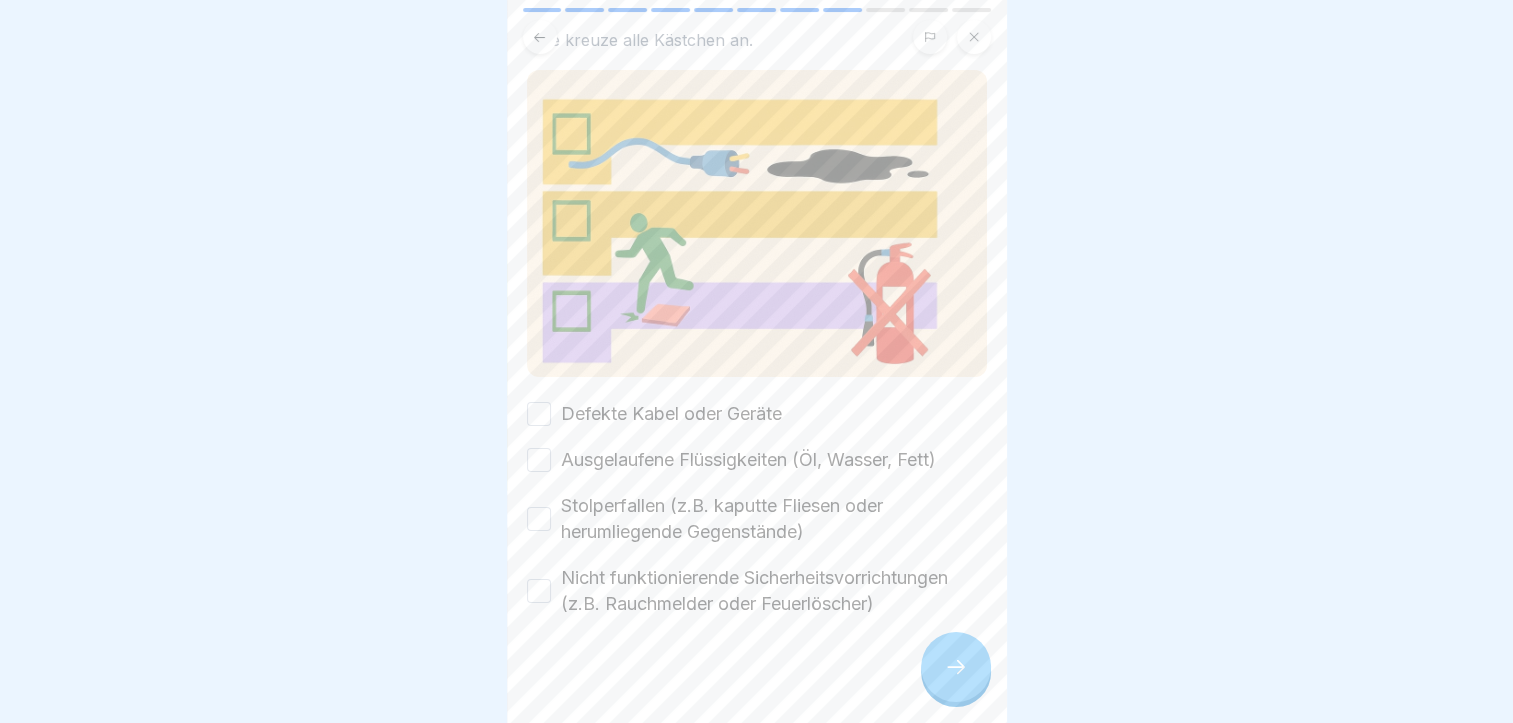 click on "Defekte Kabel oder Geräte" at bounding box center [539, 414] 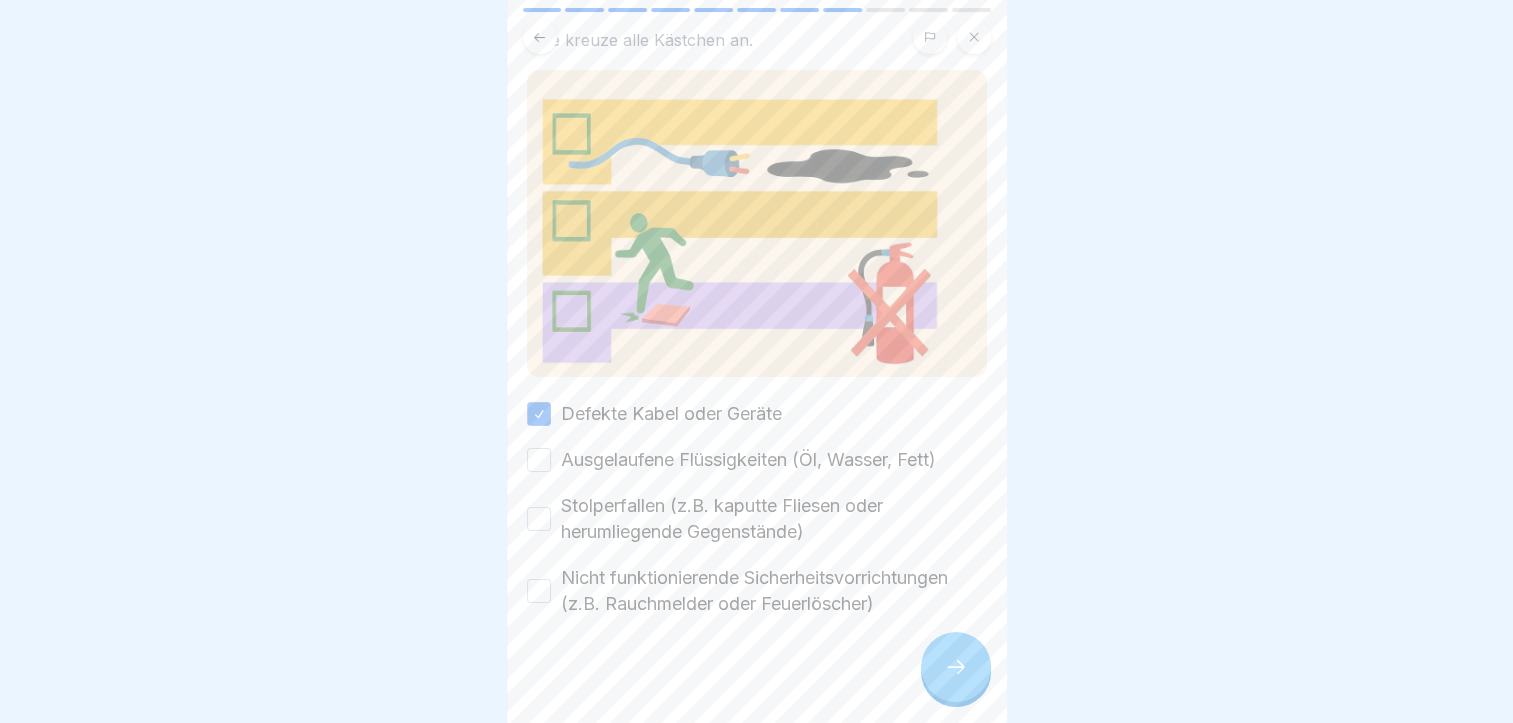 click on "Ausgelaufene Flüssigkeiten (Öl, Wasser, Fett)" at bounding box center (539, 460) 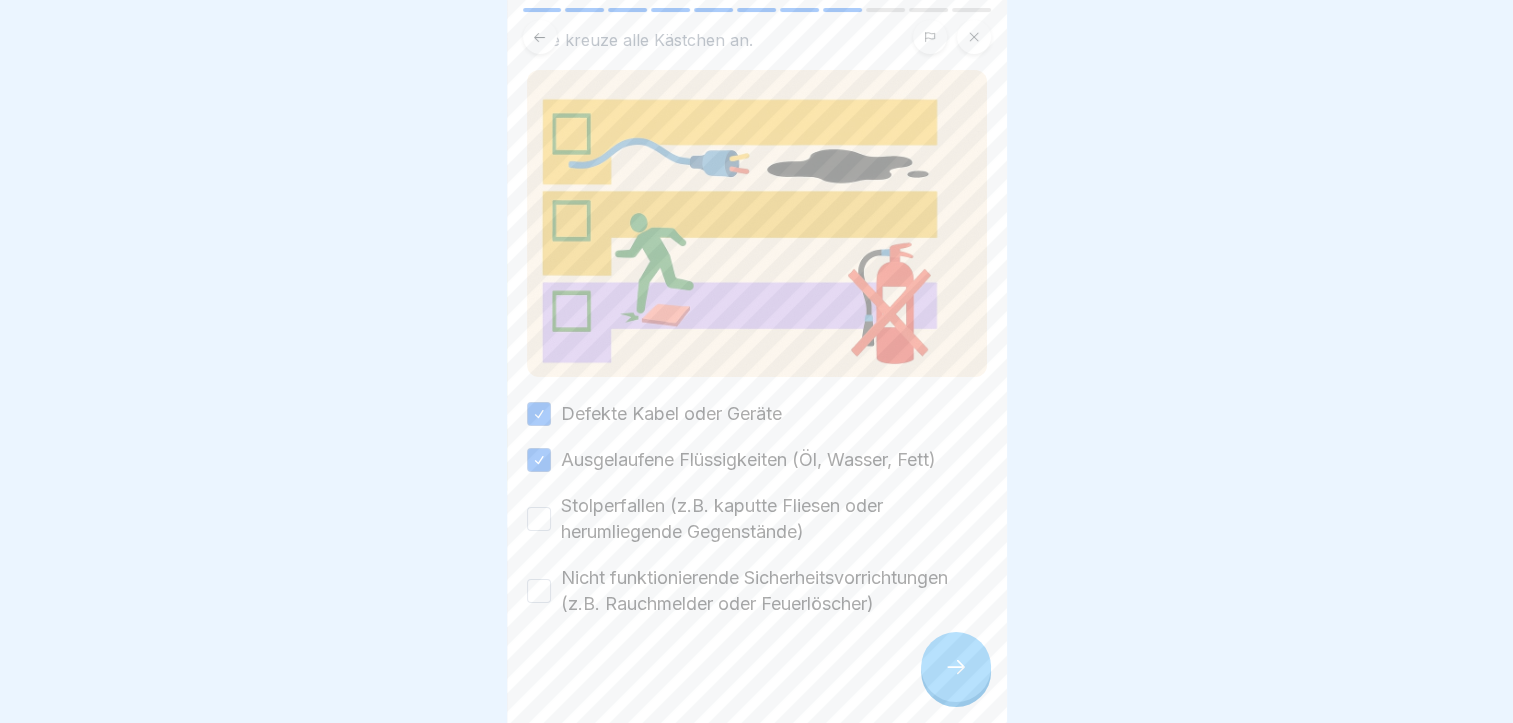 click on "Stolperfallen (z.B. kaputte Fliesen oder herumliegende Gegenstände)" at bounding box center (539, 519) 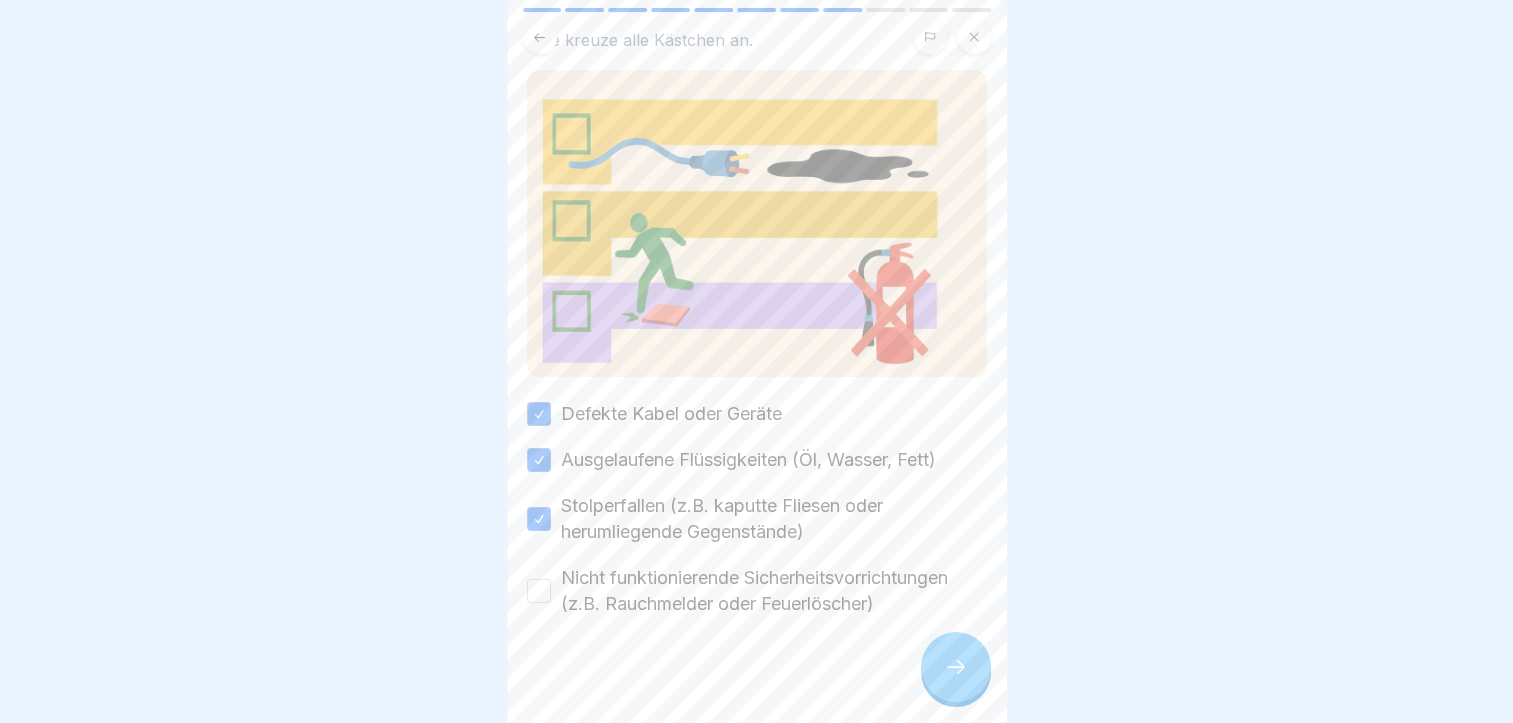 click on "Nicht funktionierende Sicherheitsvorrichtungen (z.B. Rauchmelder oder Feuerlöscher)" at bounding box center [539, 591] 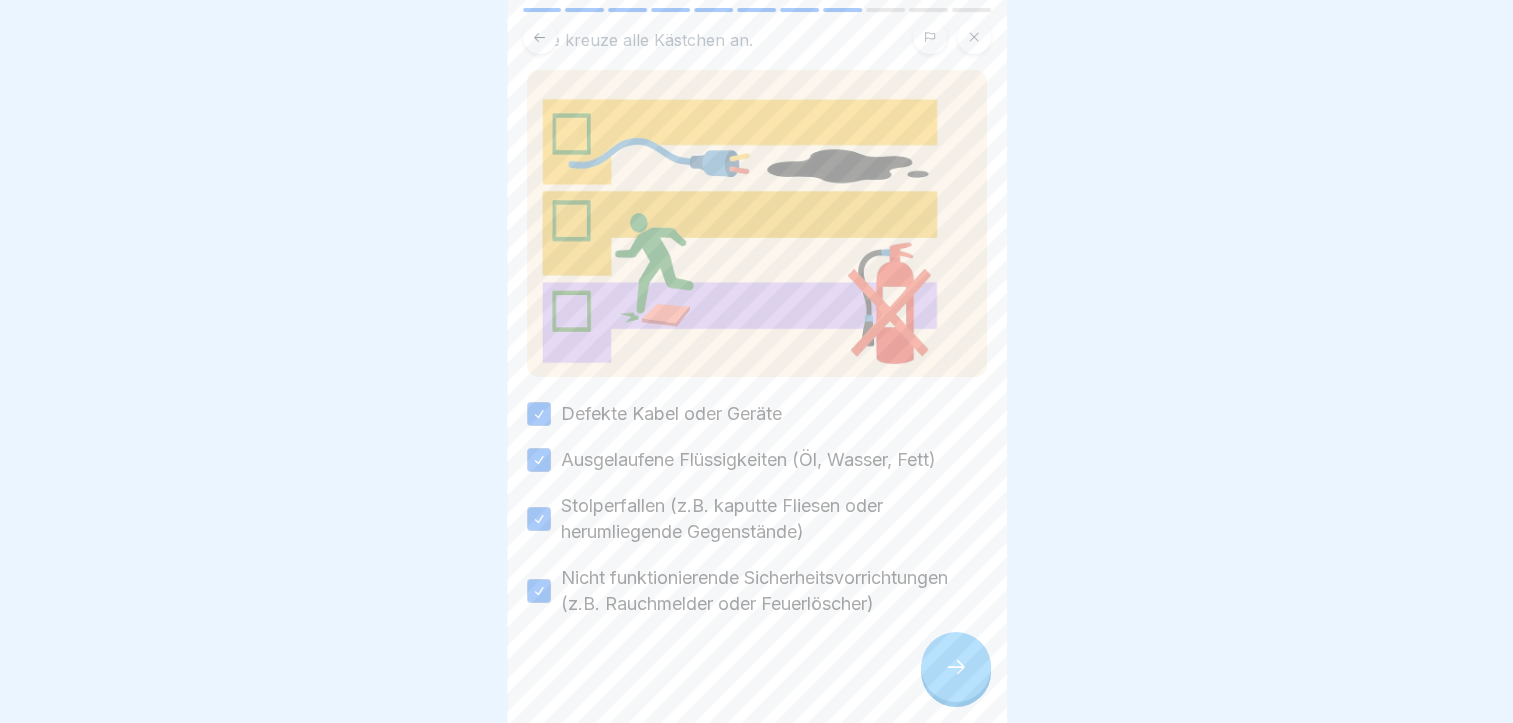 click 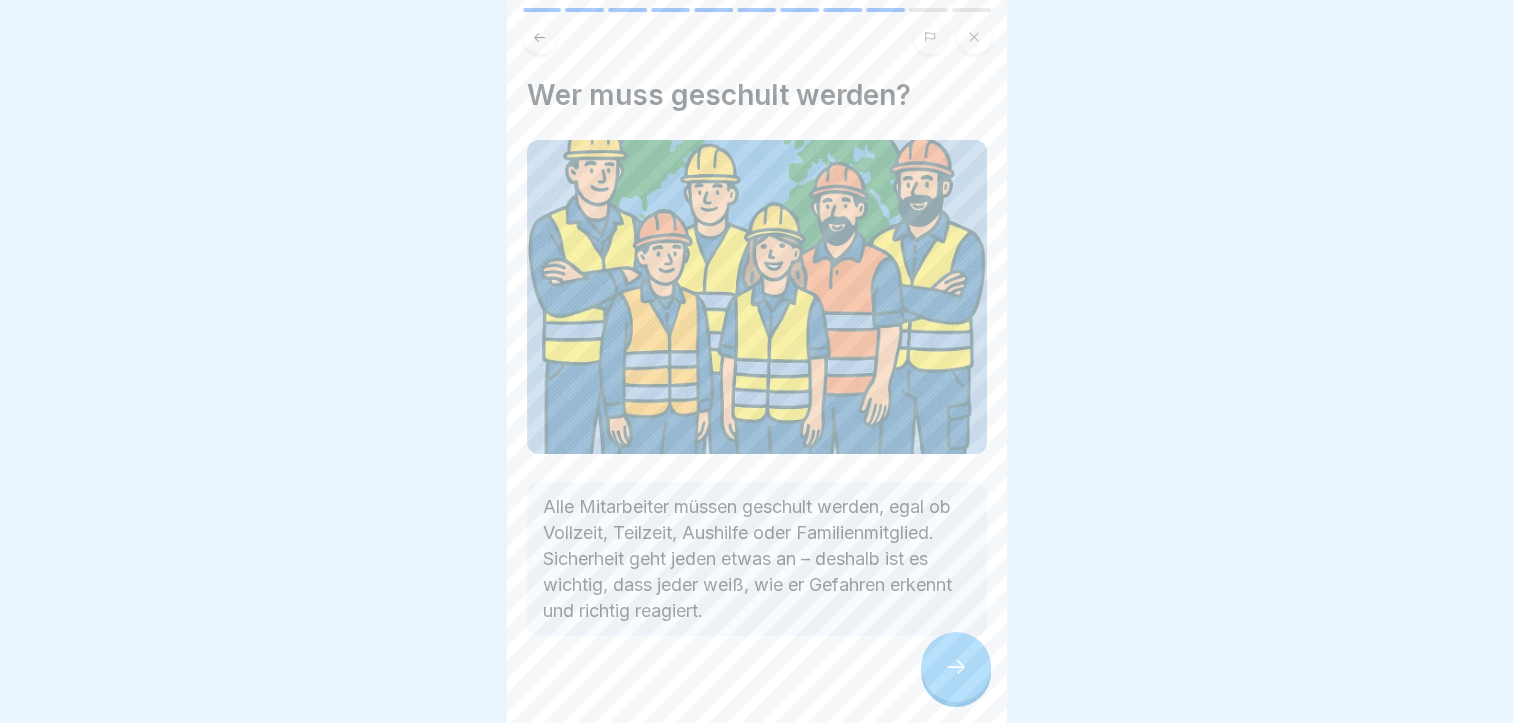 click 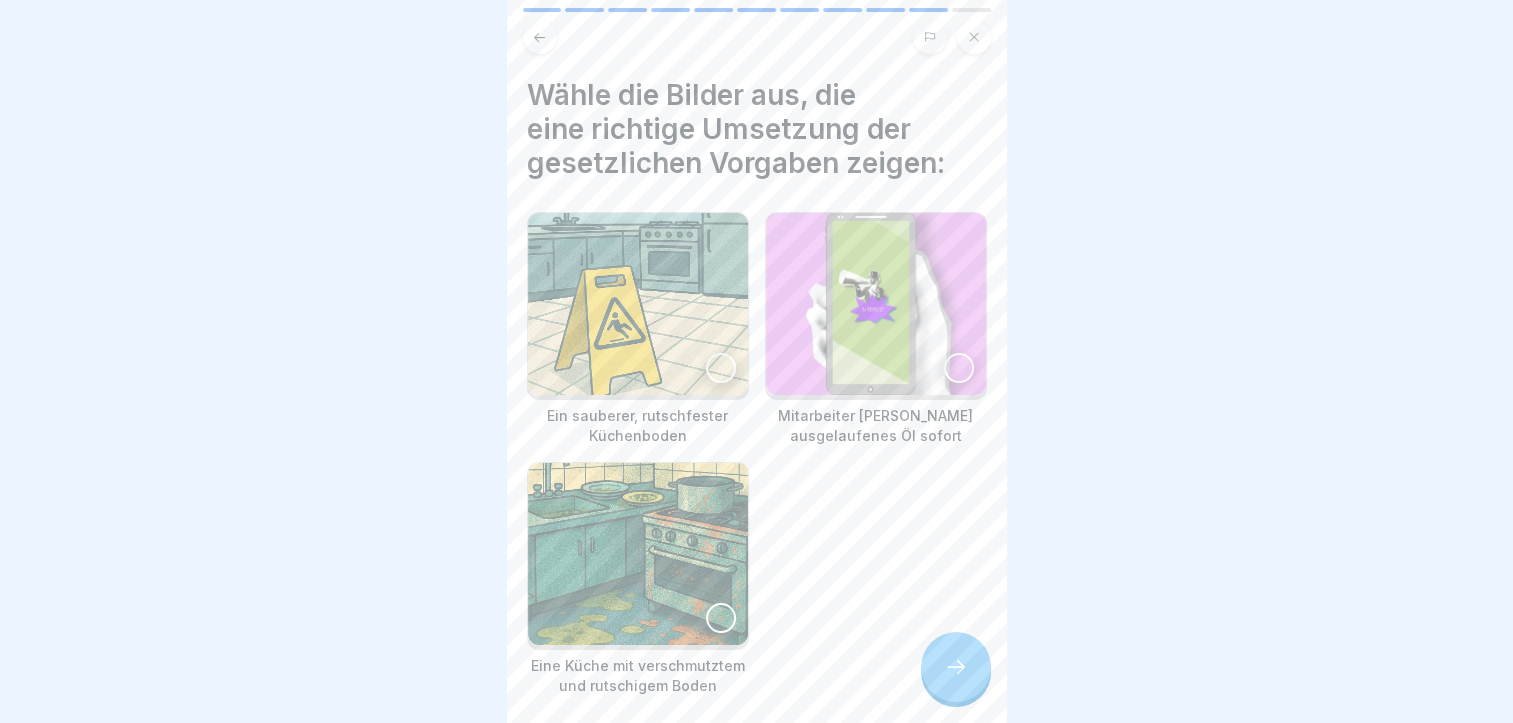 click at bounding box center (721, 368) 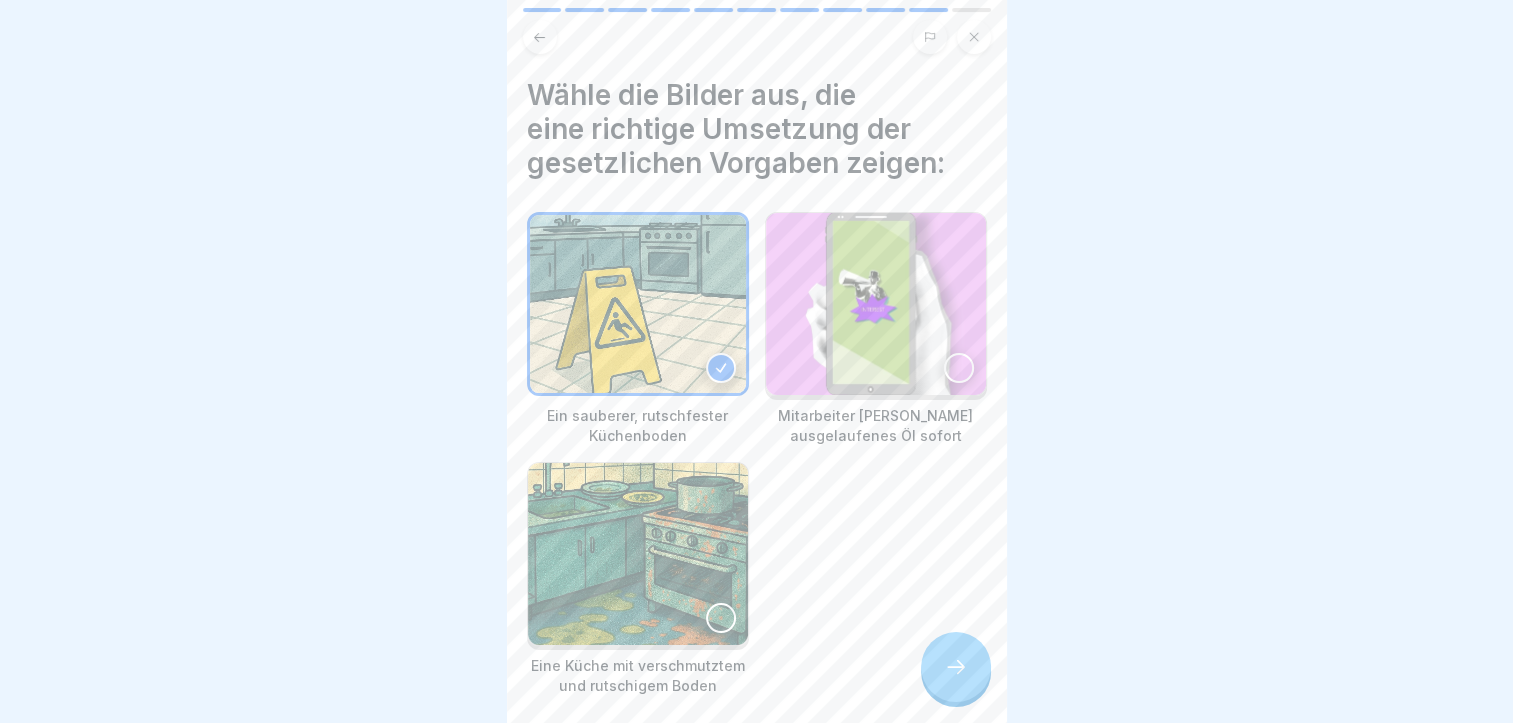 click at bounding box center (638, 554) 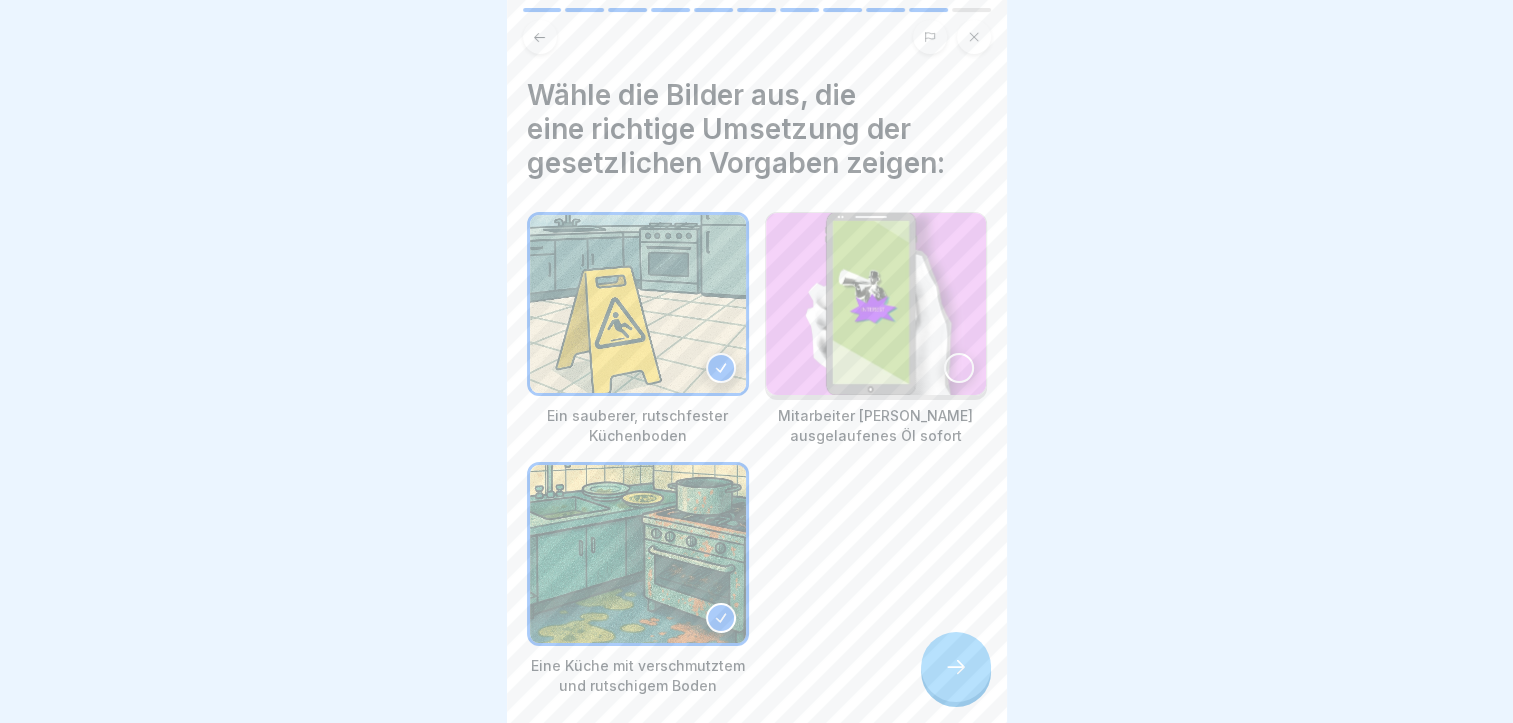 click 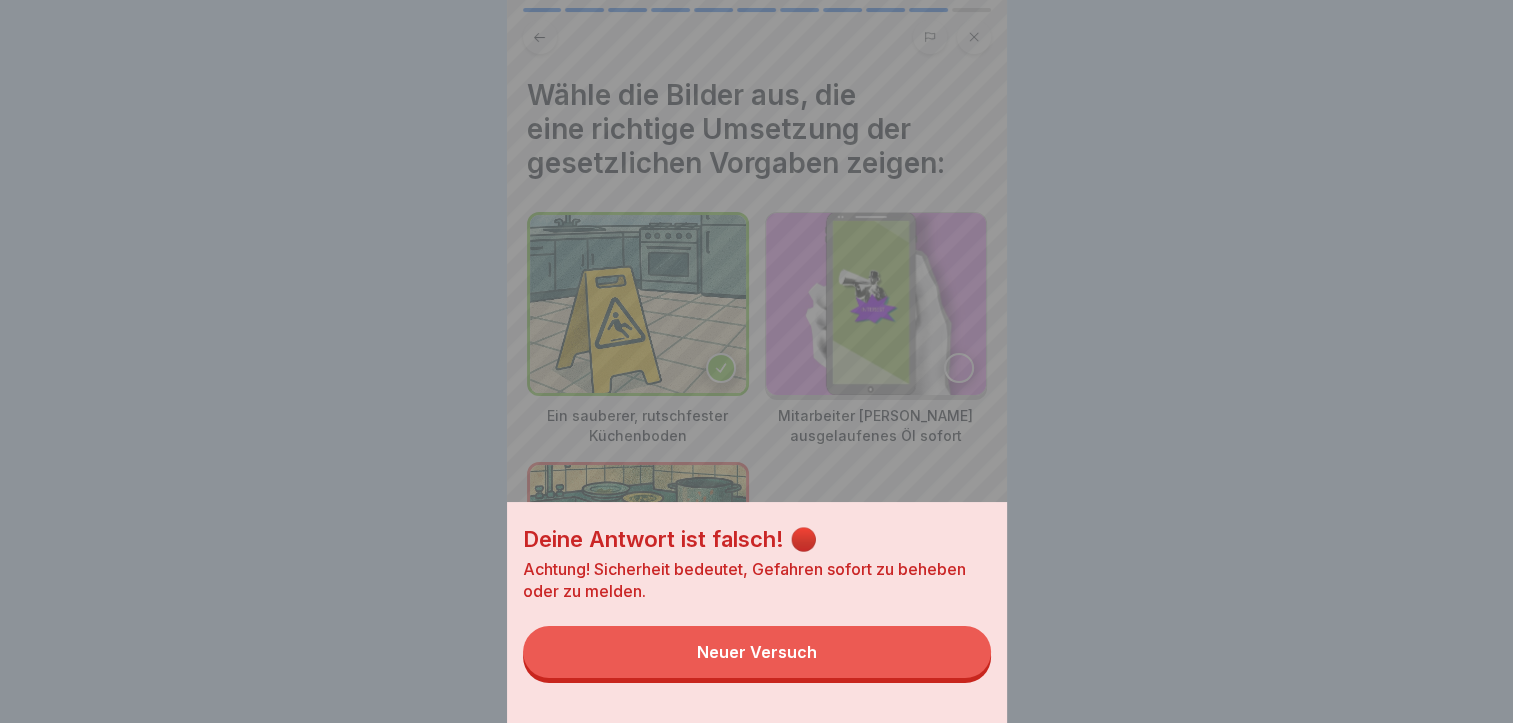 click on "Neuer Versuch" at bounding box center (757, 652) 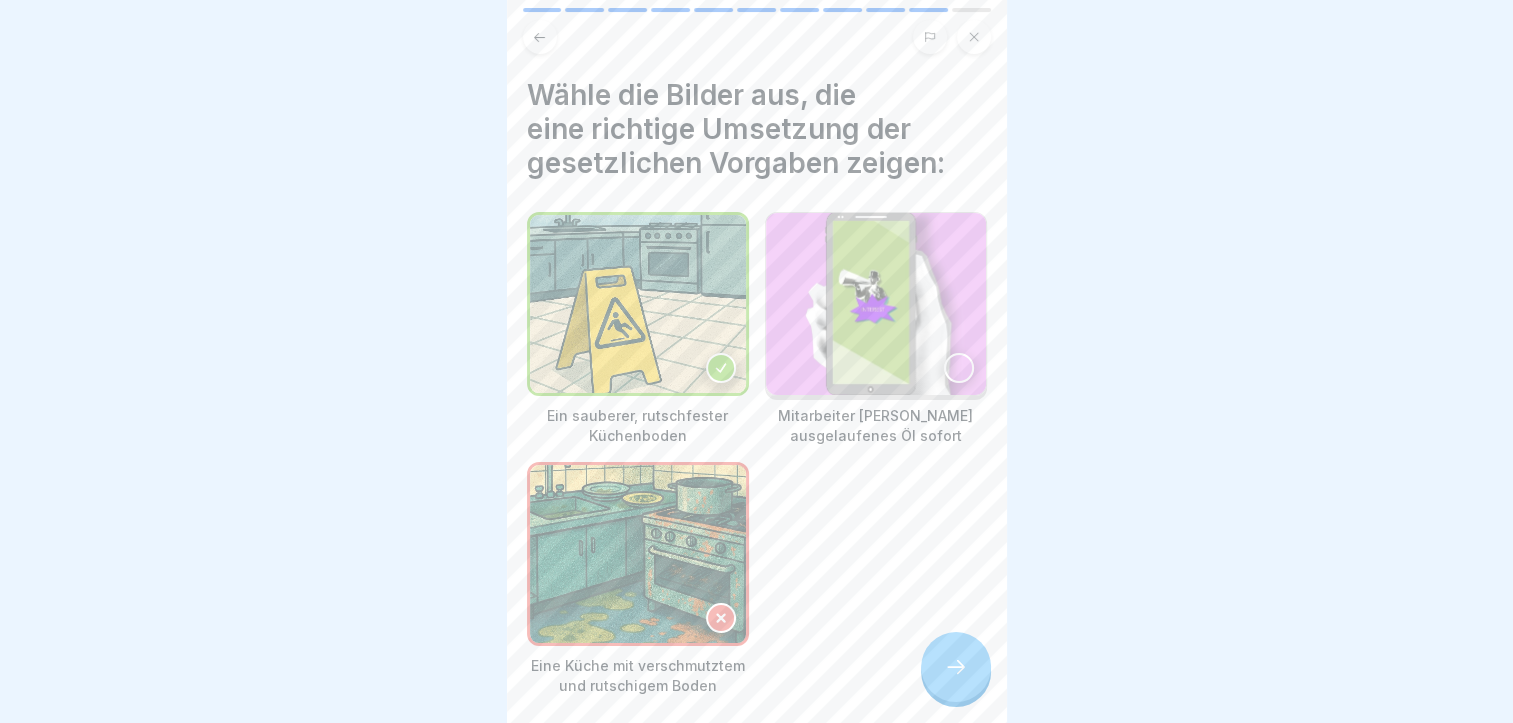 click at bounding box center (959, 368) 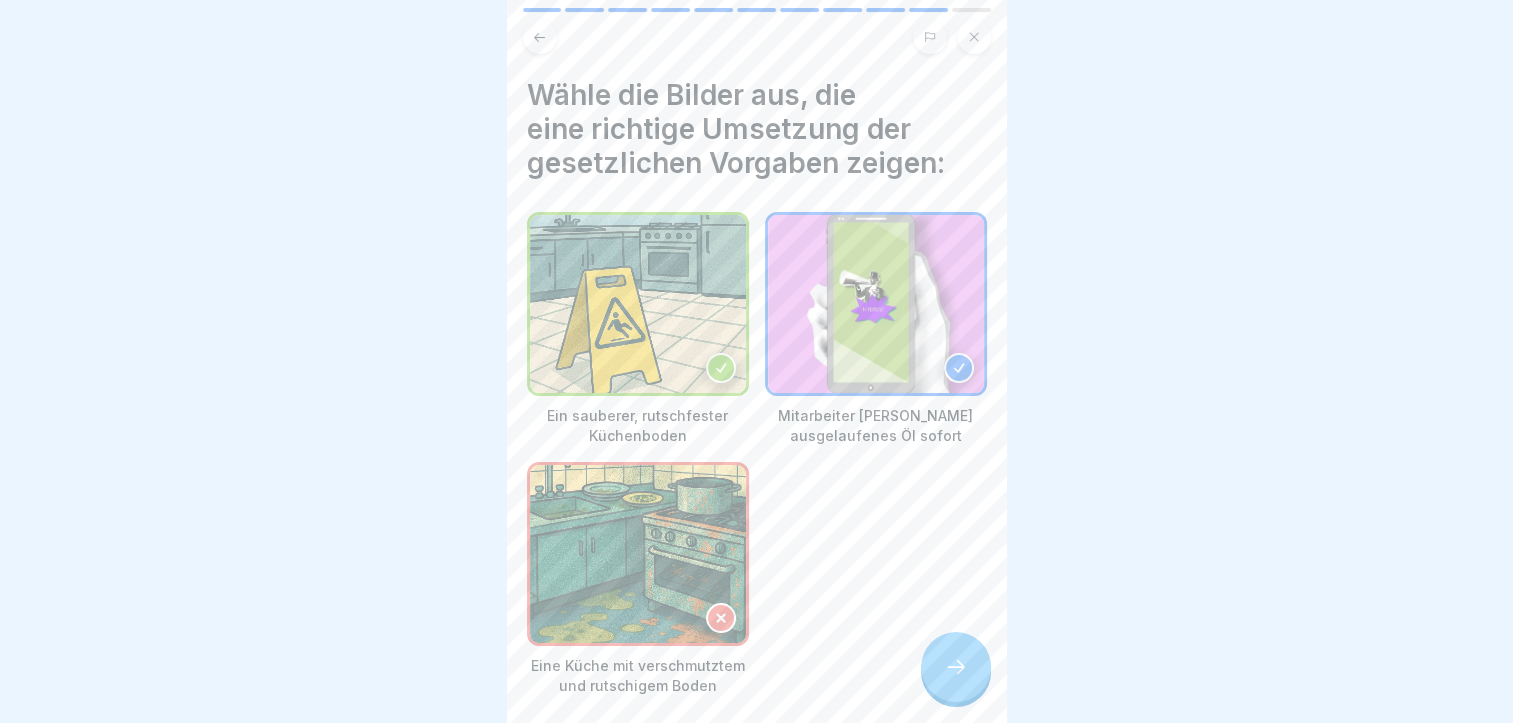 click at bounding box center (721, 618) 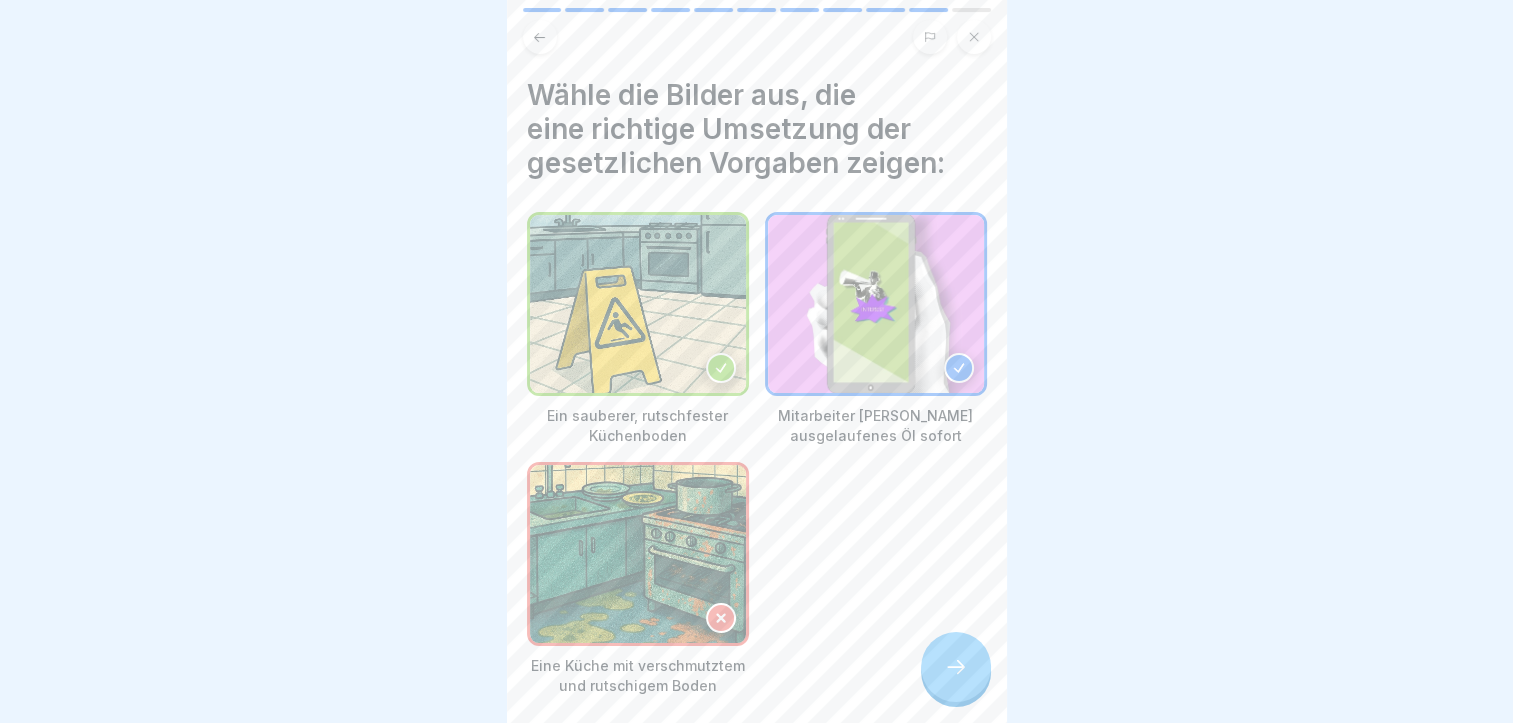 click 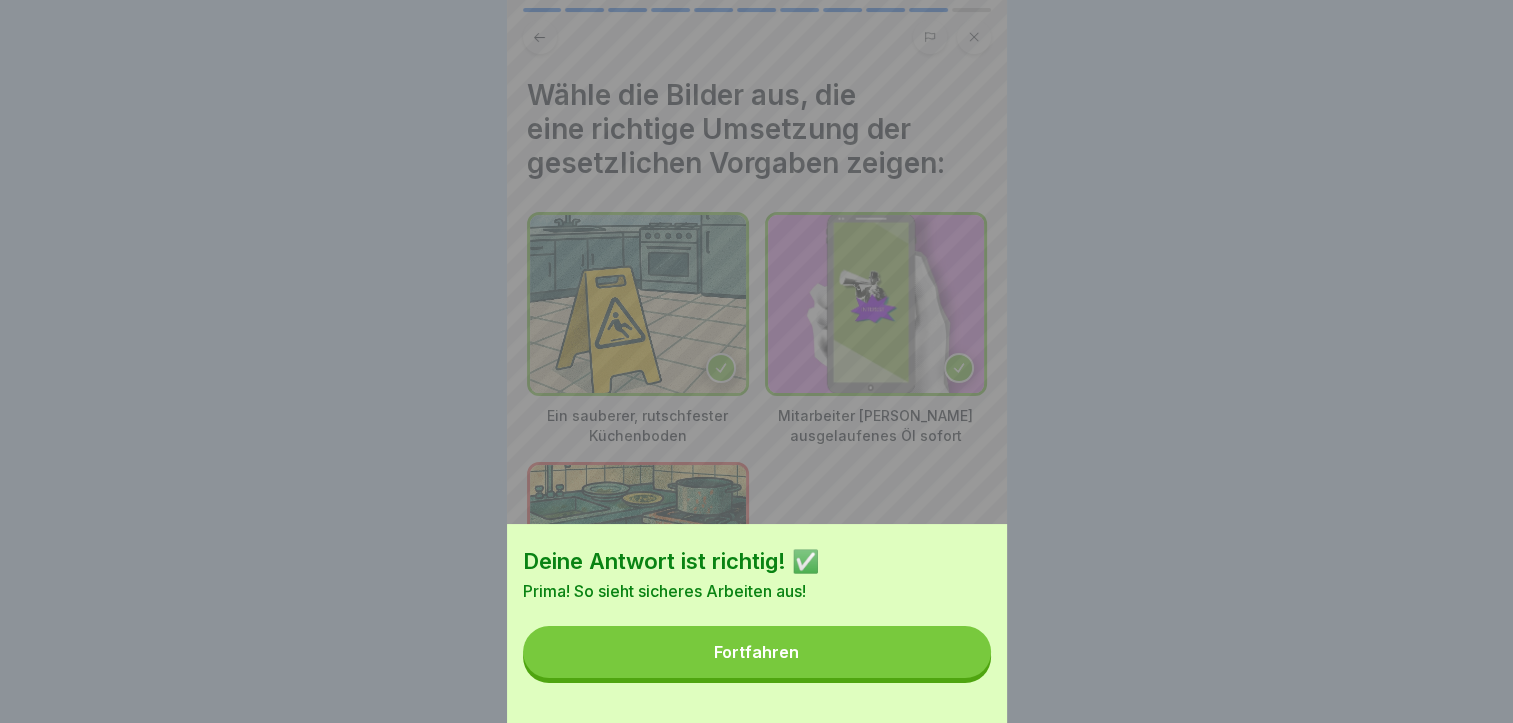 click on "Deine Antwort ist richtig!
✅ Prima! So sieht sicheres Arbeiten aus!   Fortfahren" at bounding box center (757, 623) 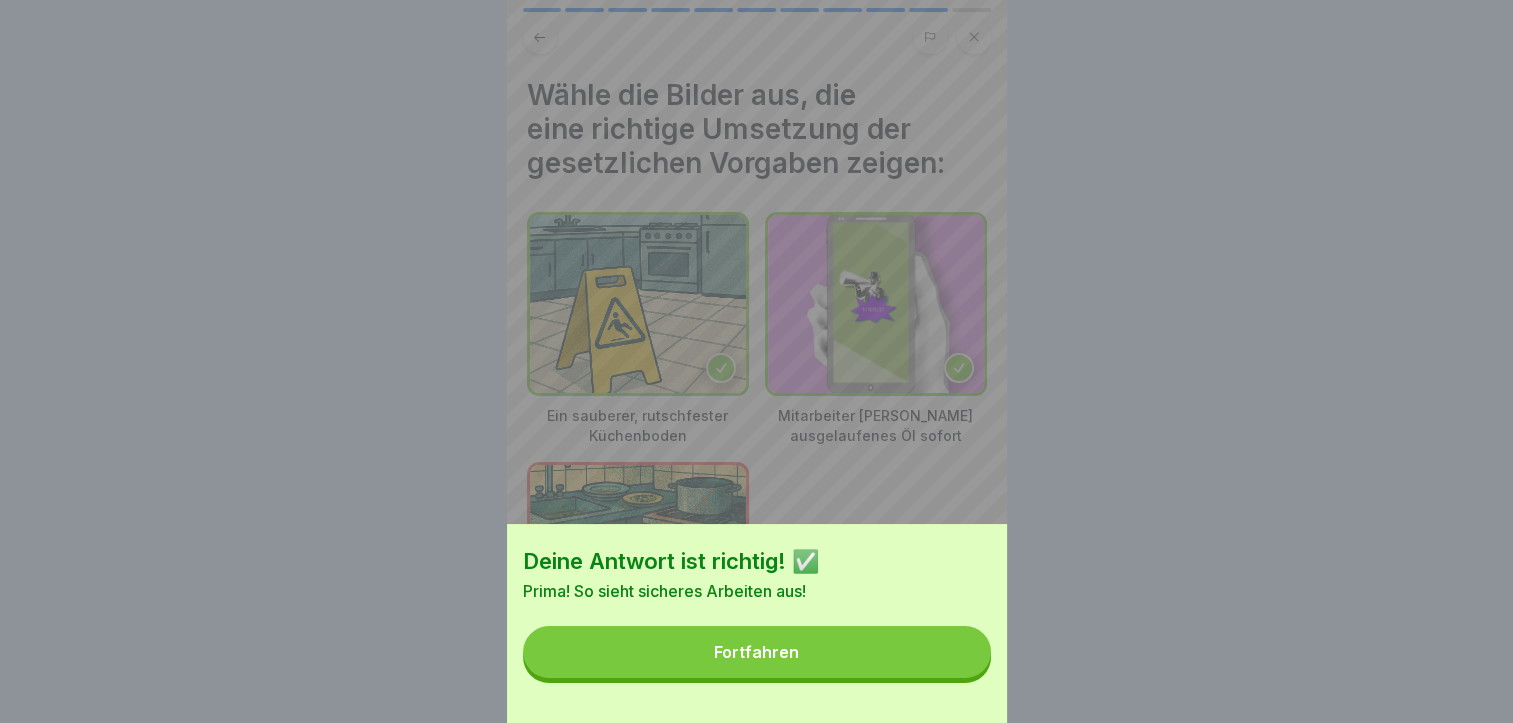 click on "Fortfahren" at bounding box center [757, 652] 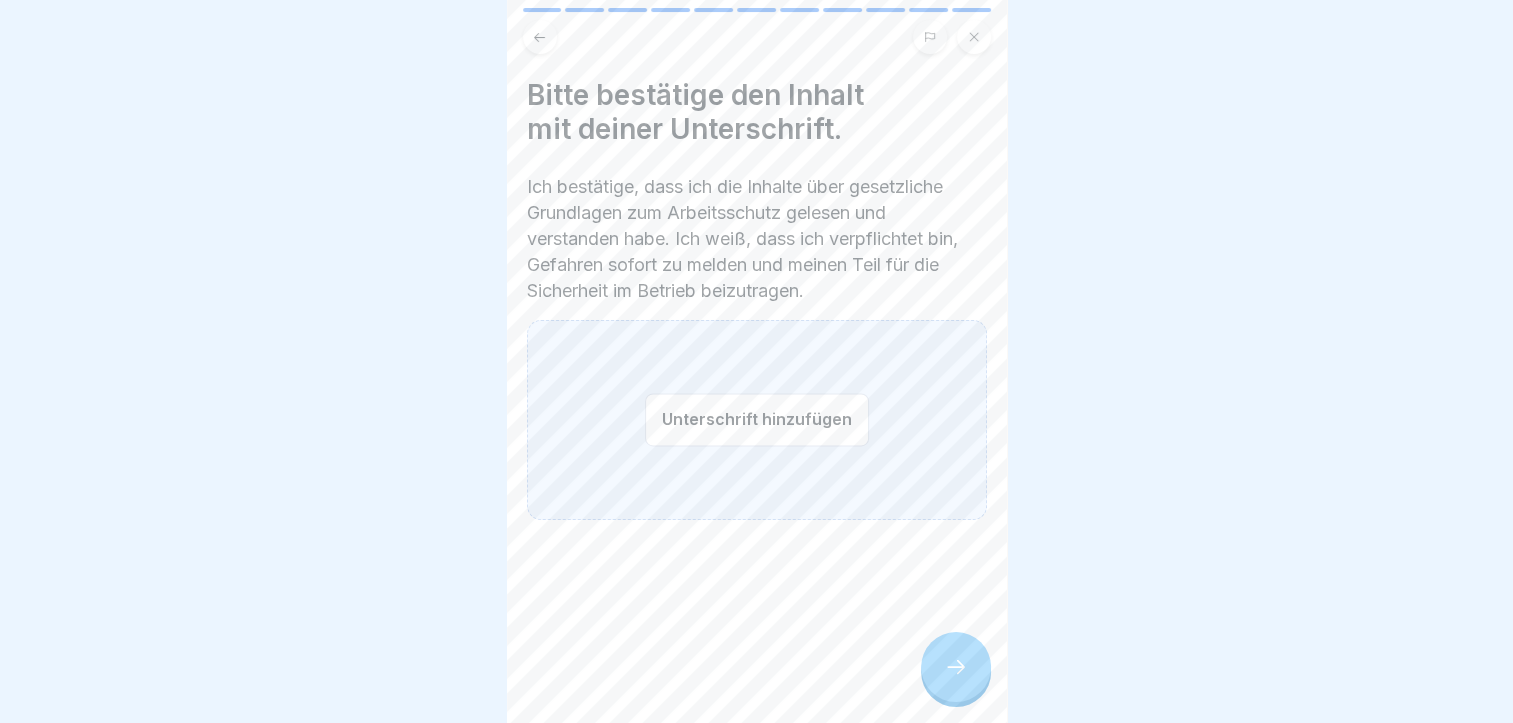 click on "Unterschrift hinzufügen" at bounding box center (757, 419) 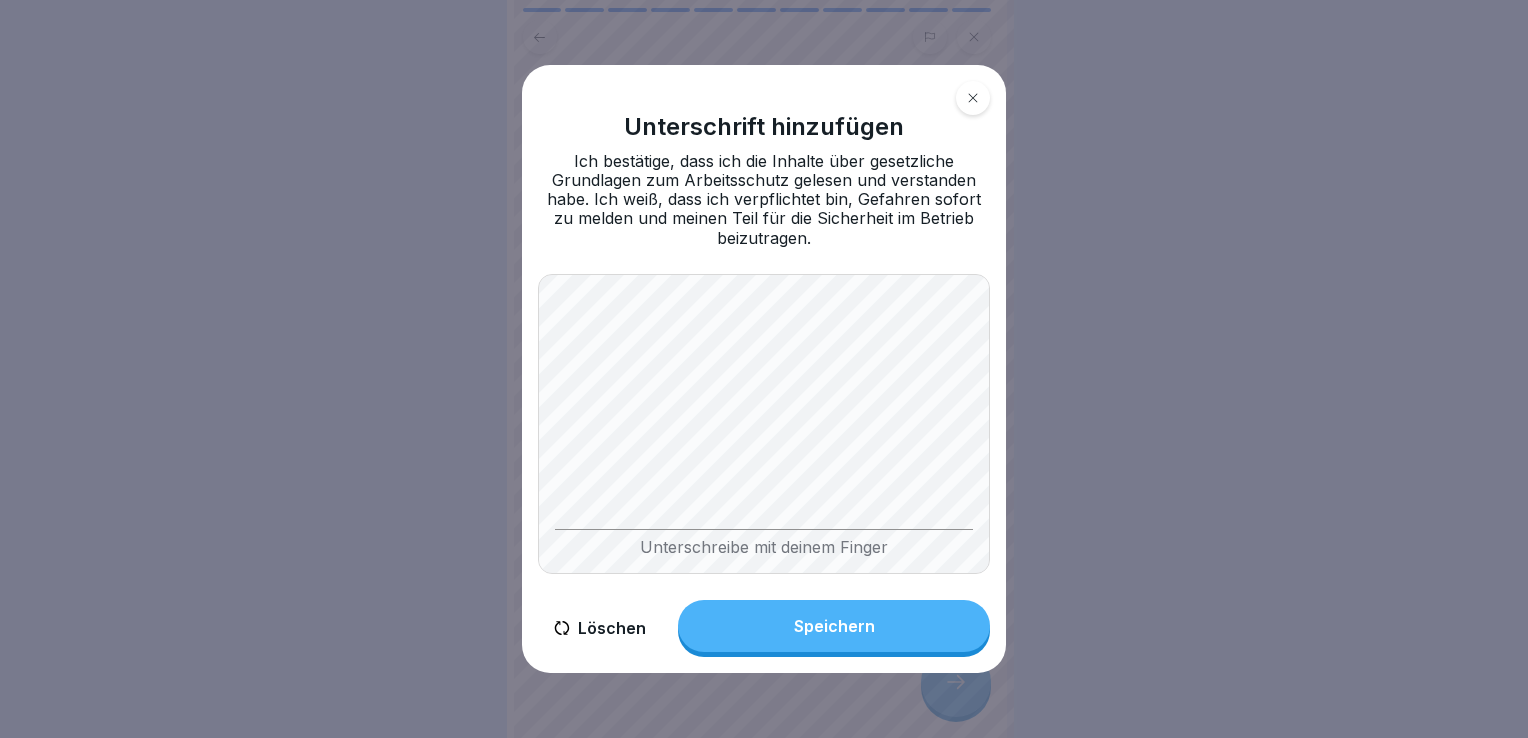 click on "Löschen" at bounding box center (600, 628) 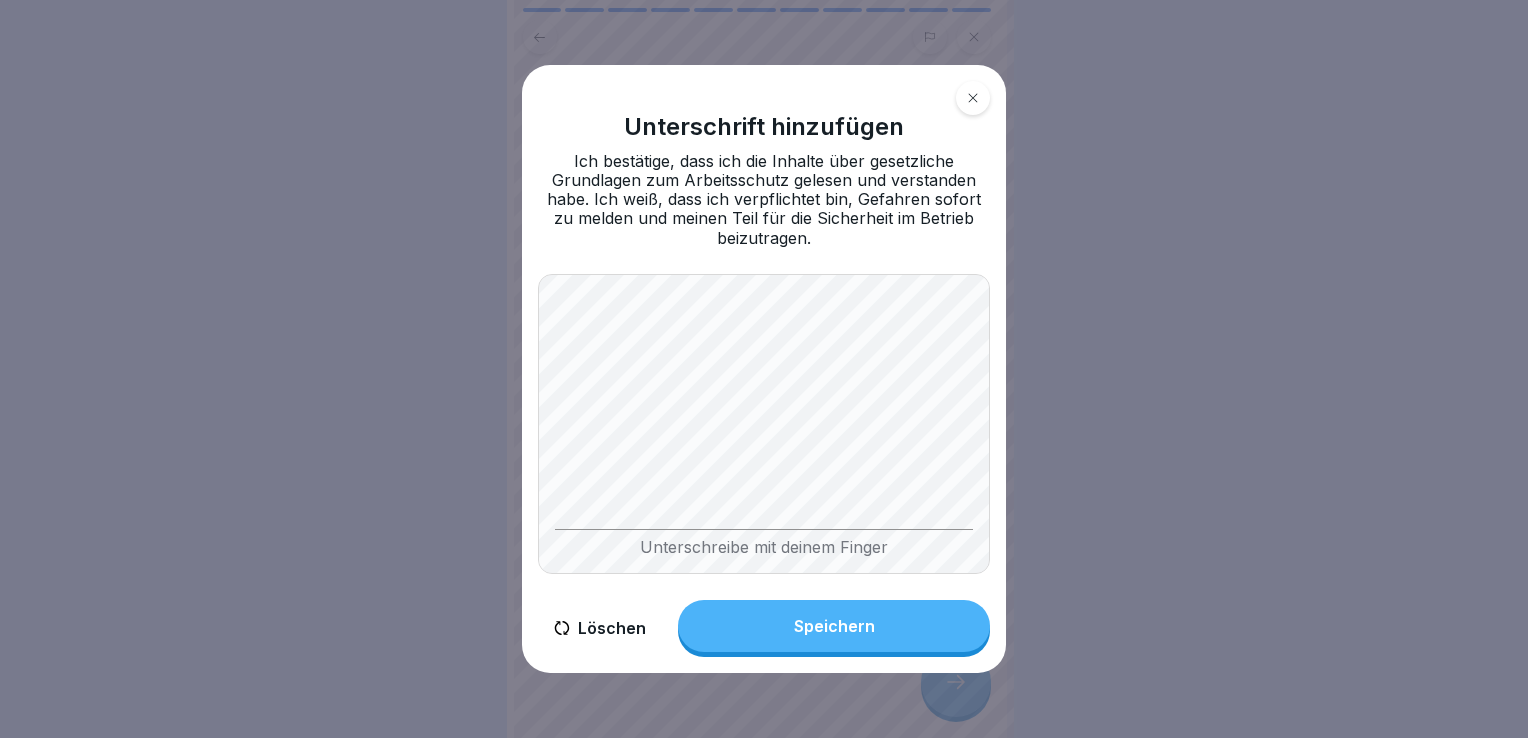 click on "Unterweisung zum Arbeitsschutz 11 Schritte Deutsch Gesetzliche Grundlagen verständlich erklärt [PERSON_NAME] die wichtigsten Gesetze und Regeln im Arbeitsschutz (ArbSchG, BetrSichV, ArbStättV, DGUV) kennen und erfahre, wer dafür verantwortlich ist. Fortfahren Gesetzliche Grundlagen – einfach erklärt 1 Wichtige Gesetze, die du kennen solltest 2 Wer ist im Betrieb für deine Sicherheit verantwortlich? 3 Wer muss an Sicherheits-Schulungen teilnehmen? Nur Vollzeit-Mitarbeiter müssen Sicherheits-Schulungen absolvieren. Ist das richtig oder falsch? Richtig Falsch Wichtige Gesetze für deine Sicherheit Damit du bei der Arbeit geschützt bist, gibt es in [GEOGRAPHIC_DATA] klare gesetzliche Vorgaben. Die wichtigsten Regeln sind im Arbeitsschutzgesetz (ArbSchG), in der Betriebssicherheitsverordnung (BetrSichV), in der Arbeitsstättenverordnung (ArbStättV) und in den DGUV-Vorschriften festgelegt.
Sie sorgen dafür, dass du sicher und gesund arbeiten kannst – egal, ob in der Küche oder im Service. A B C Sofort melden!" at bounding box center [756, 369] 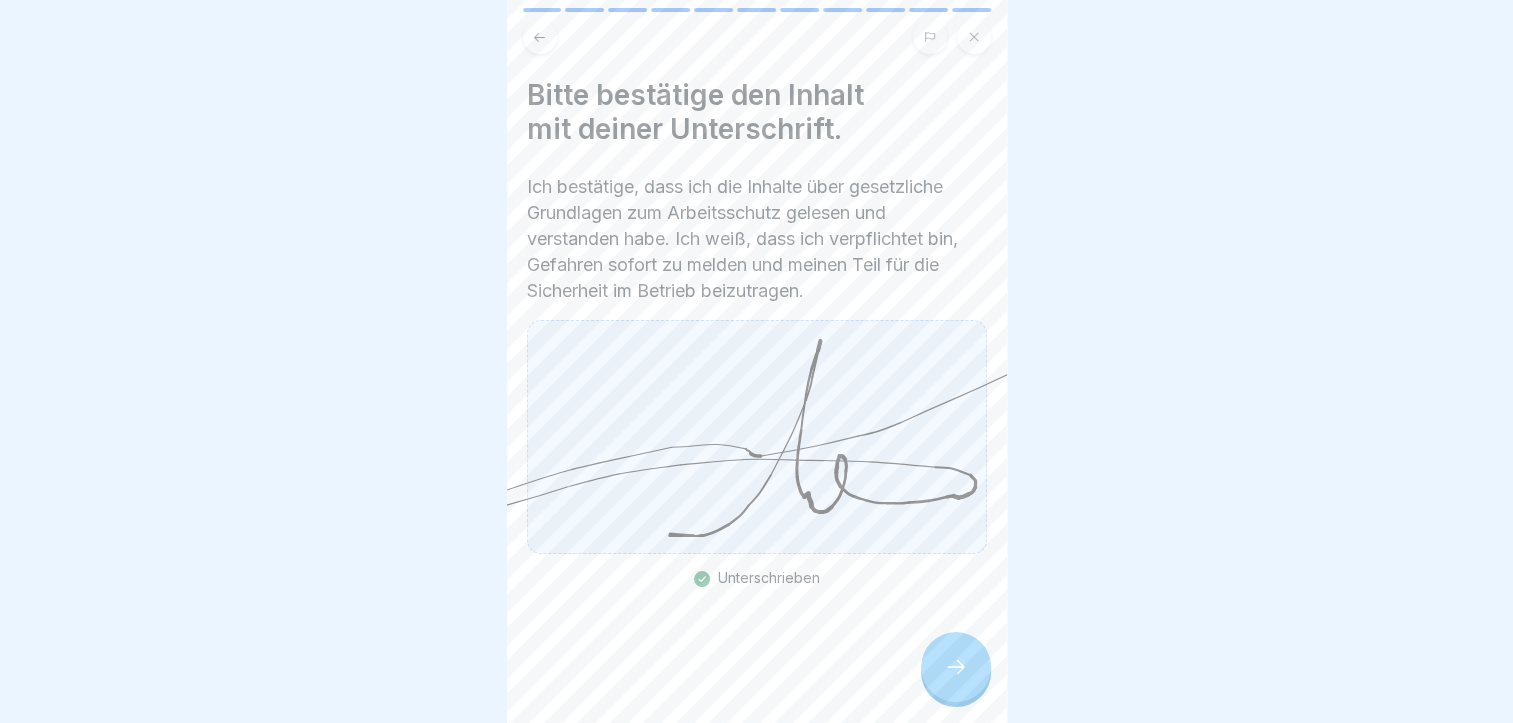 click at bounding box center (956, 667) 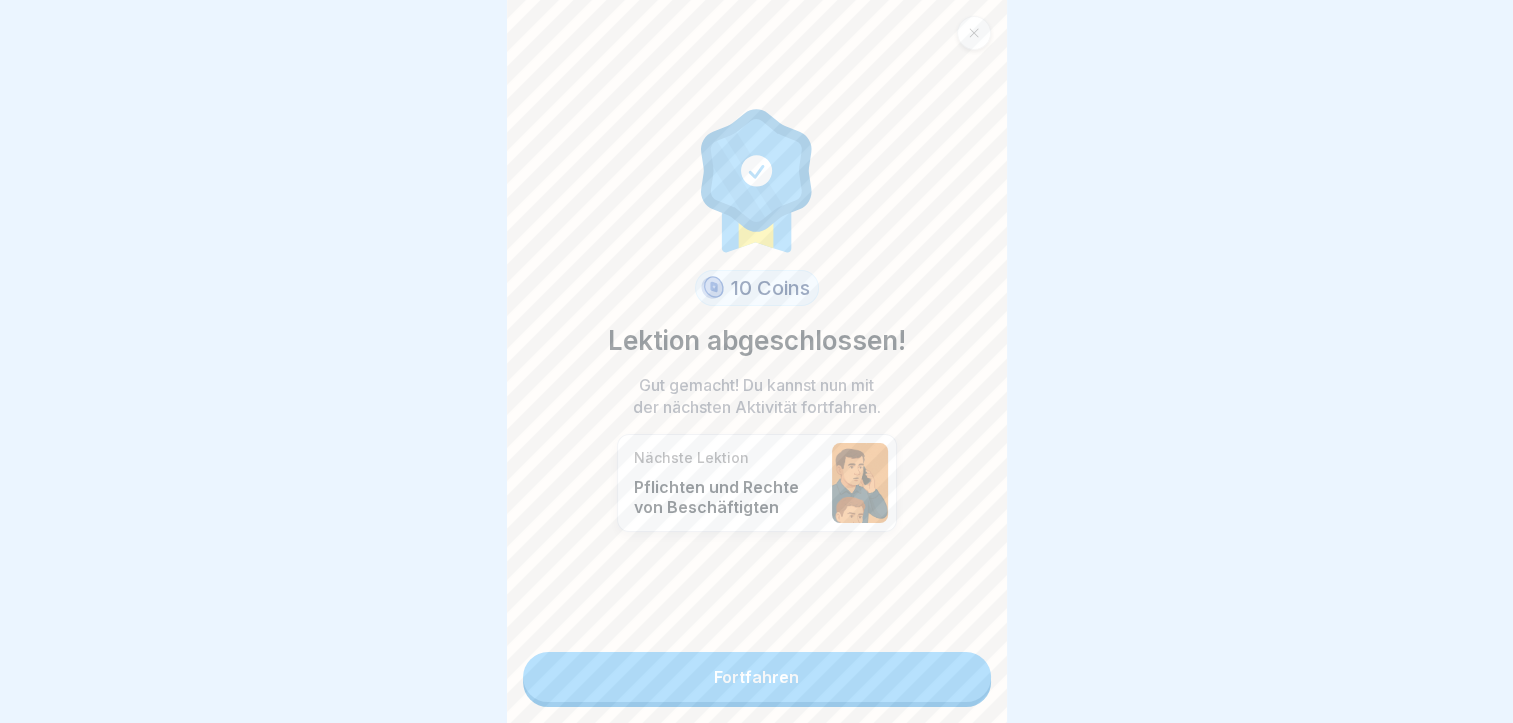 click on "10 Coins Lektion abgeschlossen! Gut gemacht! Du kannst nun mit der nächsten Aktivität fortfahren. Nächste Lektion Pflichten und Rechte von Beschäftigten Fortfahren" at bounding box center [757, 361] 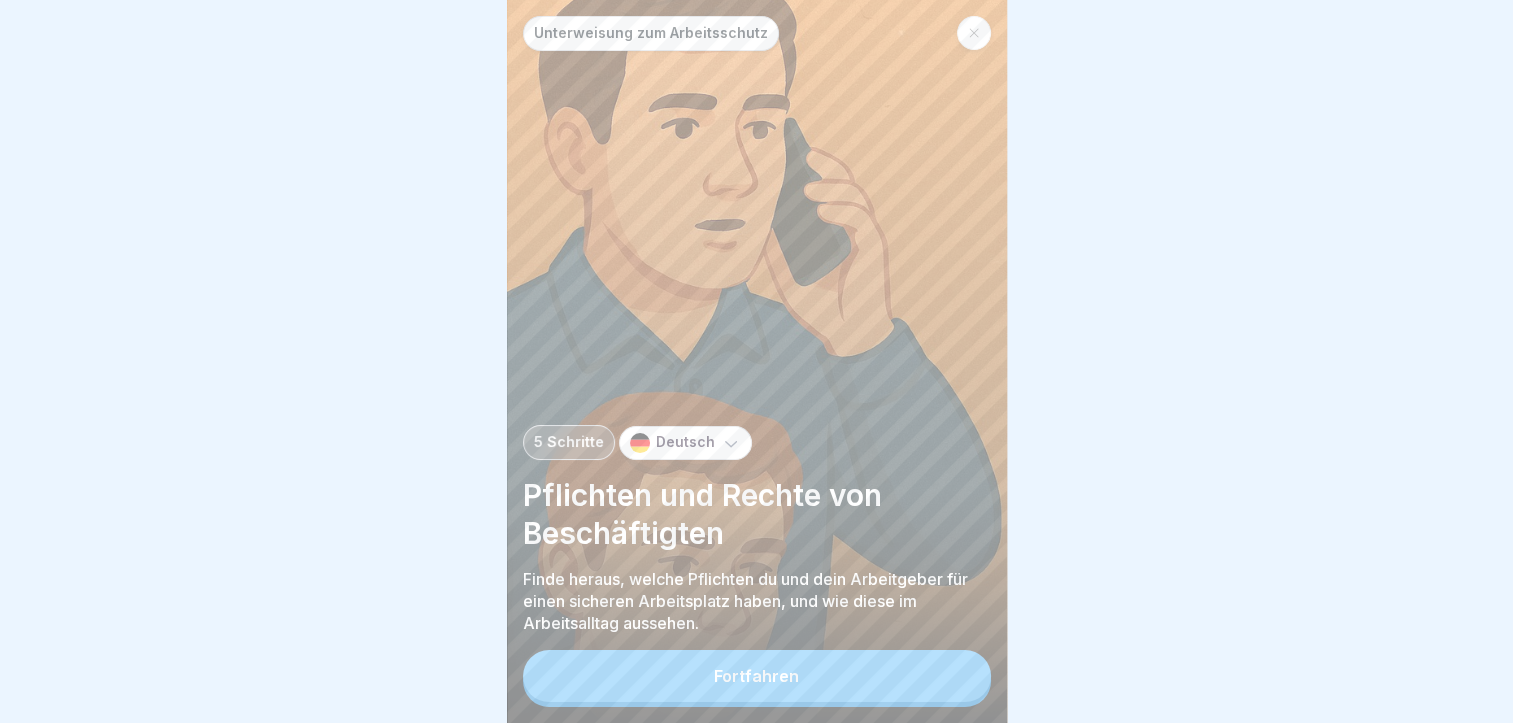 click on "Fortfahren" at bounding box center [756, 676] 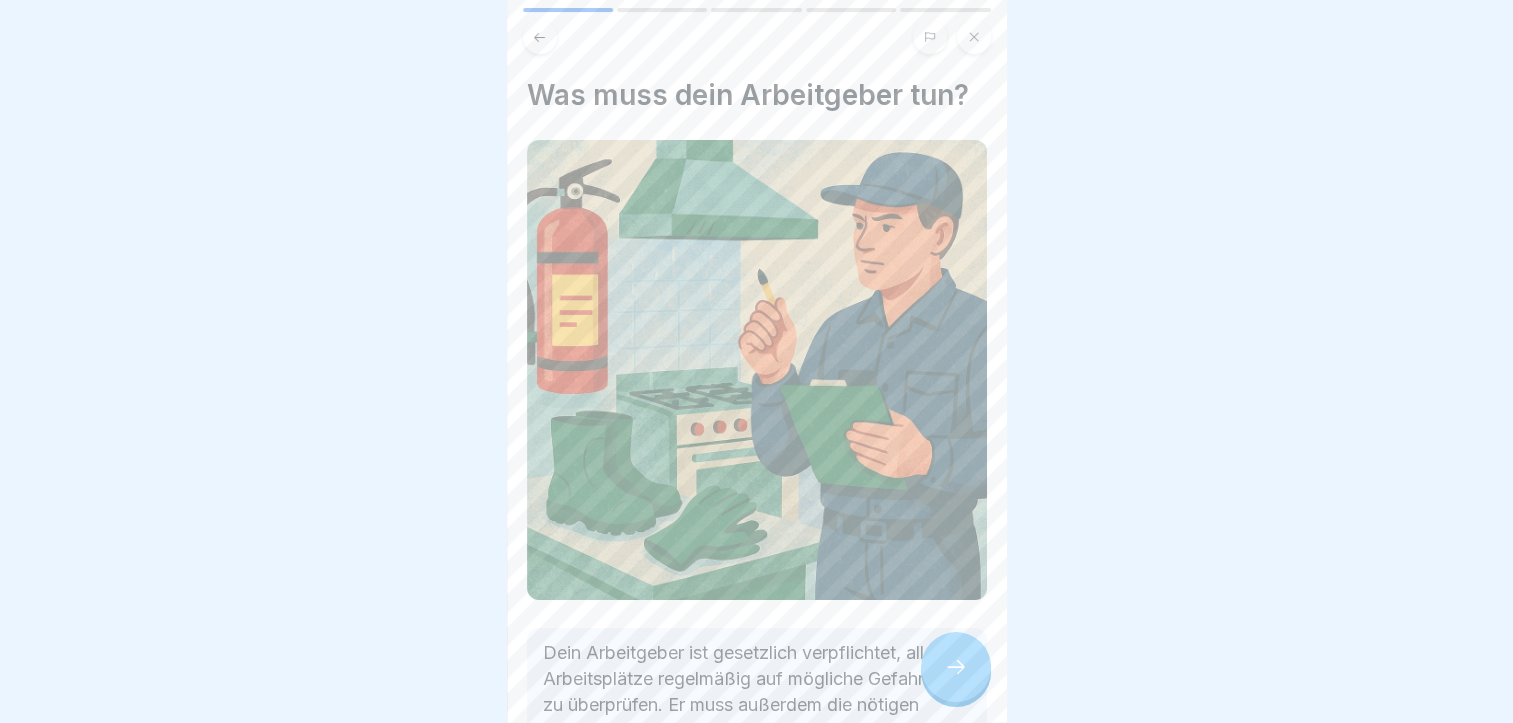 scroll, scrollTop: 216, scrollLeft: 0, axis: vertical 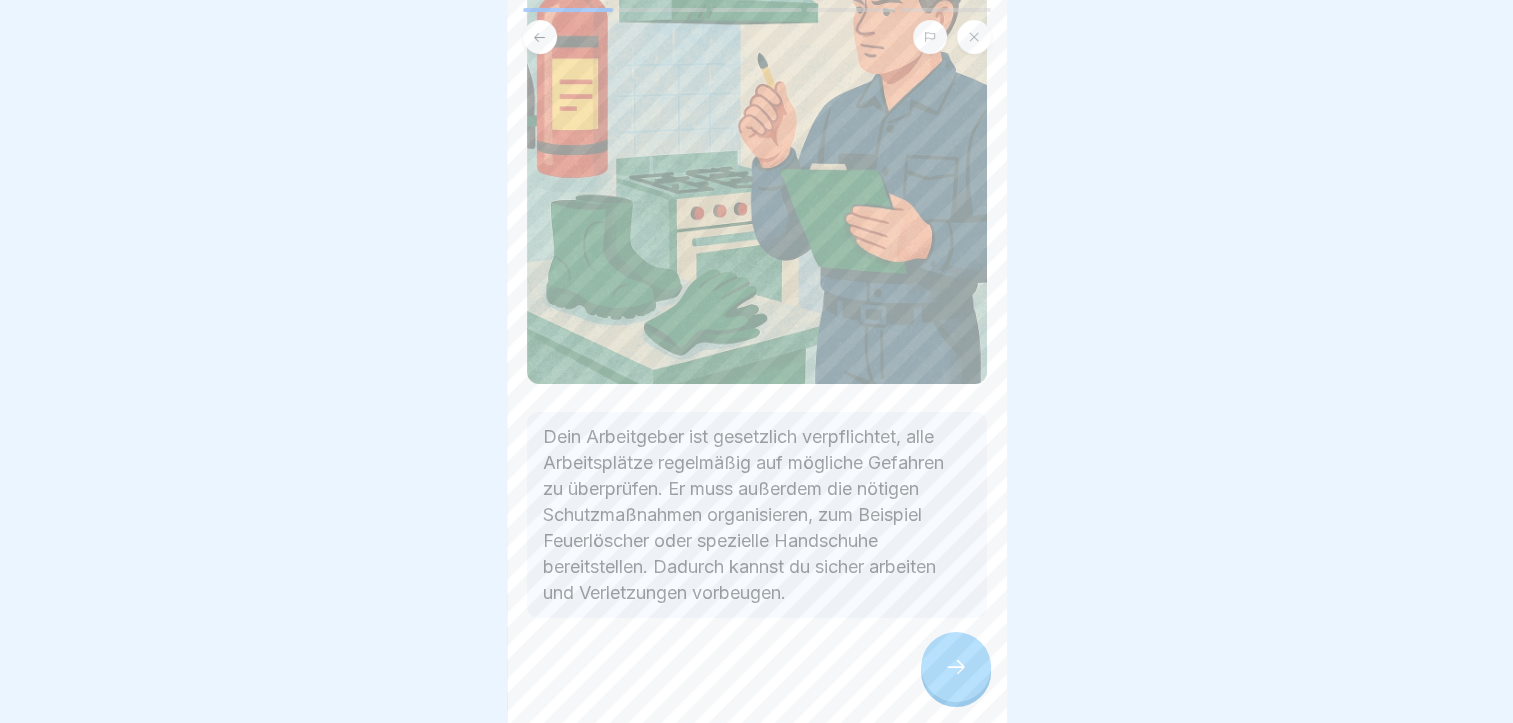 click 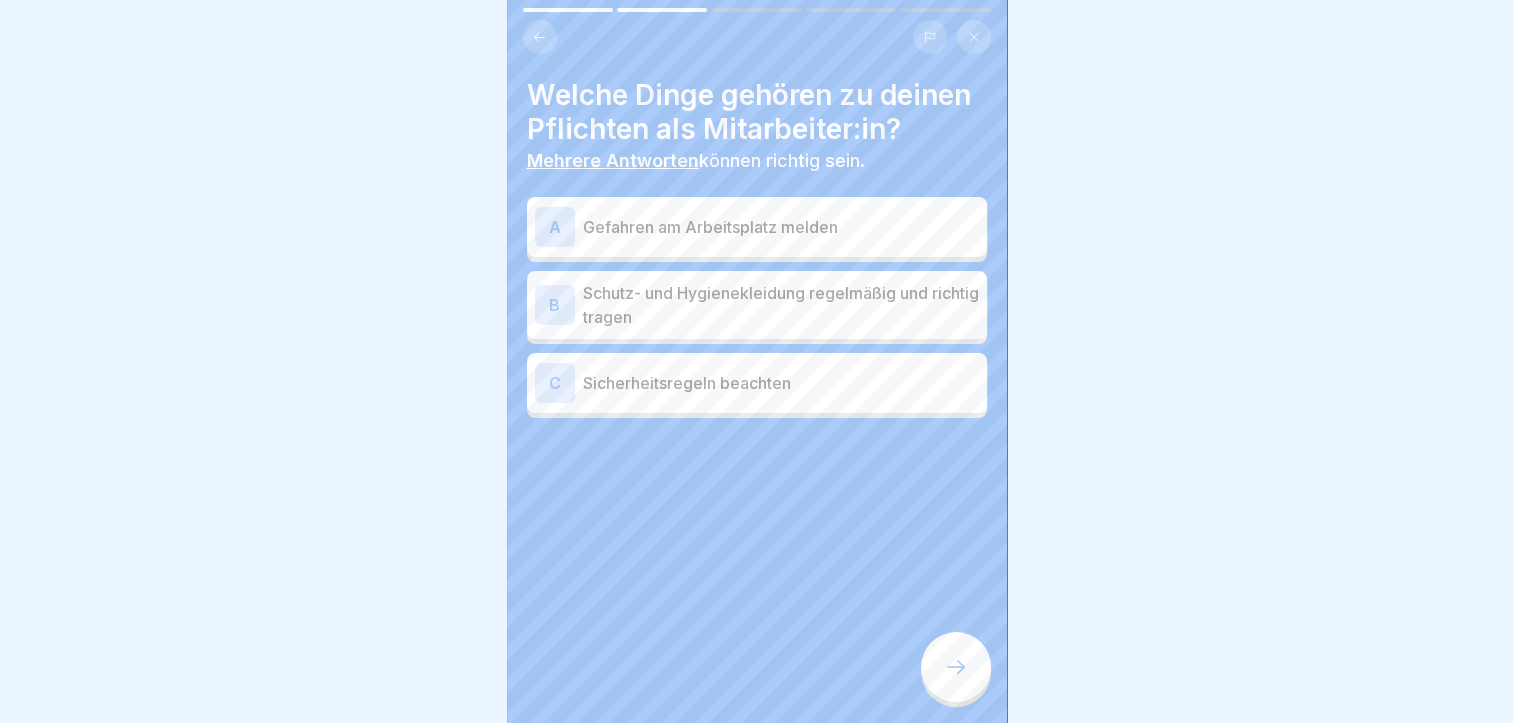 click on "Gefahren am Arbeitsplatz melden" at bounding box center (781, 227) 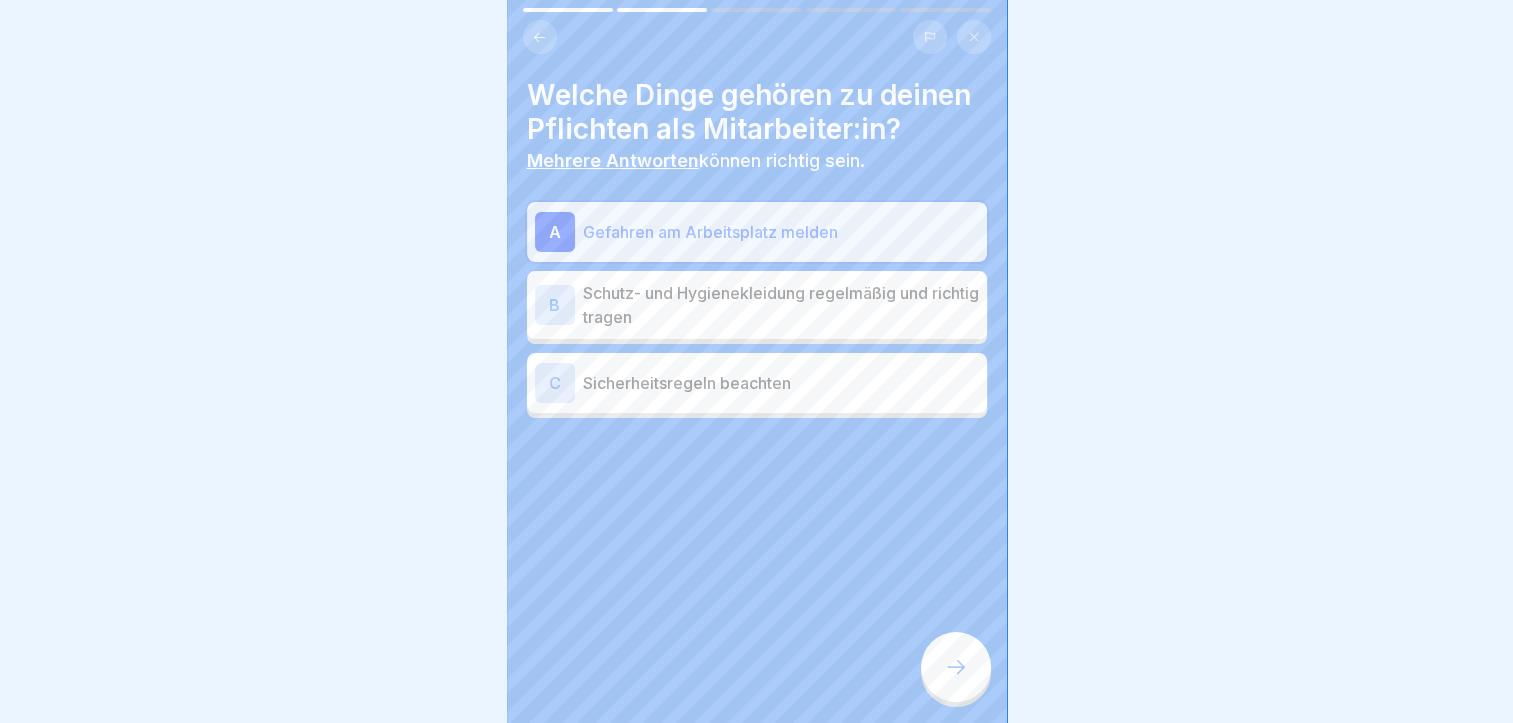 click on "Schutz- und Hygienekleidung regelmäßig und richtig tragen" at bounding box center (781, 305) 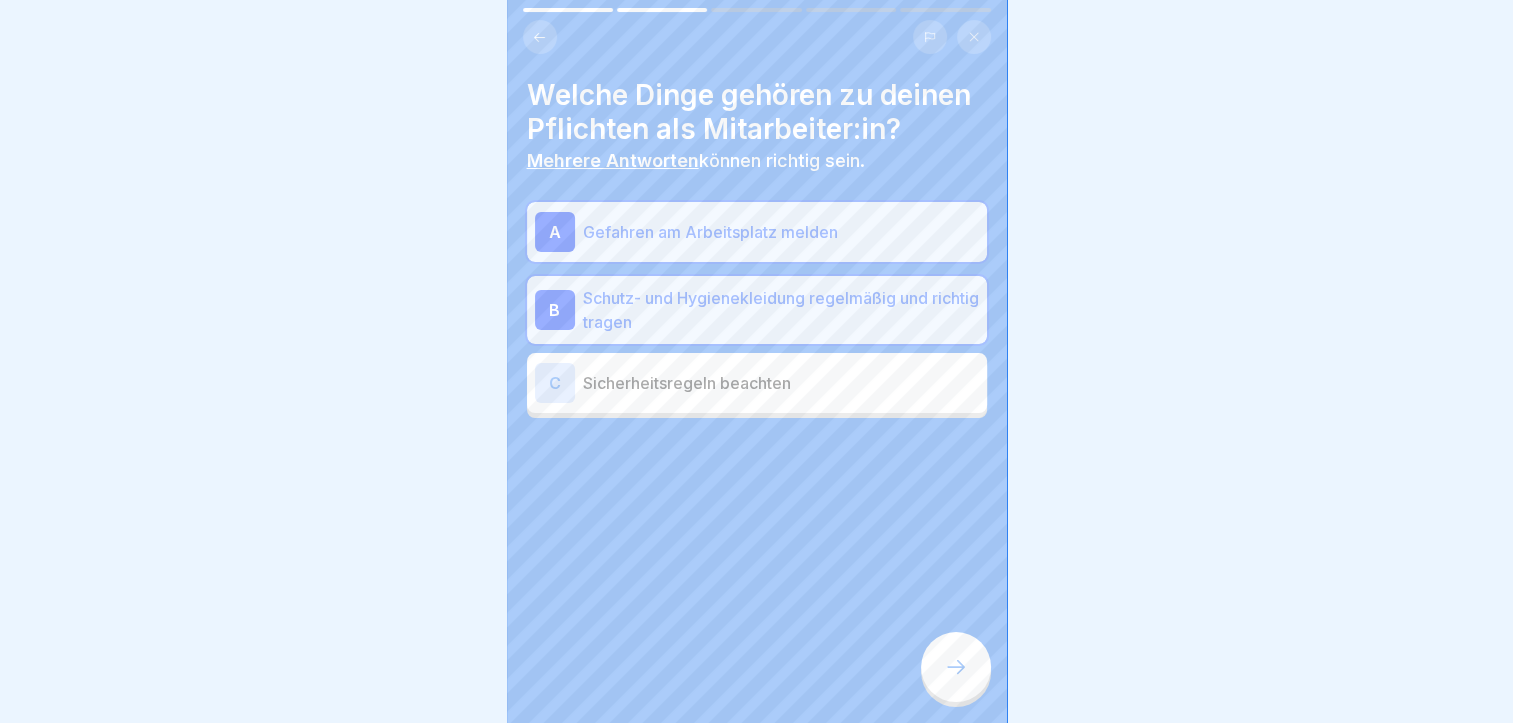 click on "Sicherheitsregeln beachten" at bounding box center [781, 383] 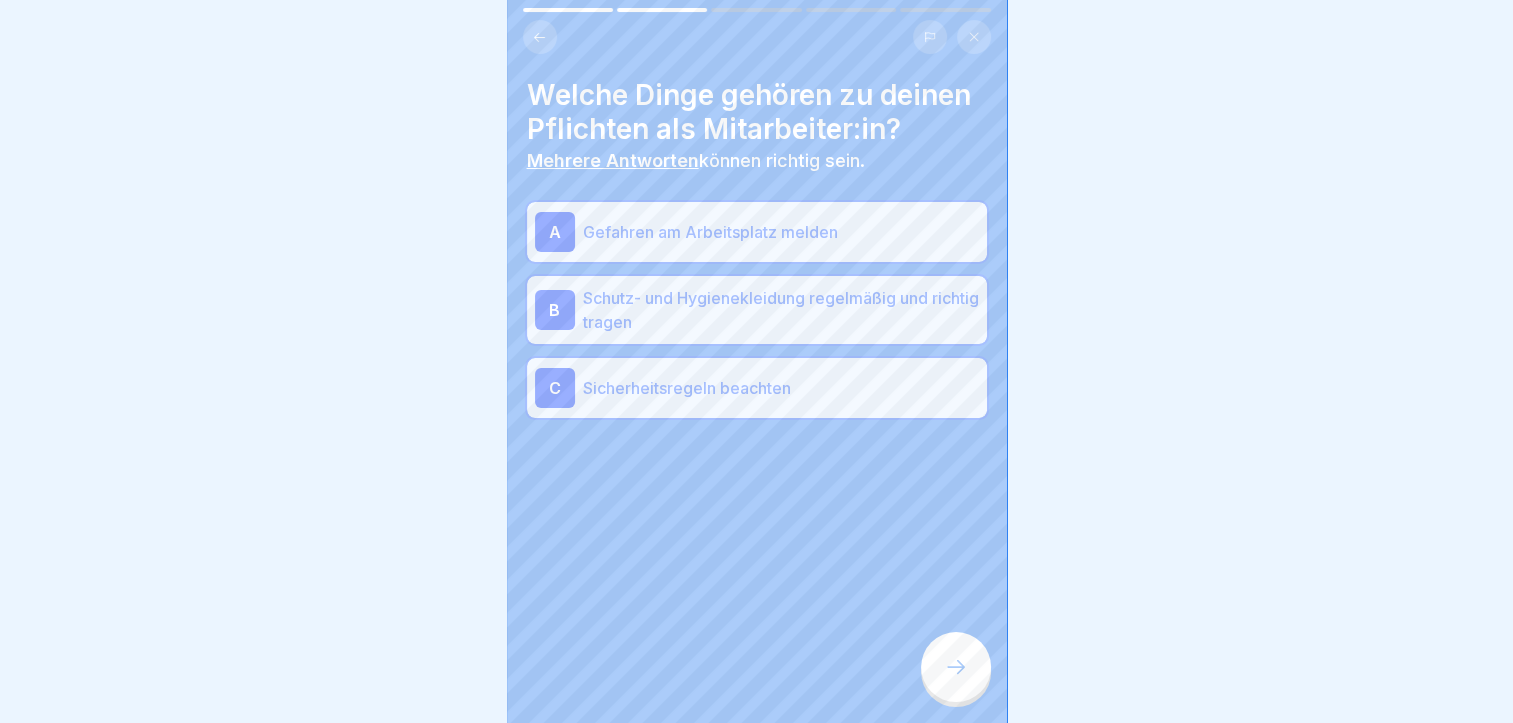 click 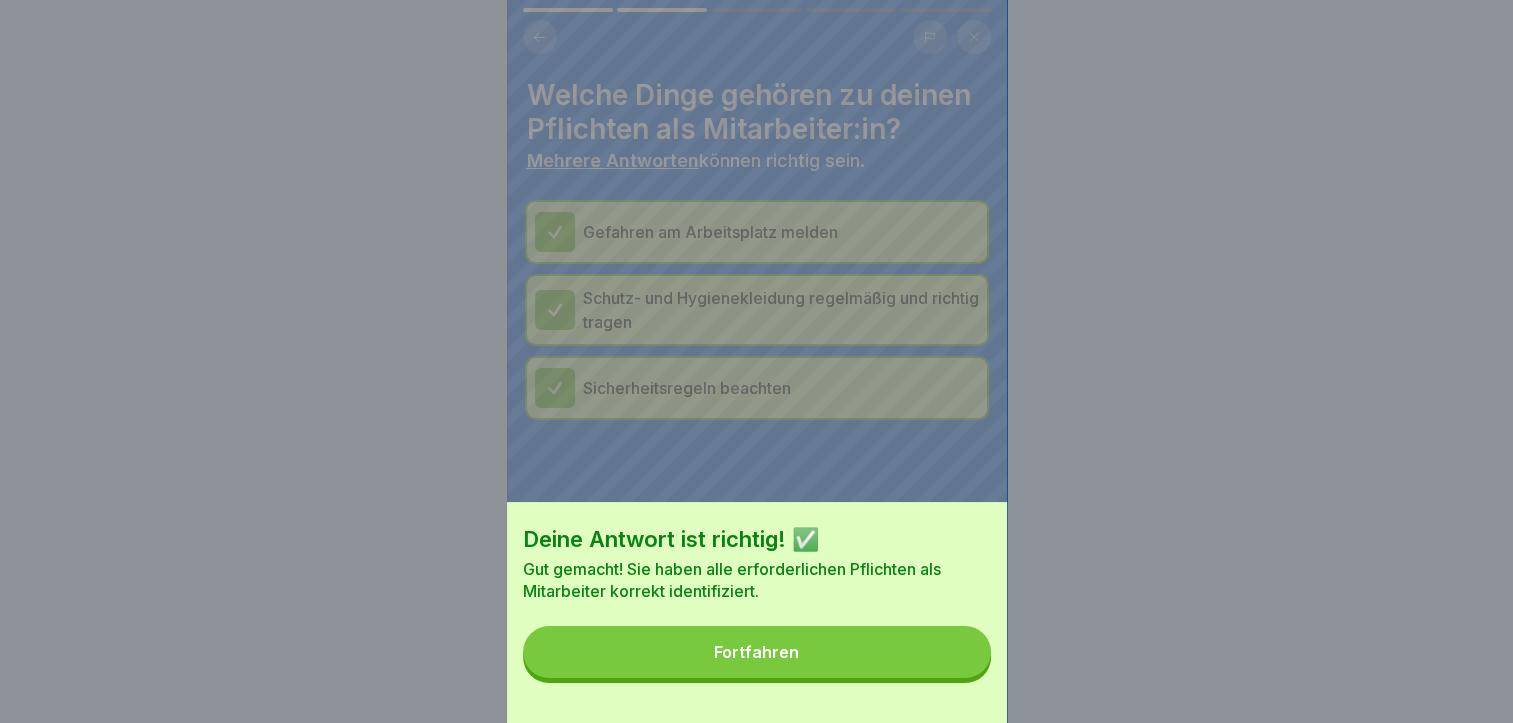 click on "Fortfahren" at bounding box center [757, 652] 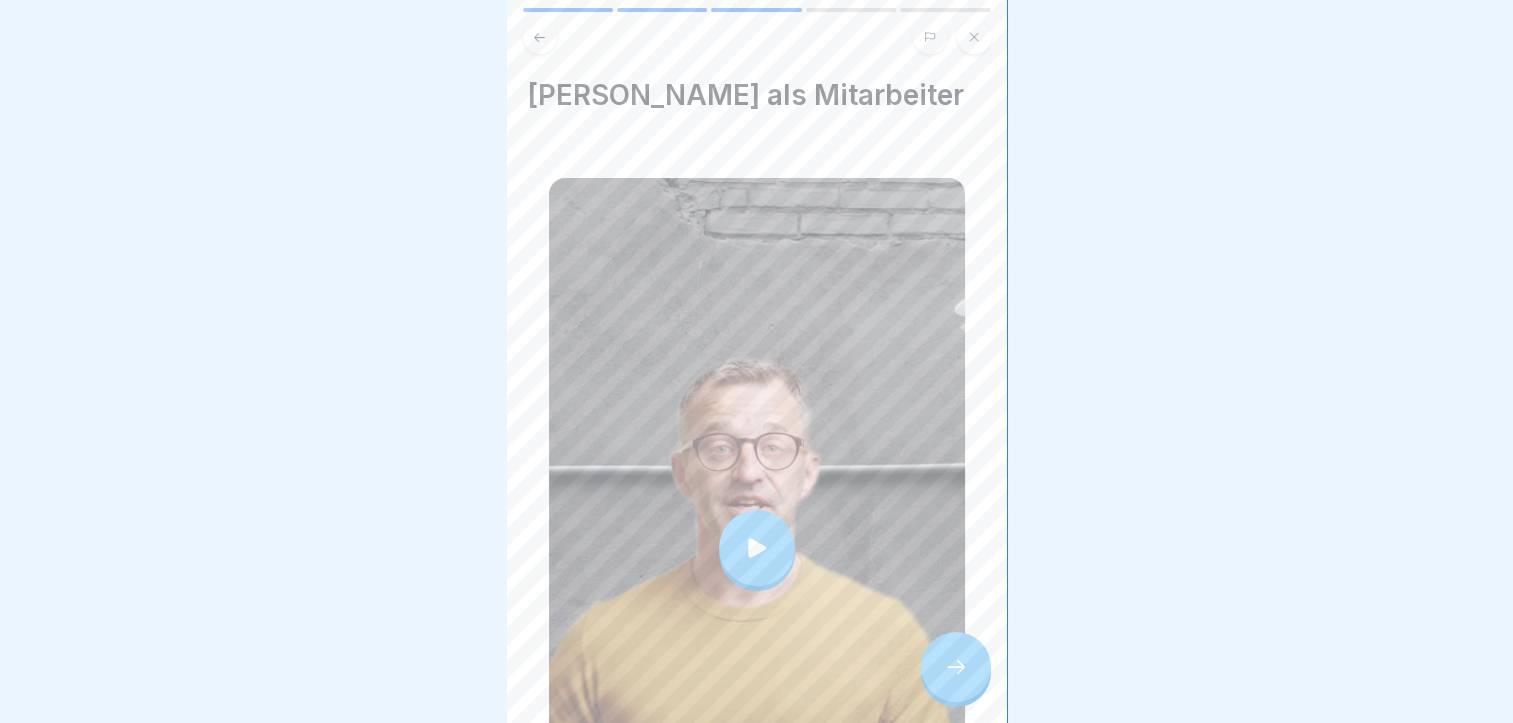 scroll, scrollTop: 194, scrollLeft: 0, axis: vertical 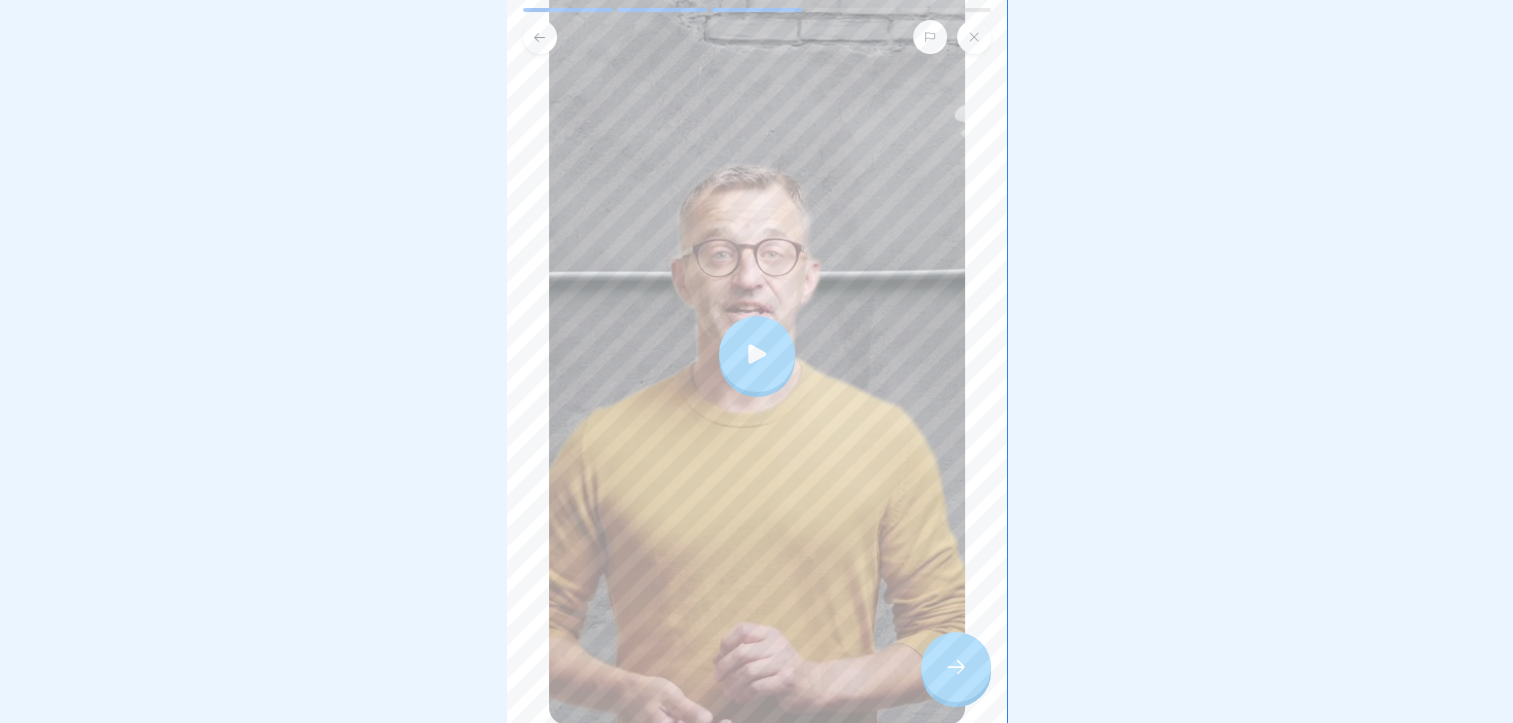 click at bounding box center [757, 354] 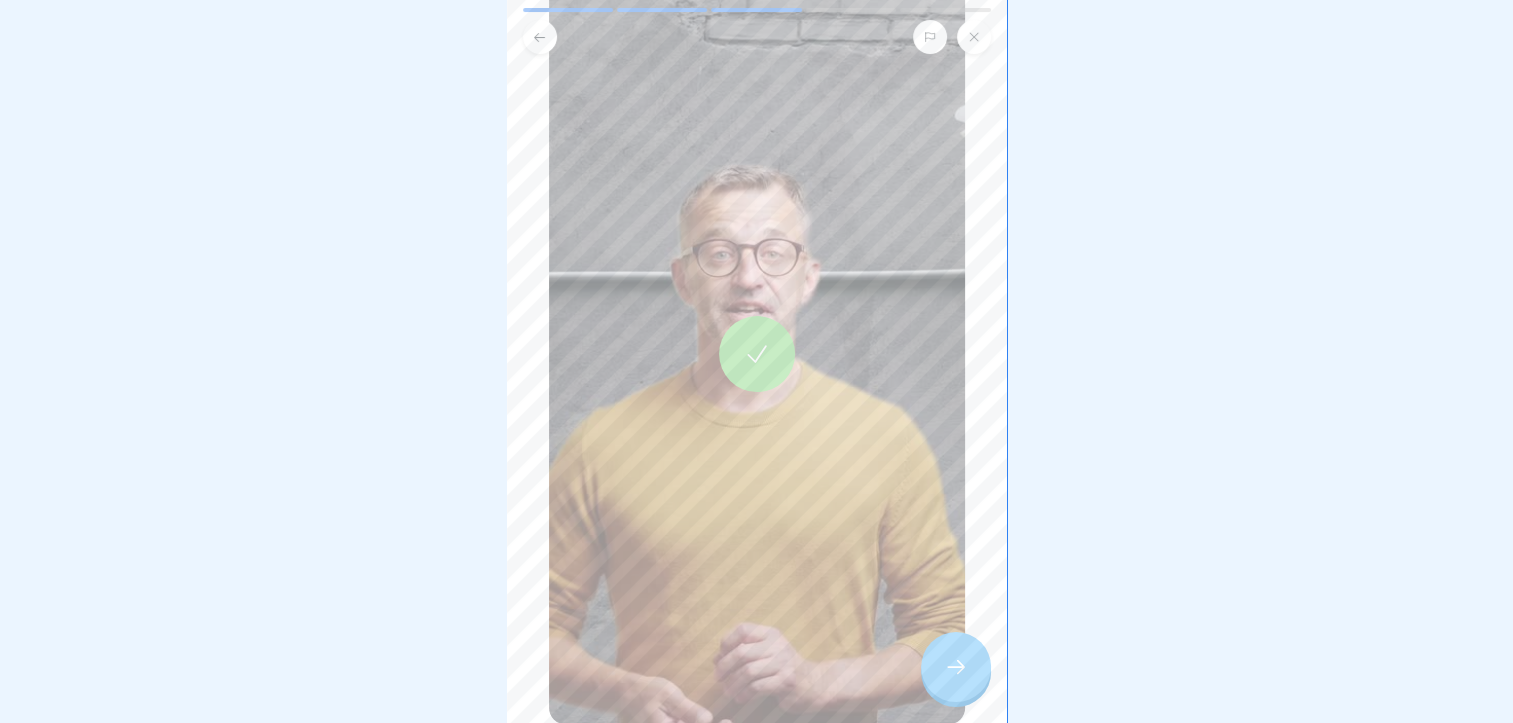 click at bounding box center (956, 667) 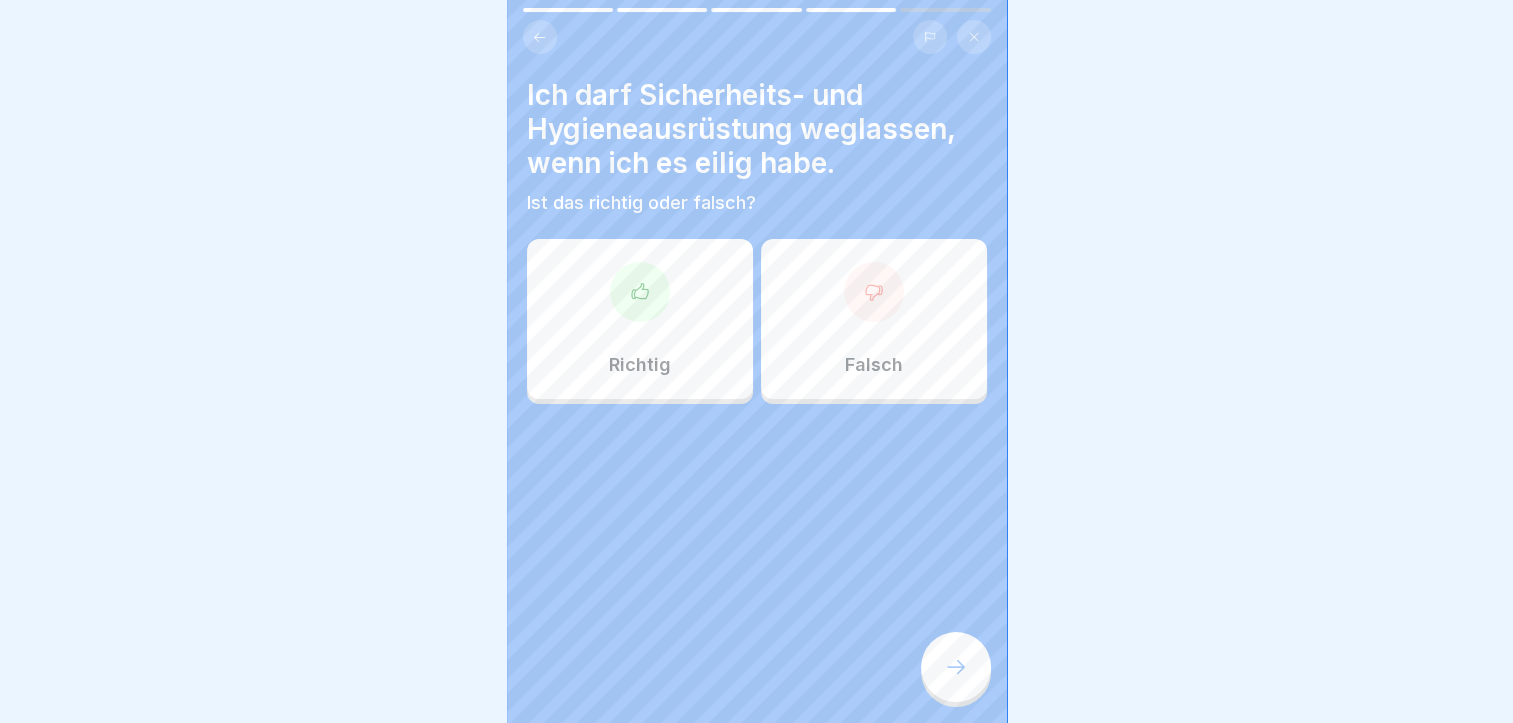 click on "Falsch" at bounding box center (874, 319) 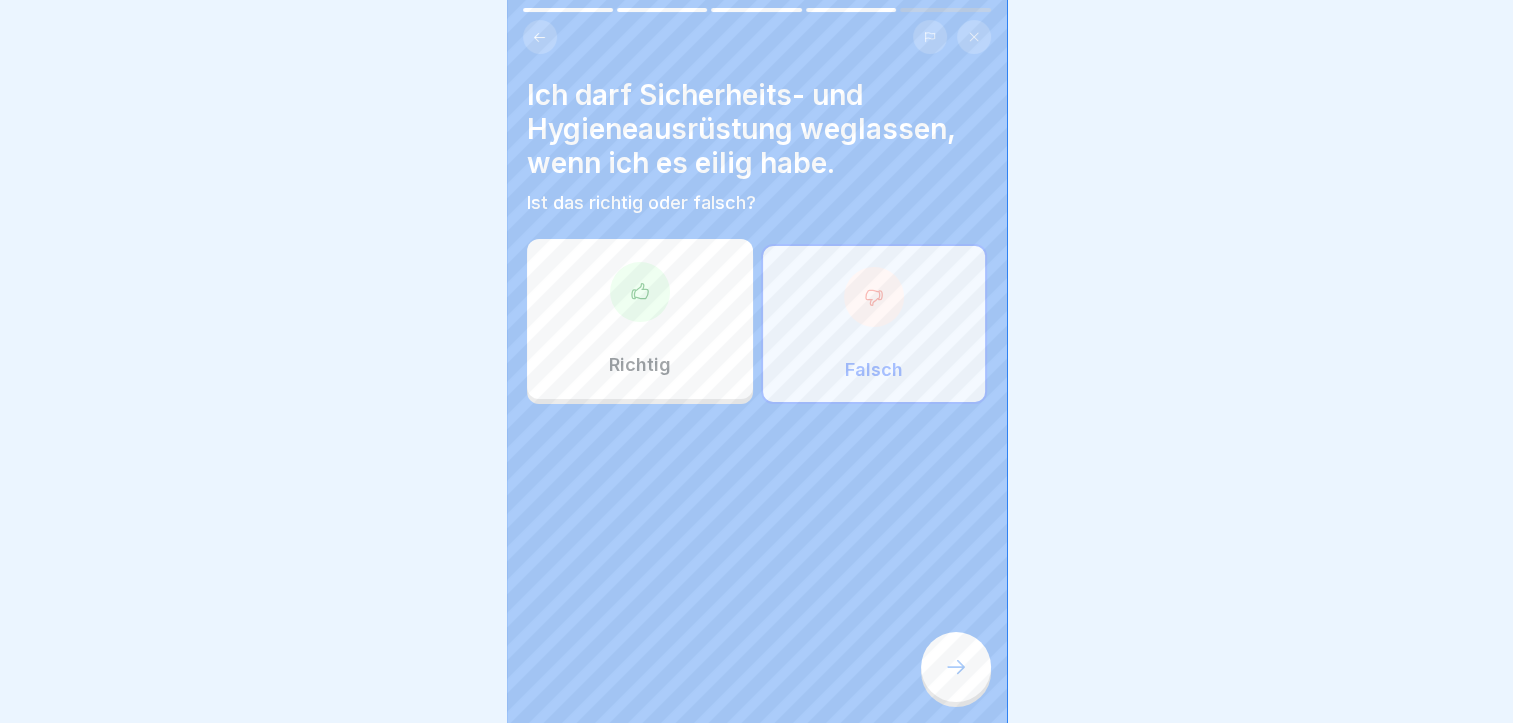 click at bounding box center [956, 667] 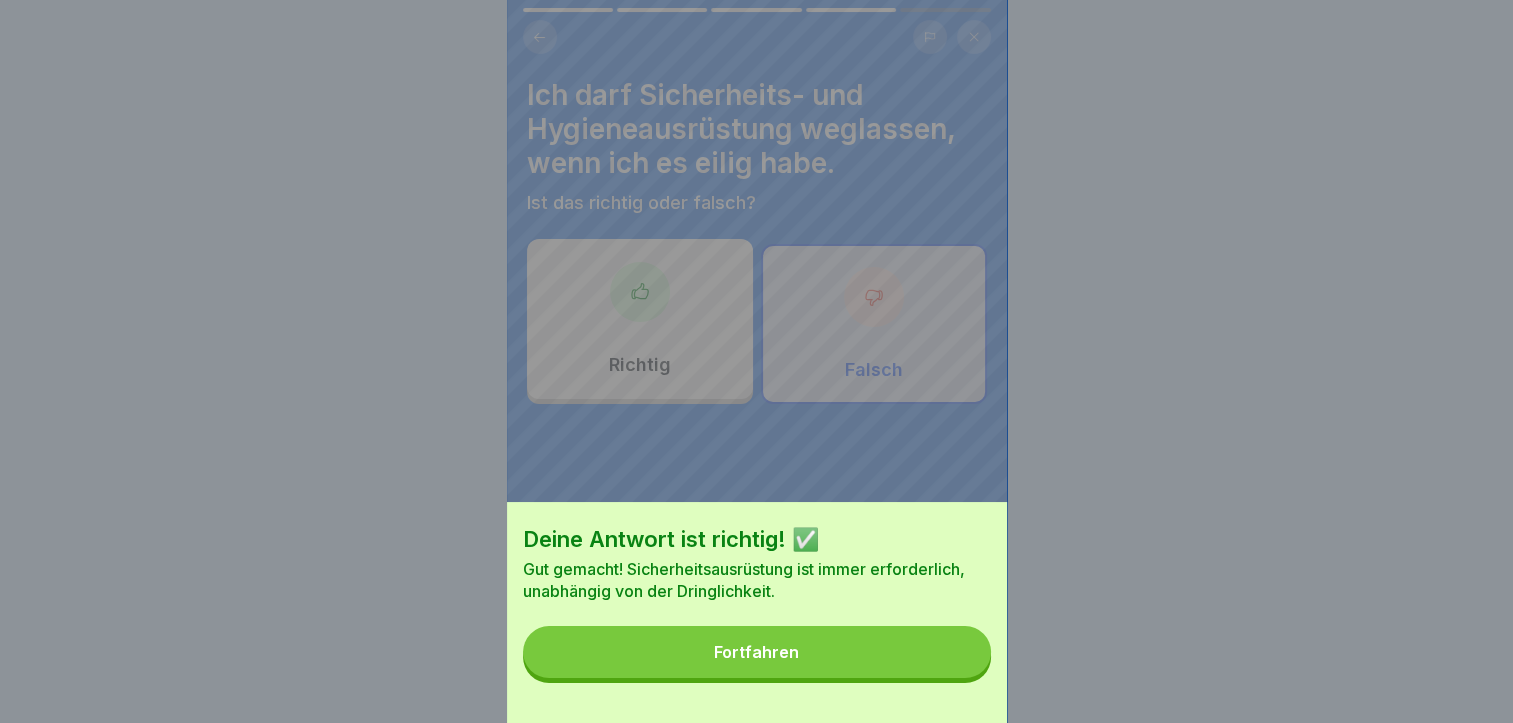 click on "Fortfahren" at bounding box center (757, 652) 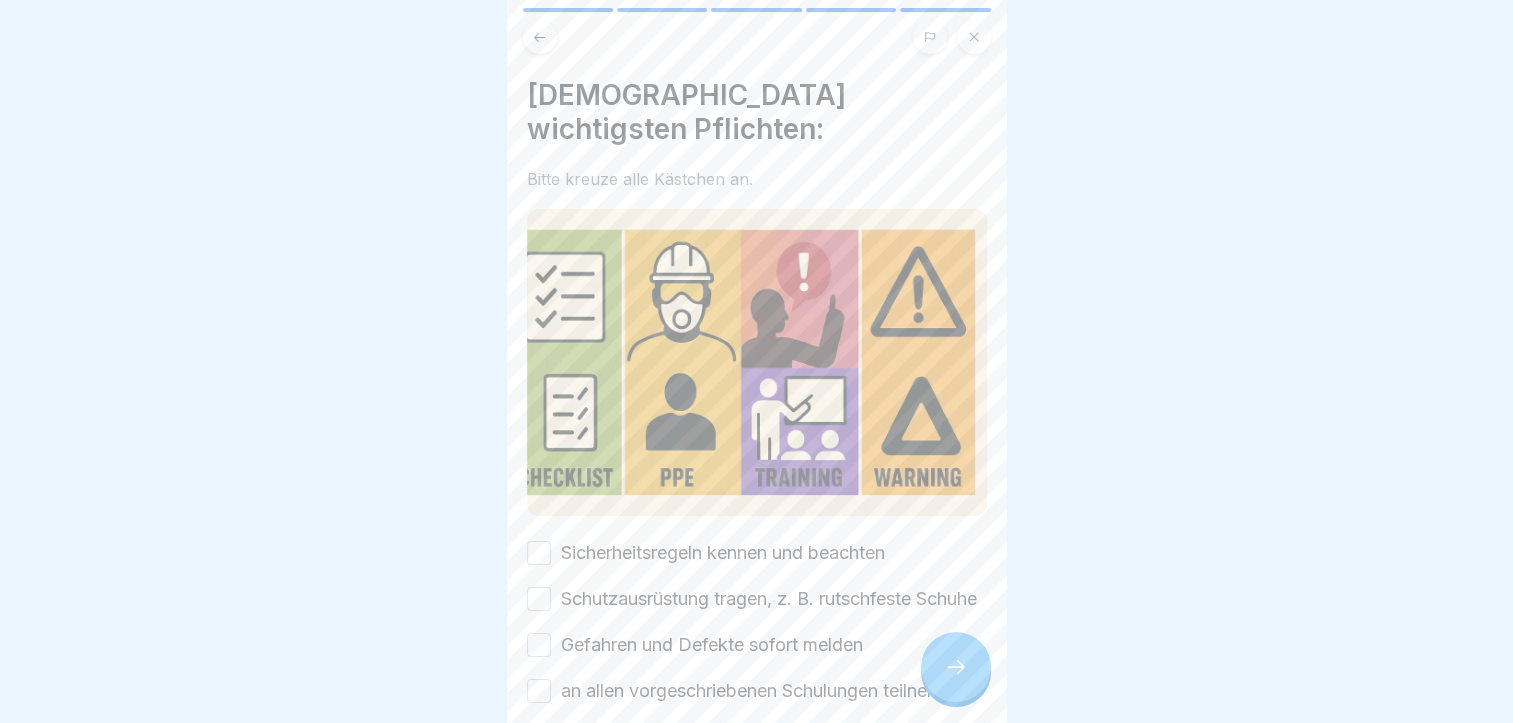 click 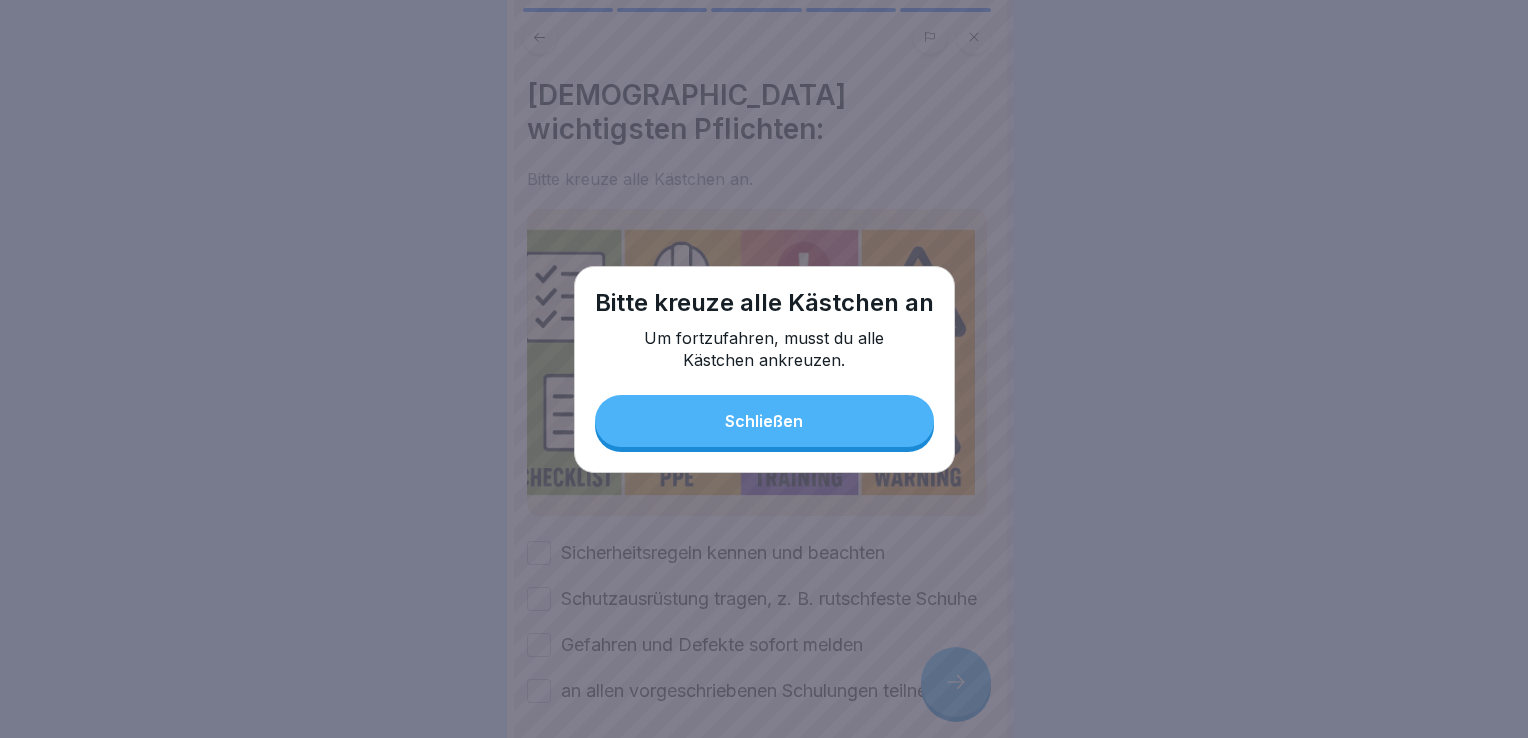 click on "Schließen" at bounding box center (764, 421) 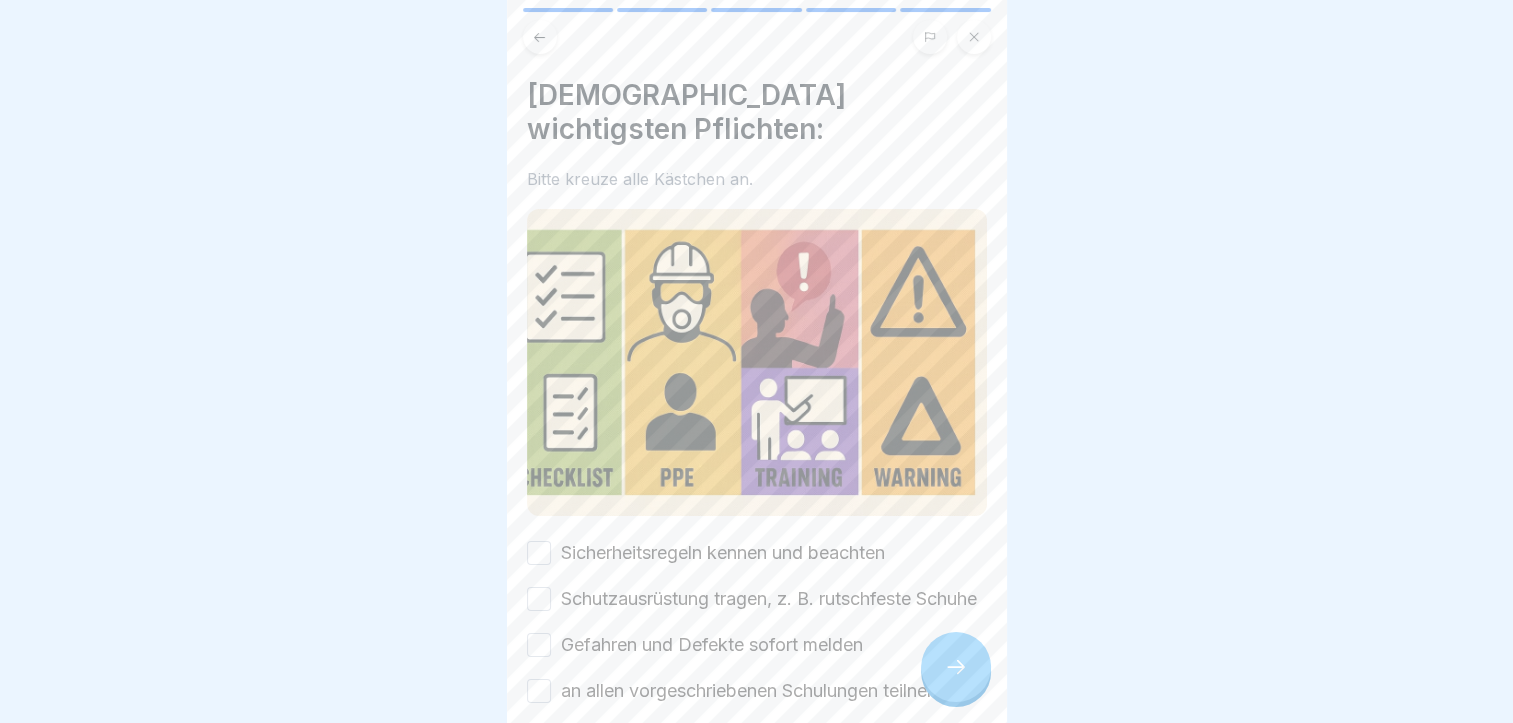 click on "Sicherheitsregeln kennen und beachten" at bounding box center [539, 553] 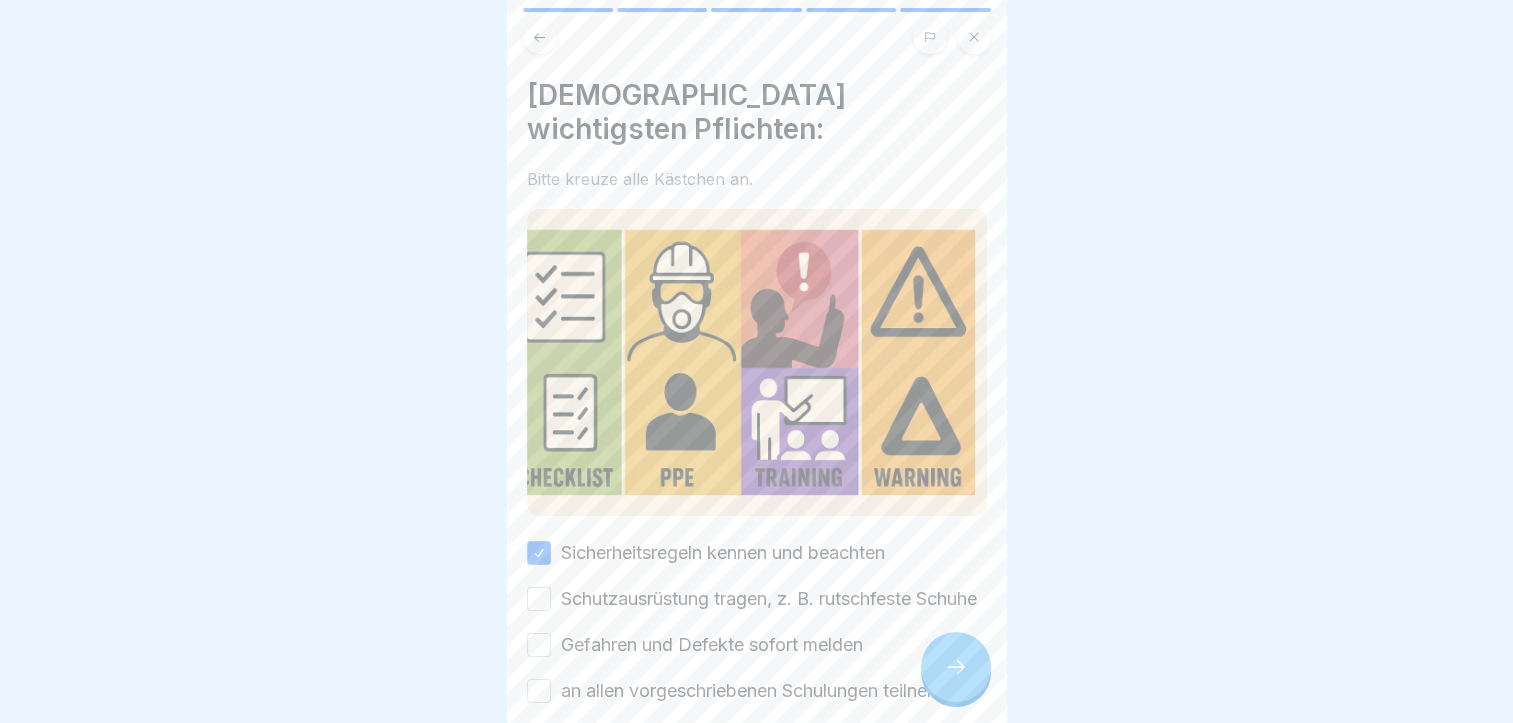 click on "Schutzausrüstung tragen, z. B. rutschfeste Schuhe" at bounding box center [539, 599] 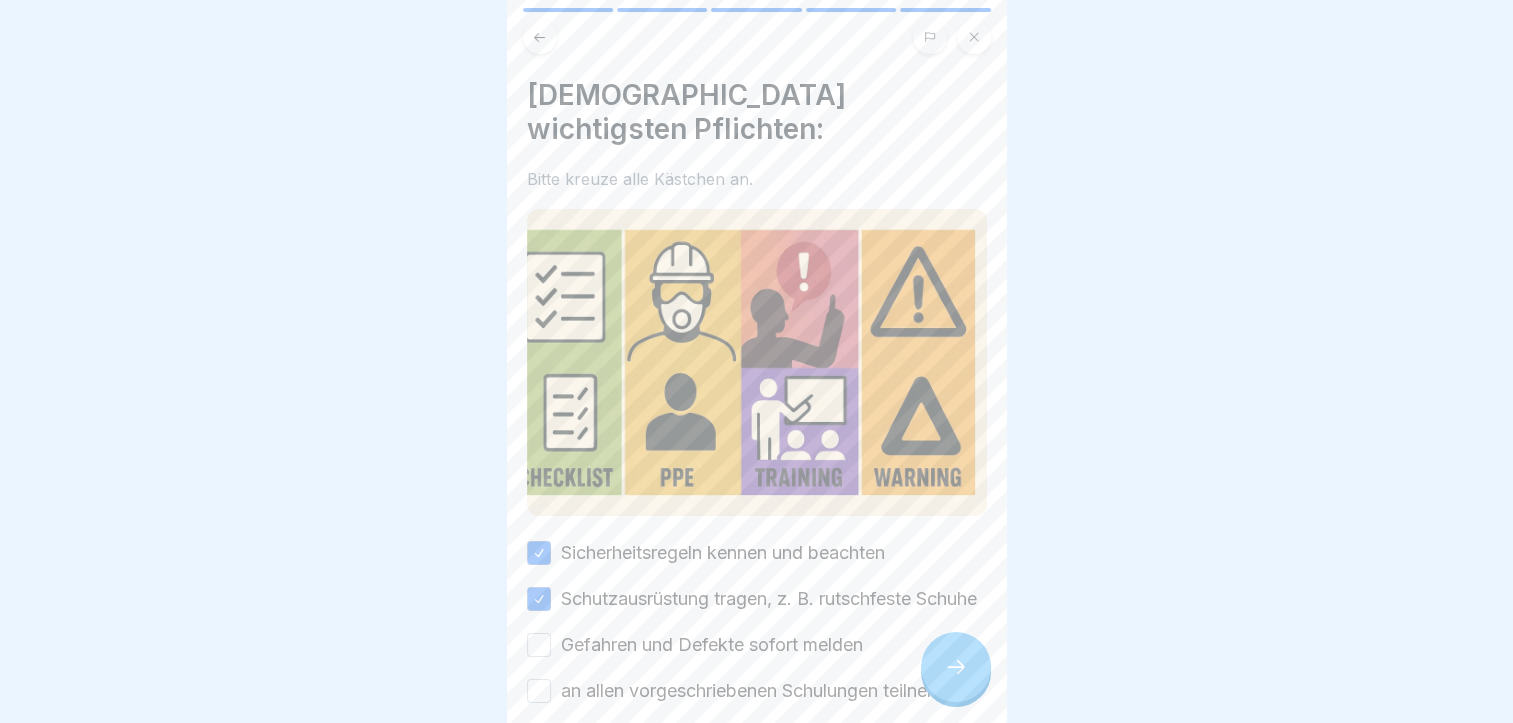 click on "Gefahren und Defekte sofort melden" at bounding box center (539, 645) 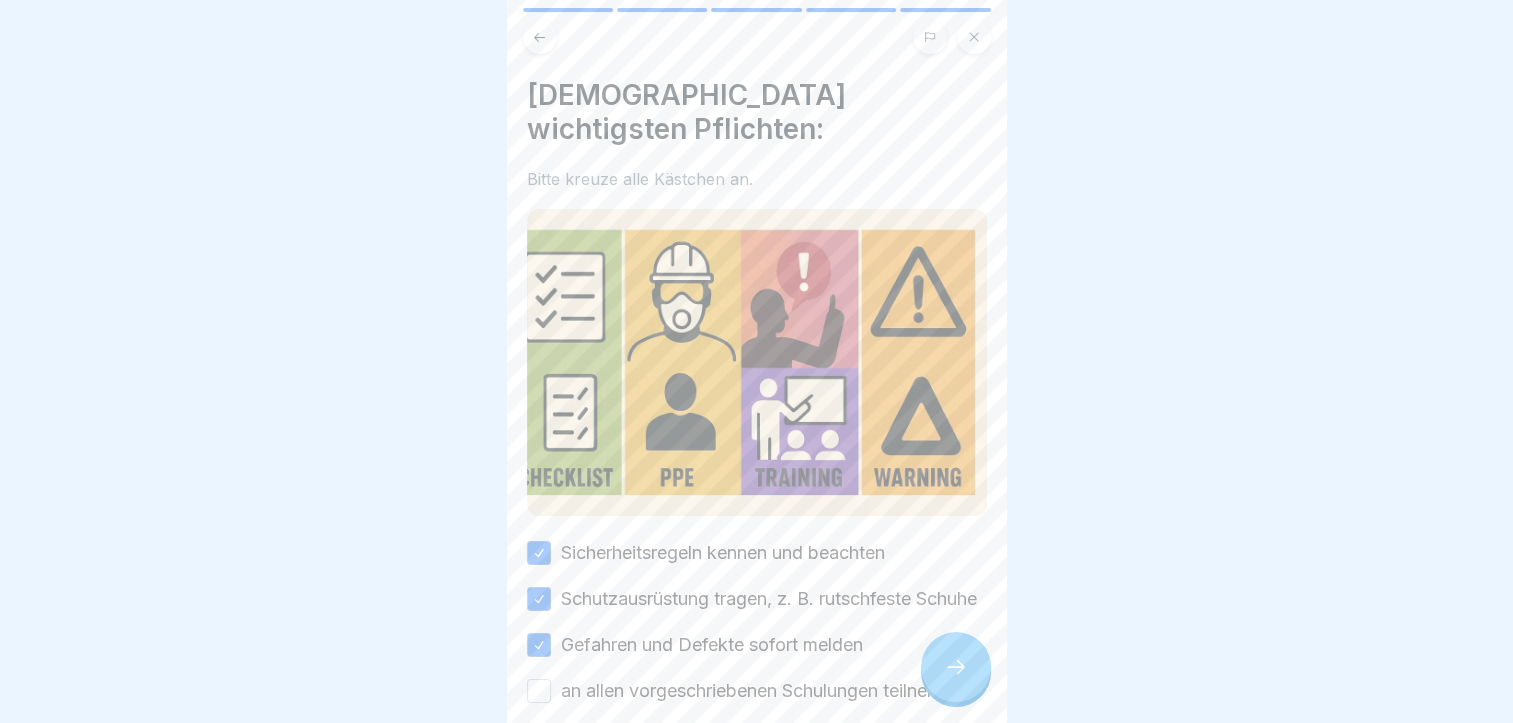 click on "an allen vorgeschriebenen Schulungen teilnehmen" at bounding box center (539, 691) 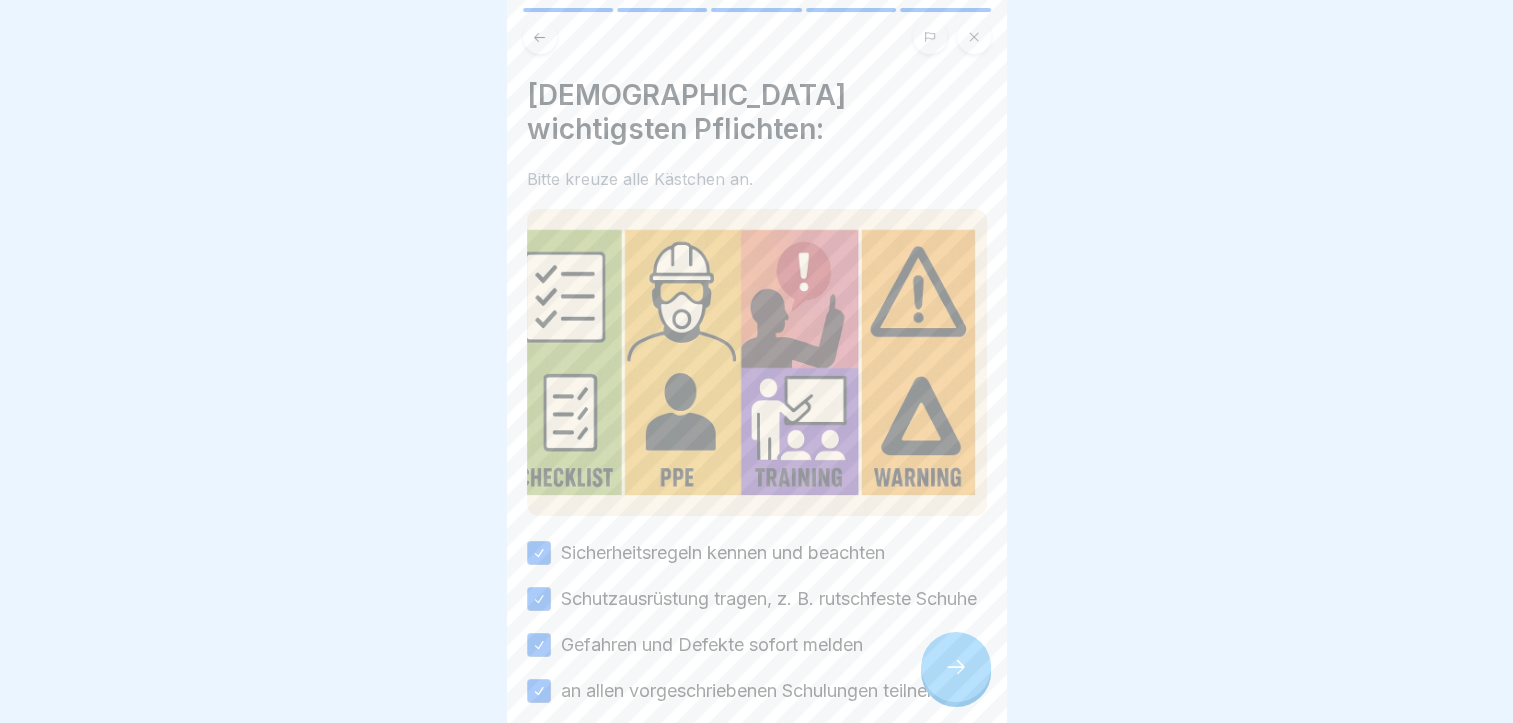 scroll, scrollTop: 108, scrollLeft: 0, axis: vertical 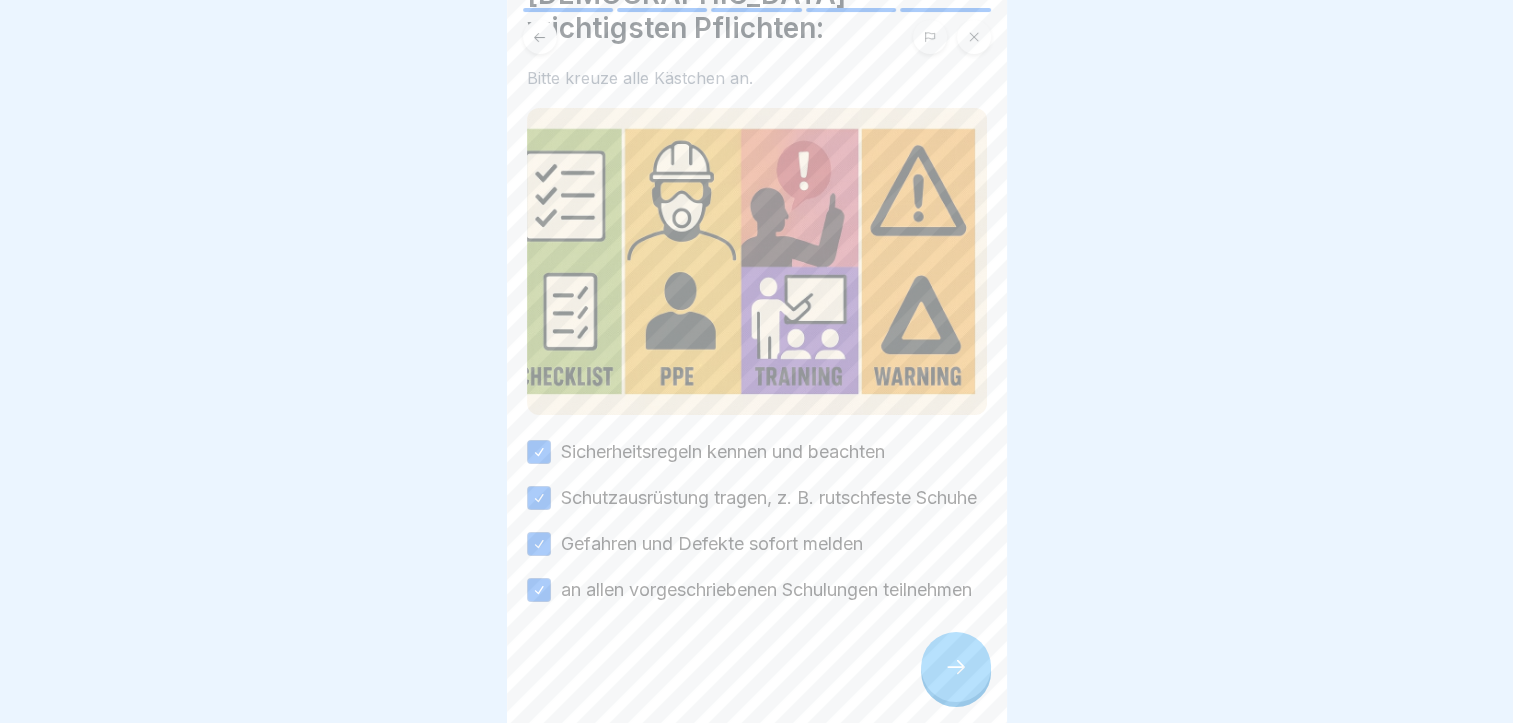 click at bounding box center (956, 667) 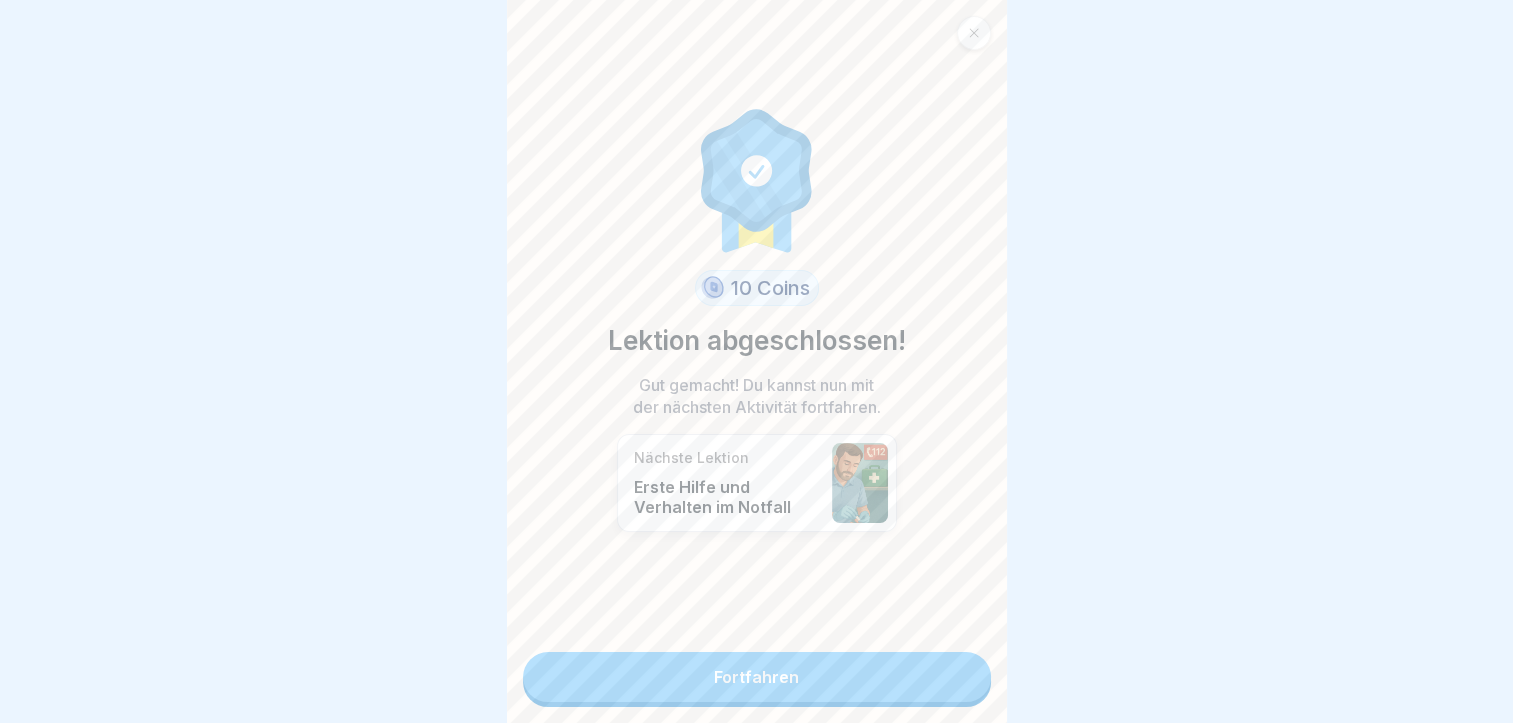 click on "Fortfahren" at bounding box center (757, 677) 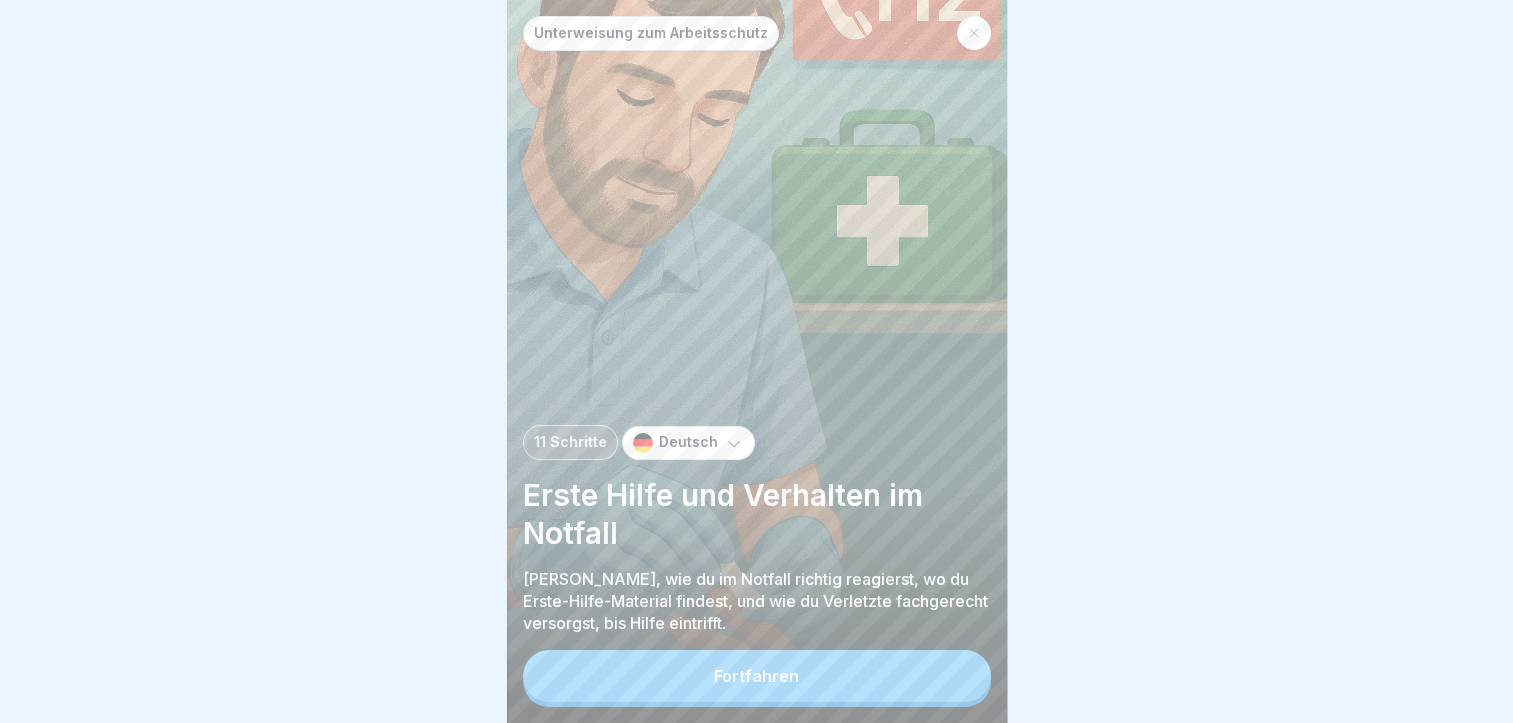 click on "Fortfahren" at bounding box center (757, 676) 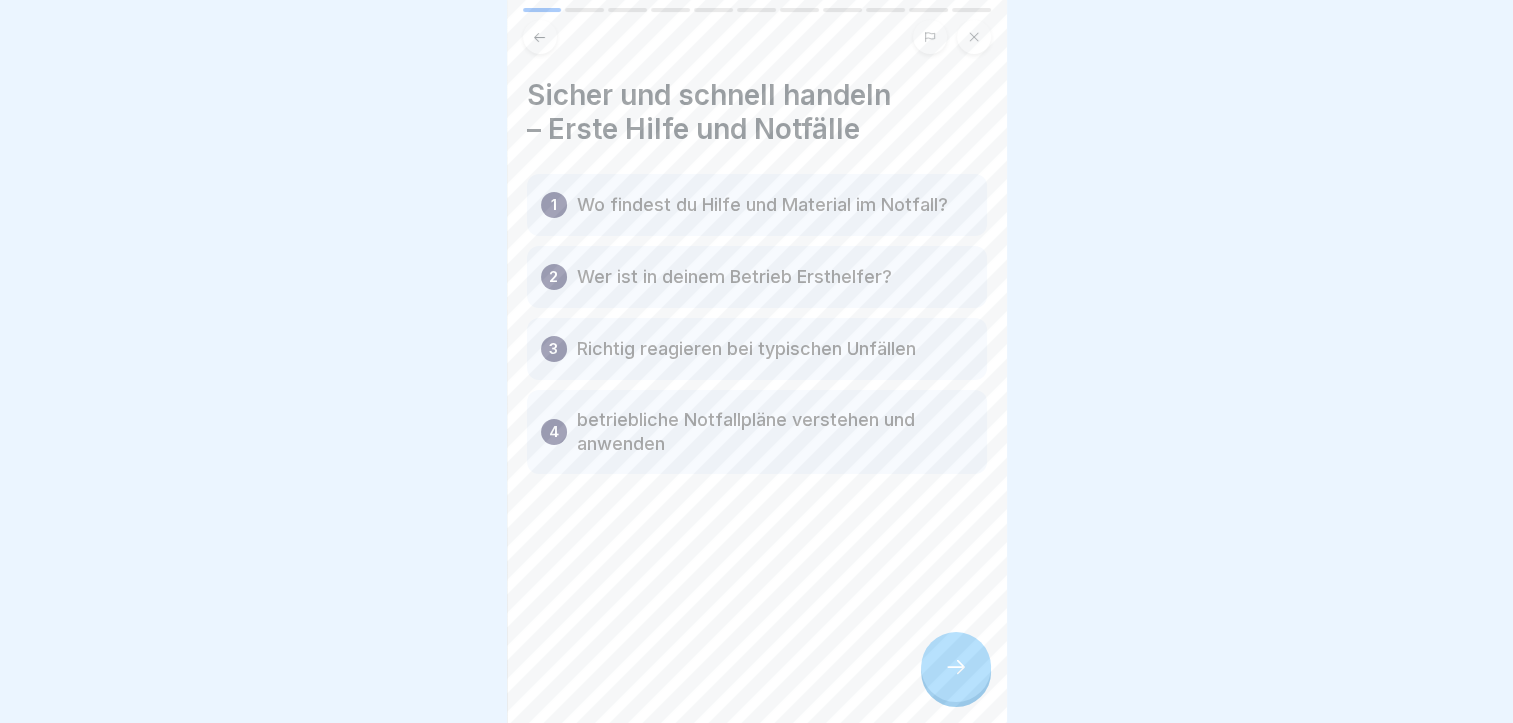 click 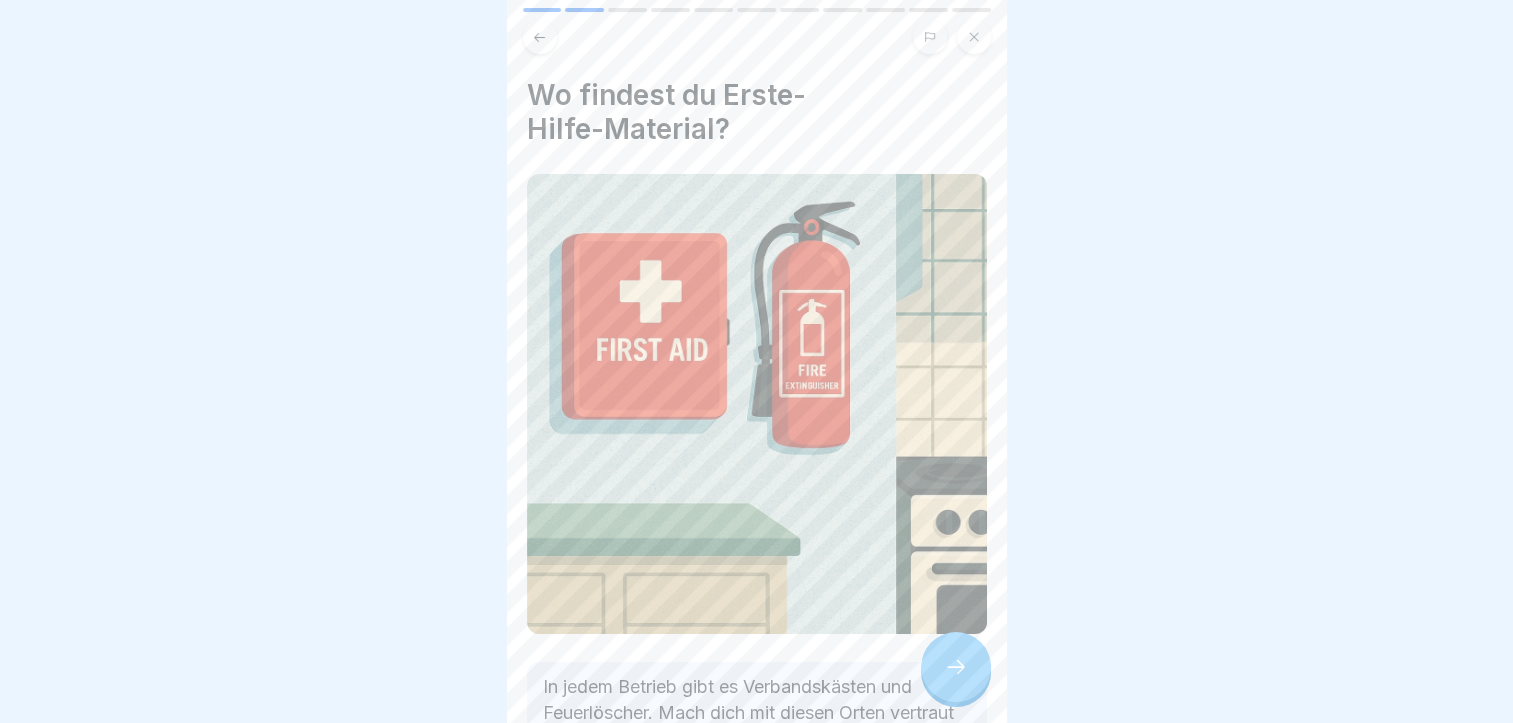 click on "In jedem Betrieb gibt es Verbandskästen und Feuerlöscher. Mach dich mit diesen Orten vertraut – dann weißt du genau, wo du im Ernstfall schnell Hilfe findest." at bounding box center [757, 726] 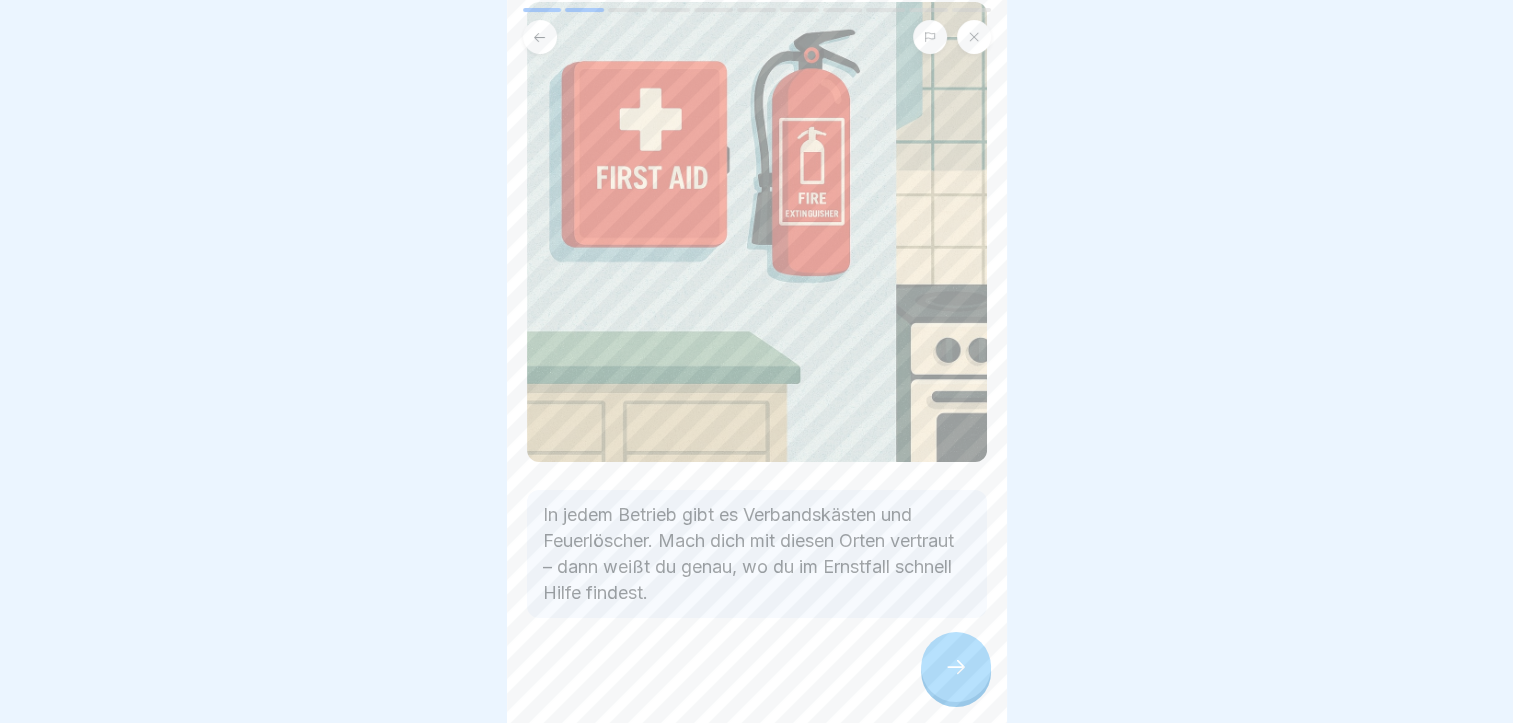 click 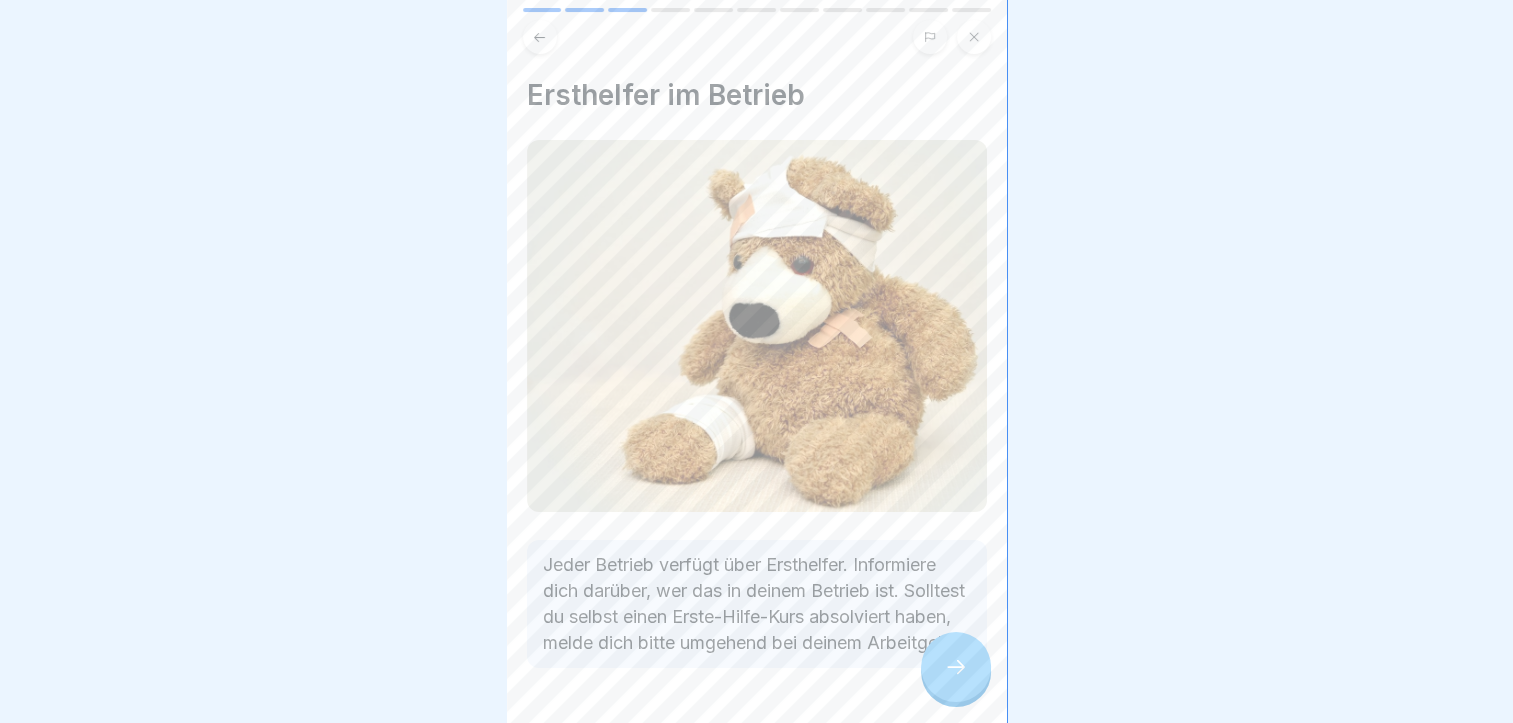 click on "Jeder Betrieb verfügt über Ersthelfer. Informiere dich darüber, wer das in deinem Betrieb ist. Solltest du selbst einen Erste-Hilfe-Kurs absolviert haben, melde dich bitte umgehend bei deinem Arbeitgeber!" at bounding box center (757, 604) 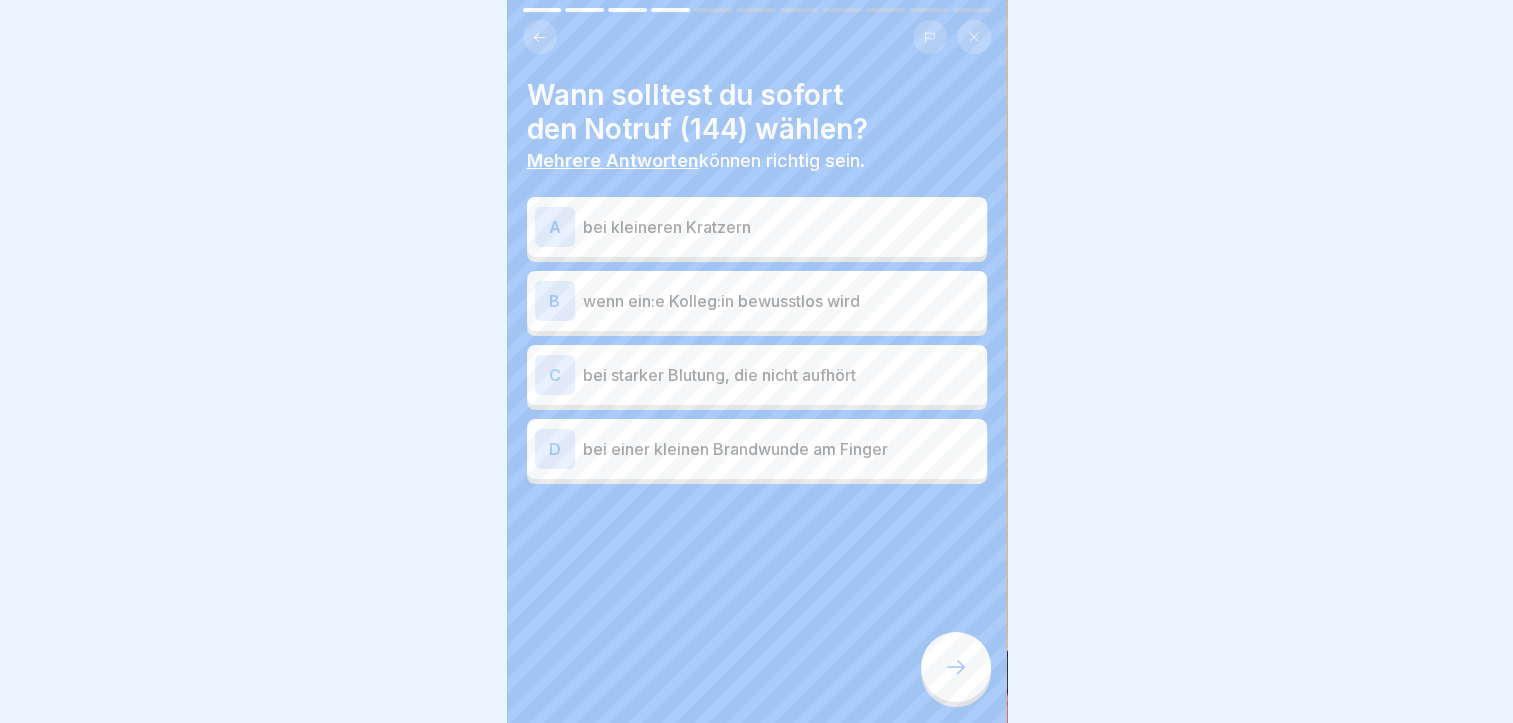 click on "wenn ein:e Kolleg:in bewusstlos wird" at bounding box center [781, 301] 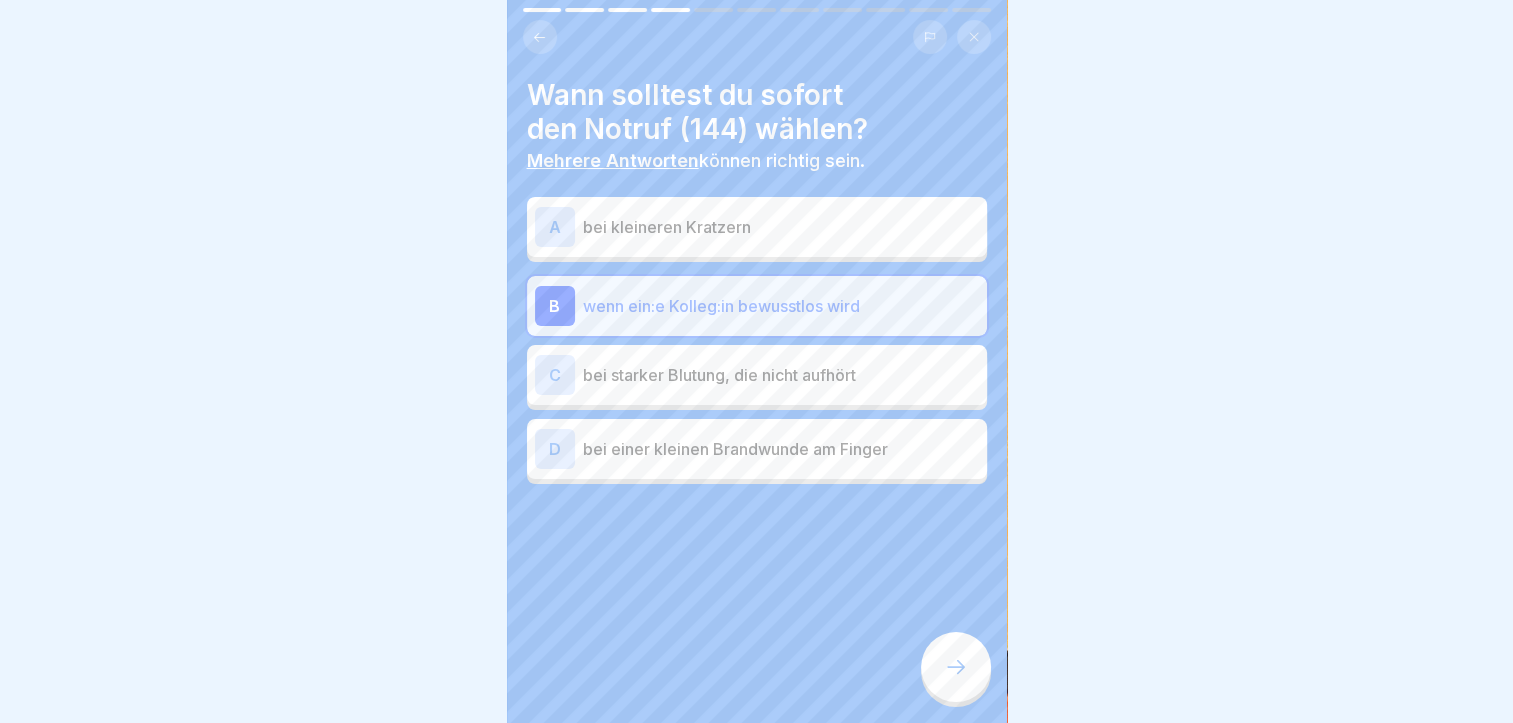click on "bei starker Blutung, die nicht aufhört" at bounding box center (781, 375) 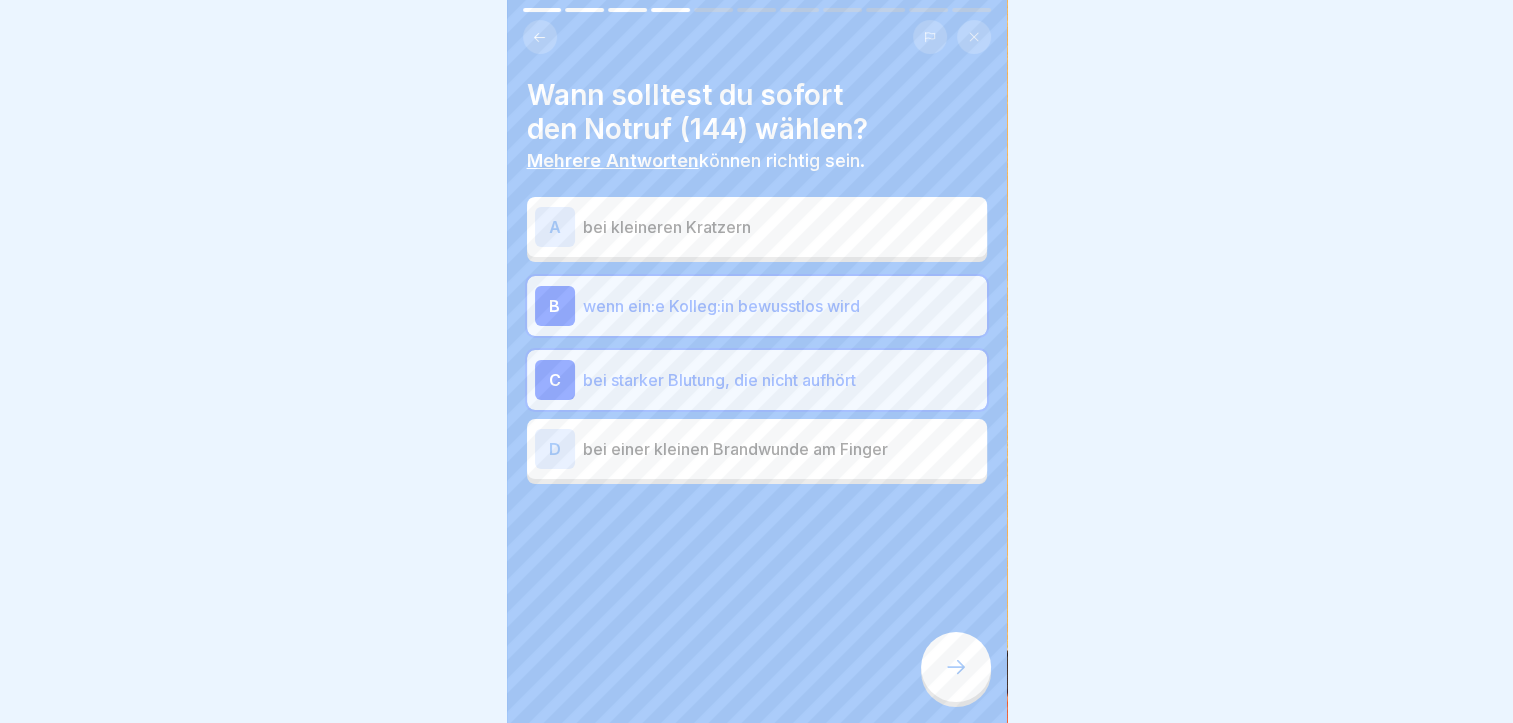 click at bounding box center [956, 667] 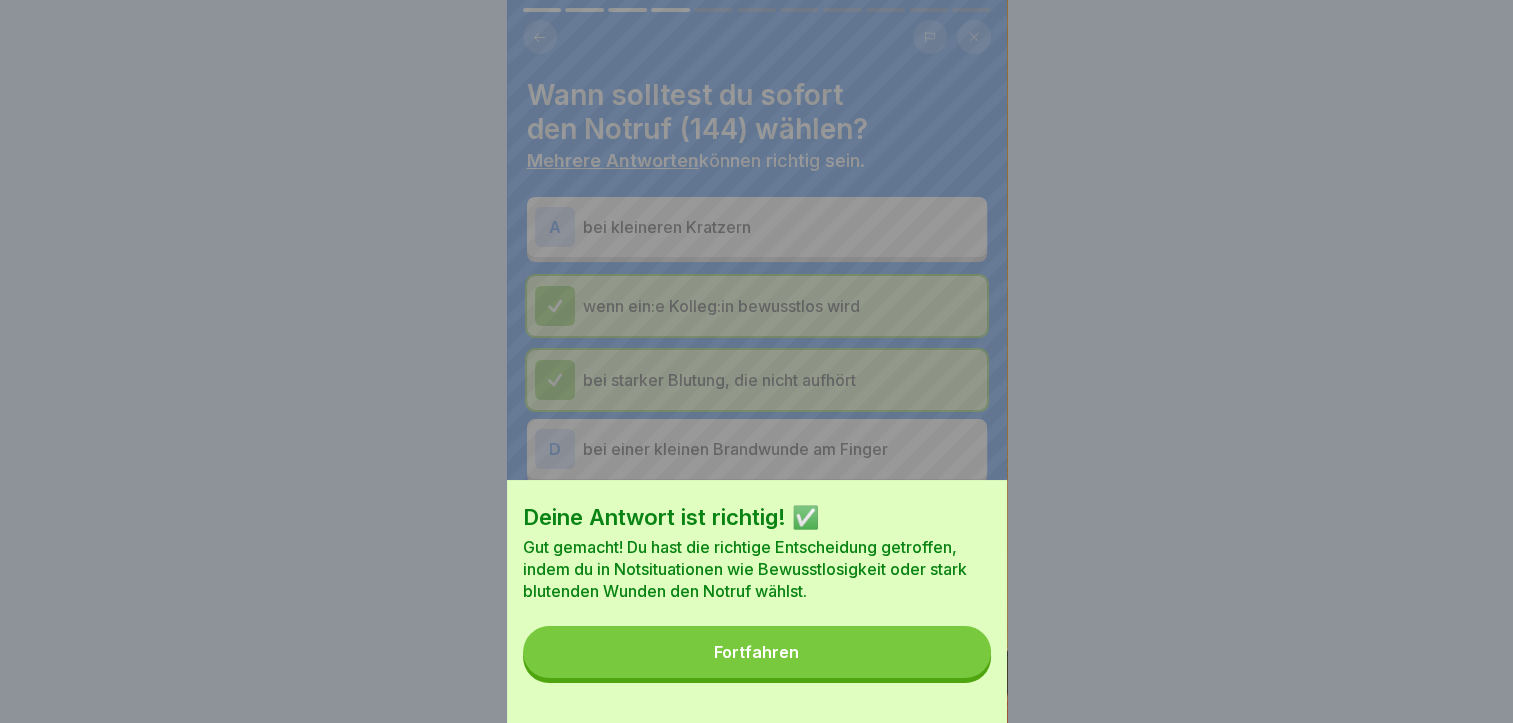click on "Deine Antwort ist richtig!
✅ Gut gemacht! Du hast die richtige Entscheidung getroffen, indem du in Notsituationen wie Bewusstlosigkeit oder stark blutenden Wunden den Notruf wählst.   Fortfahren" at bounding box center (757, 601) 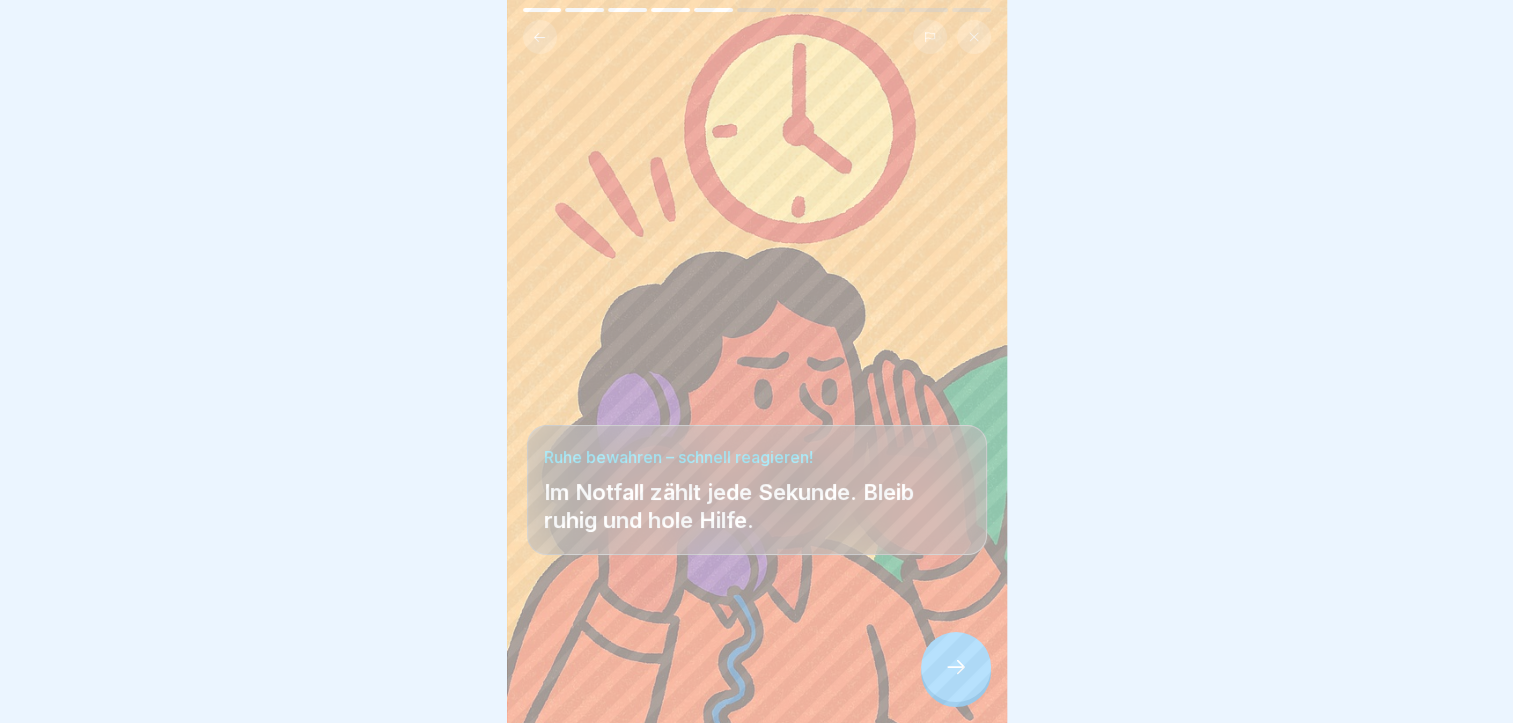 click at bounding box center (956, 667) 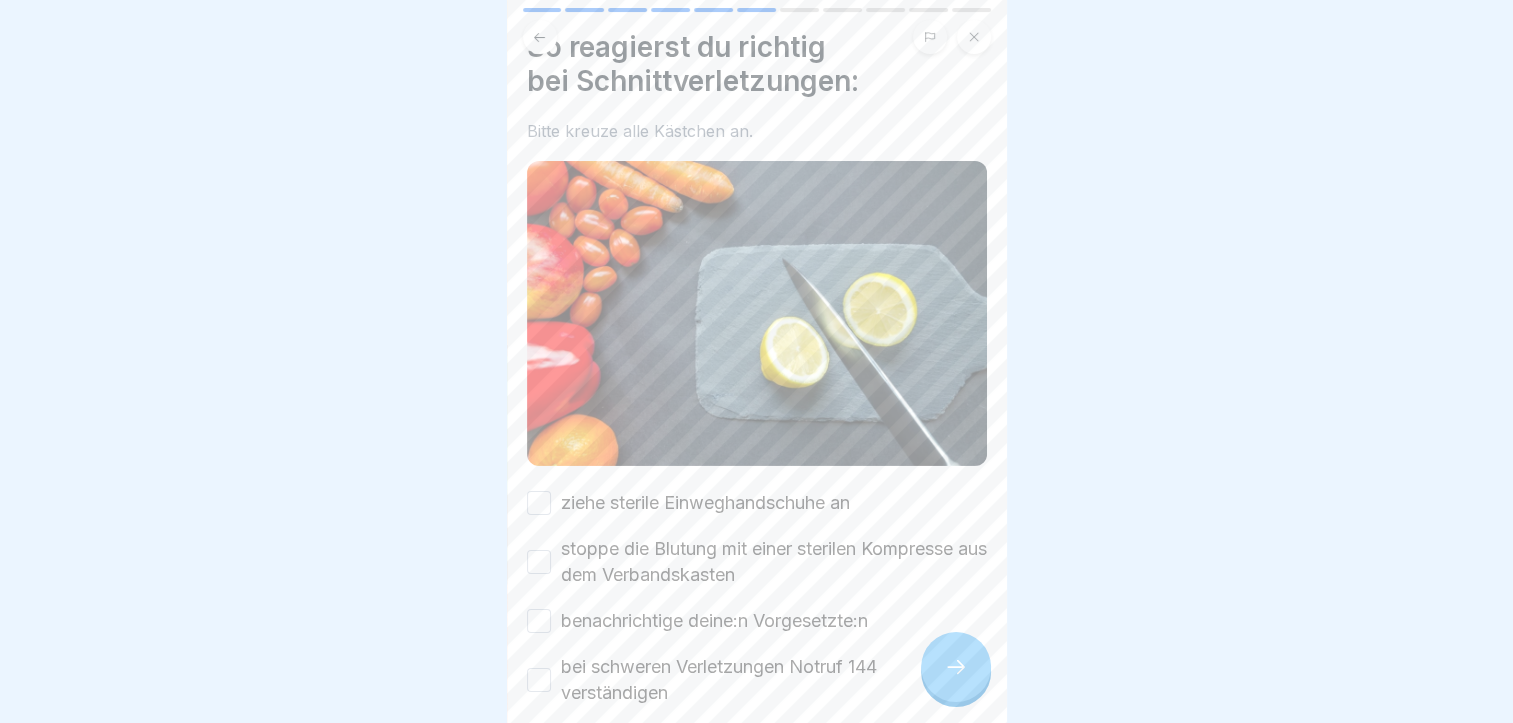 scroll, scrollTop: 55, scrollLeft: 0, axis: vertical 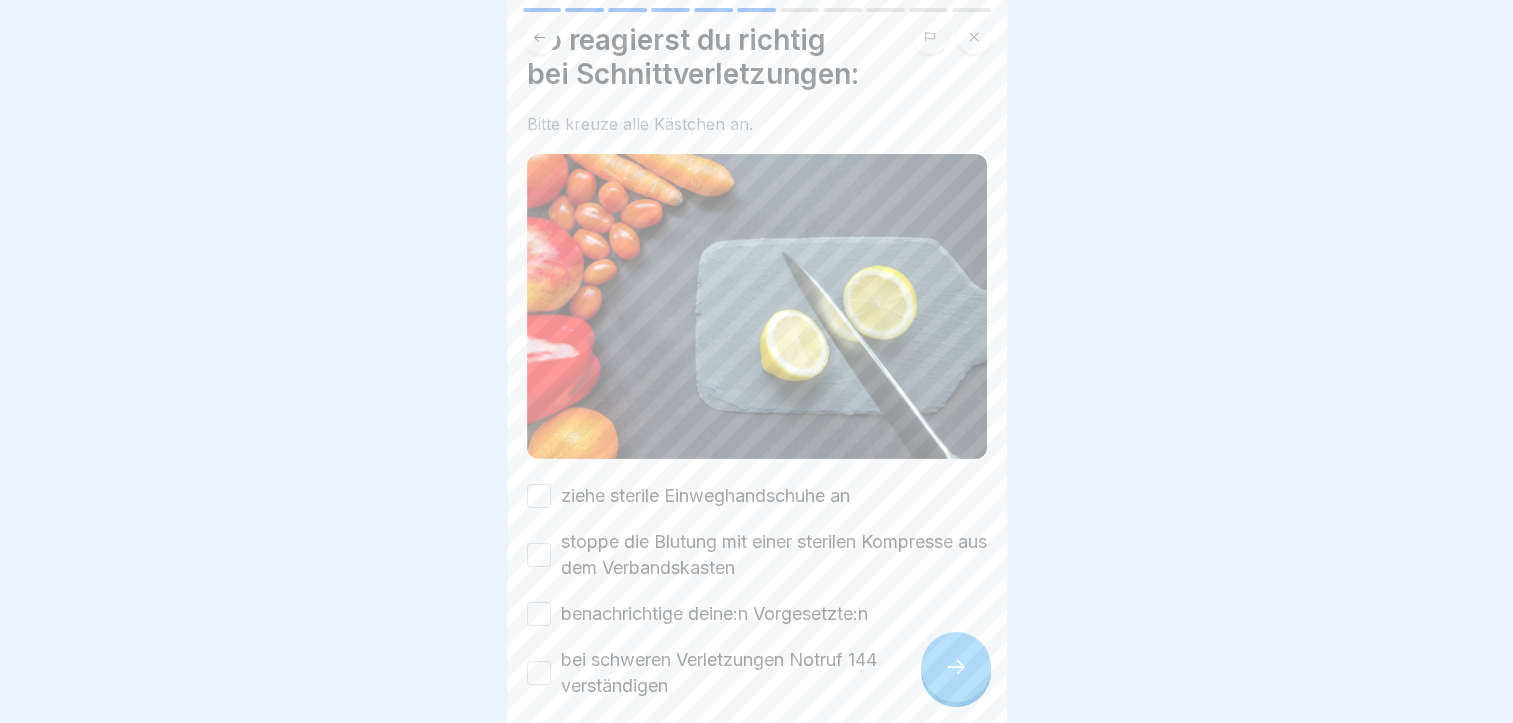 click on "ziehe sterile Einweghandschuhe an" at bounding box center (757, 496) 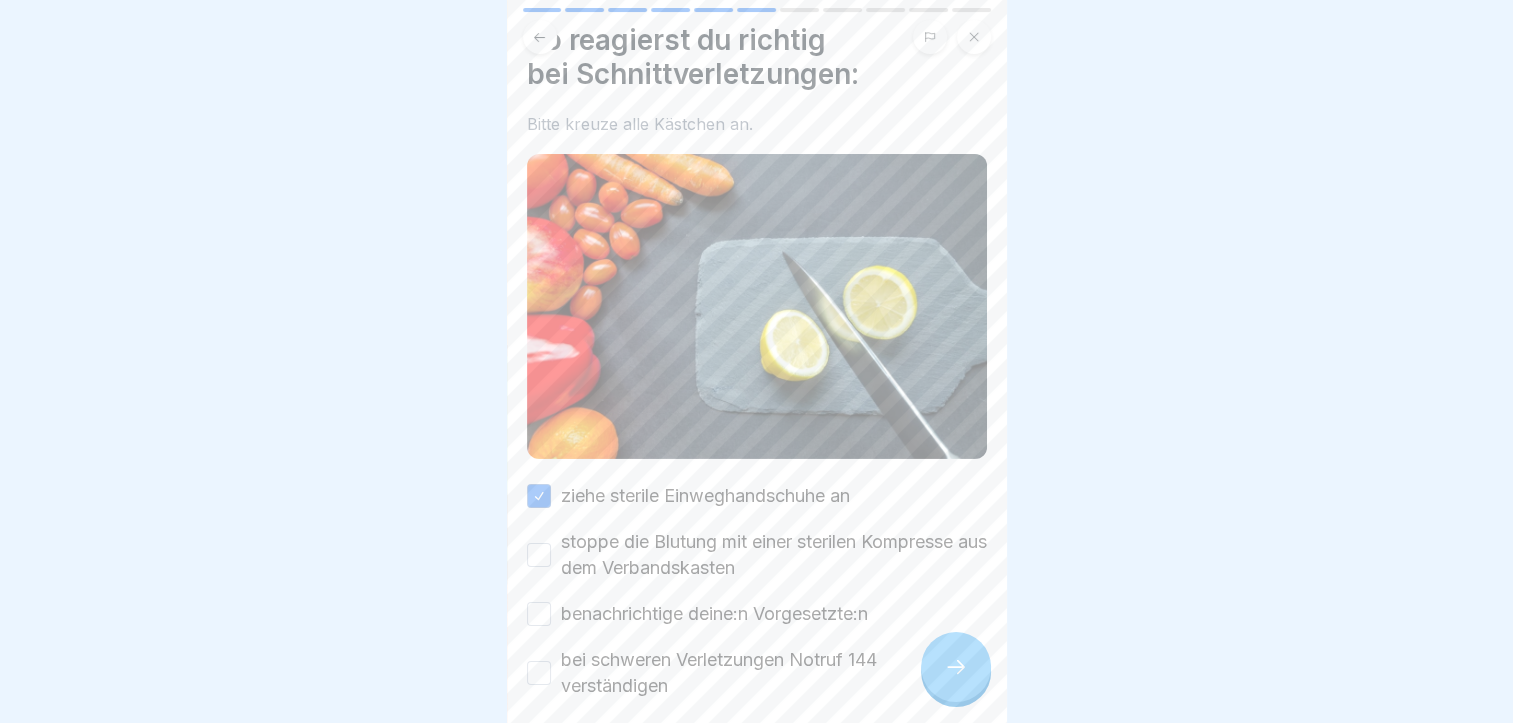 click on "ziehe sterile Einweghandschuhe an" at bounding box center (539, 496) 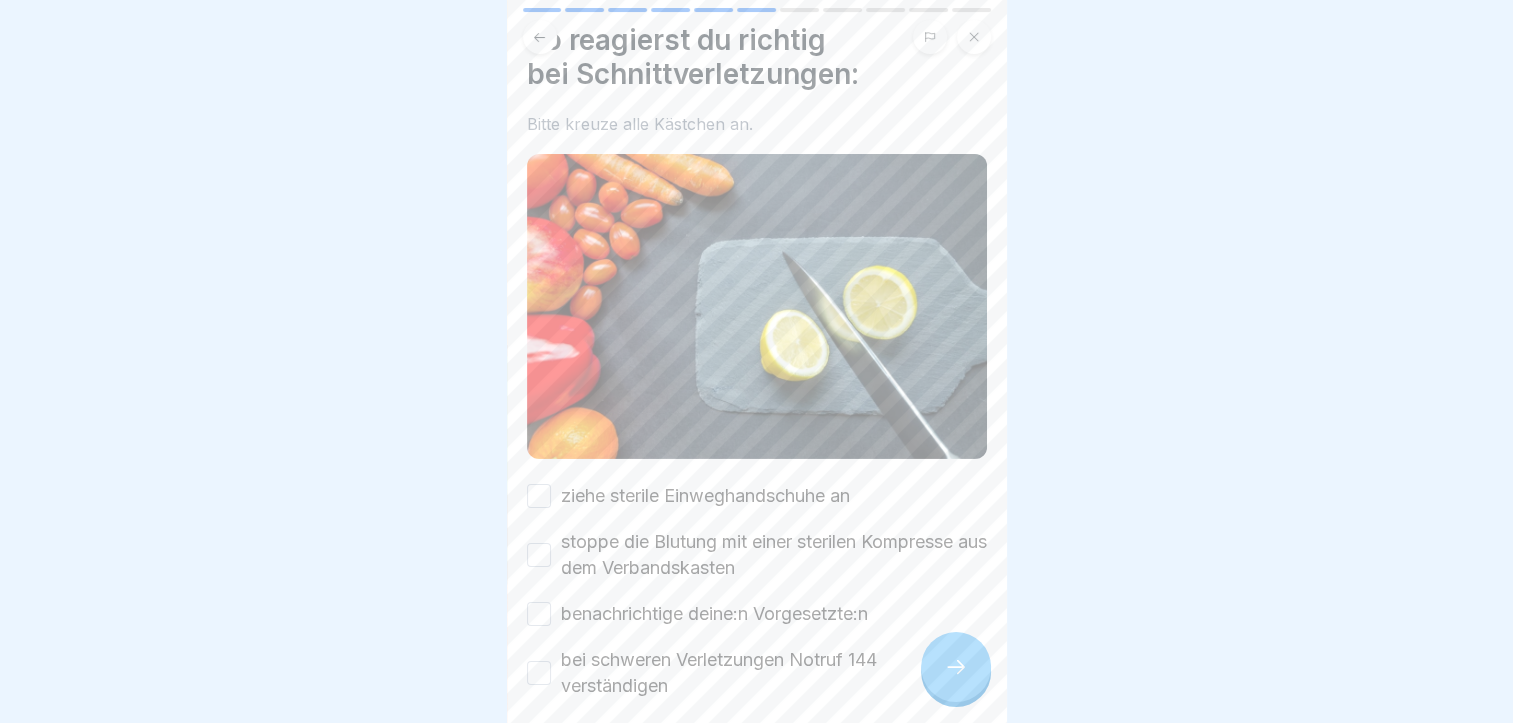 click on "stoppe die Blutung mit einer sterilen Kompresse aus dem Verbandskasten" at bounding box center (539, 555) 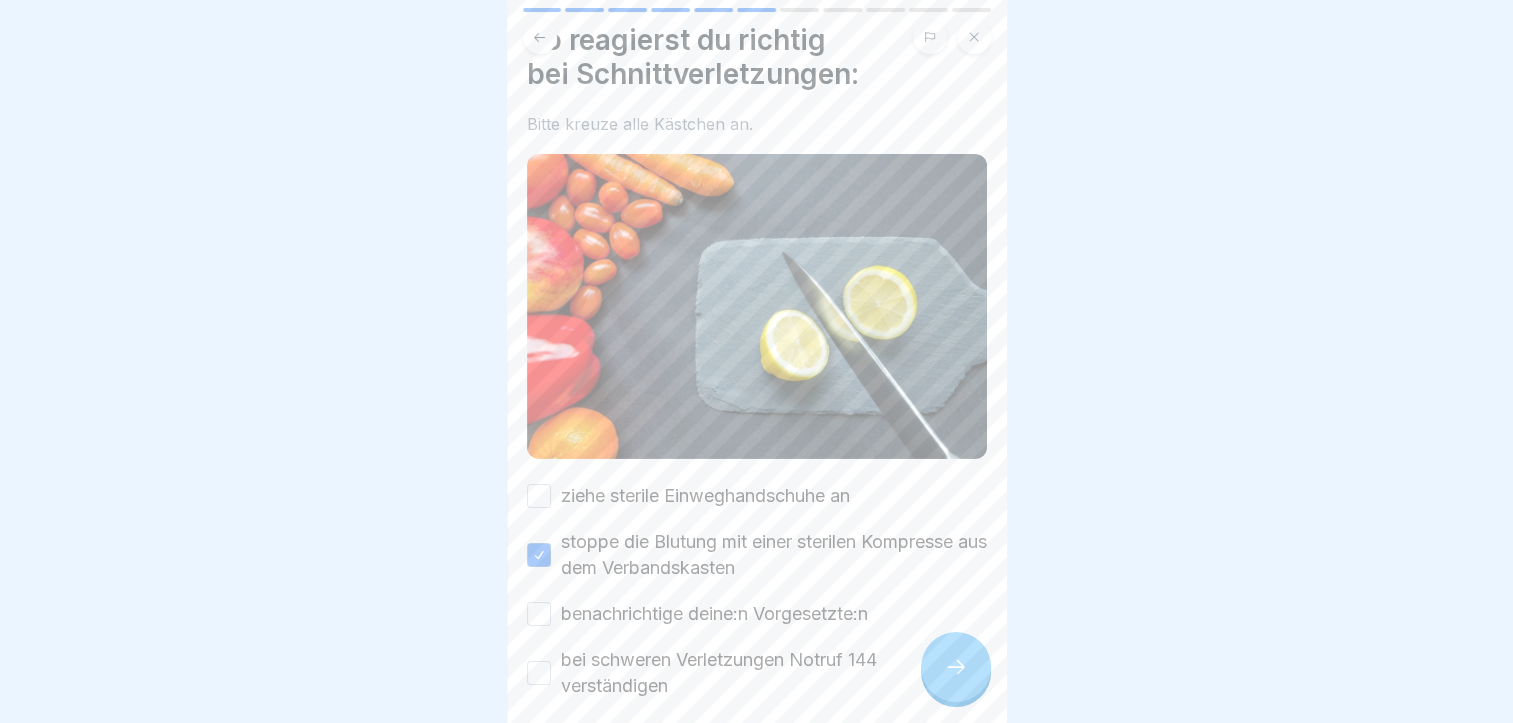 click on "ziehe sterile Einweghandschuhe an" at bounding box center (539, 496) 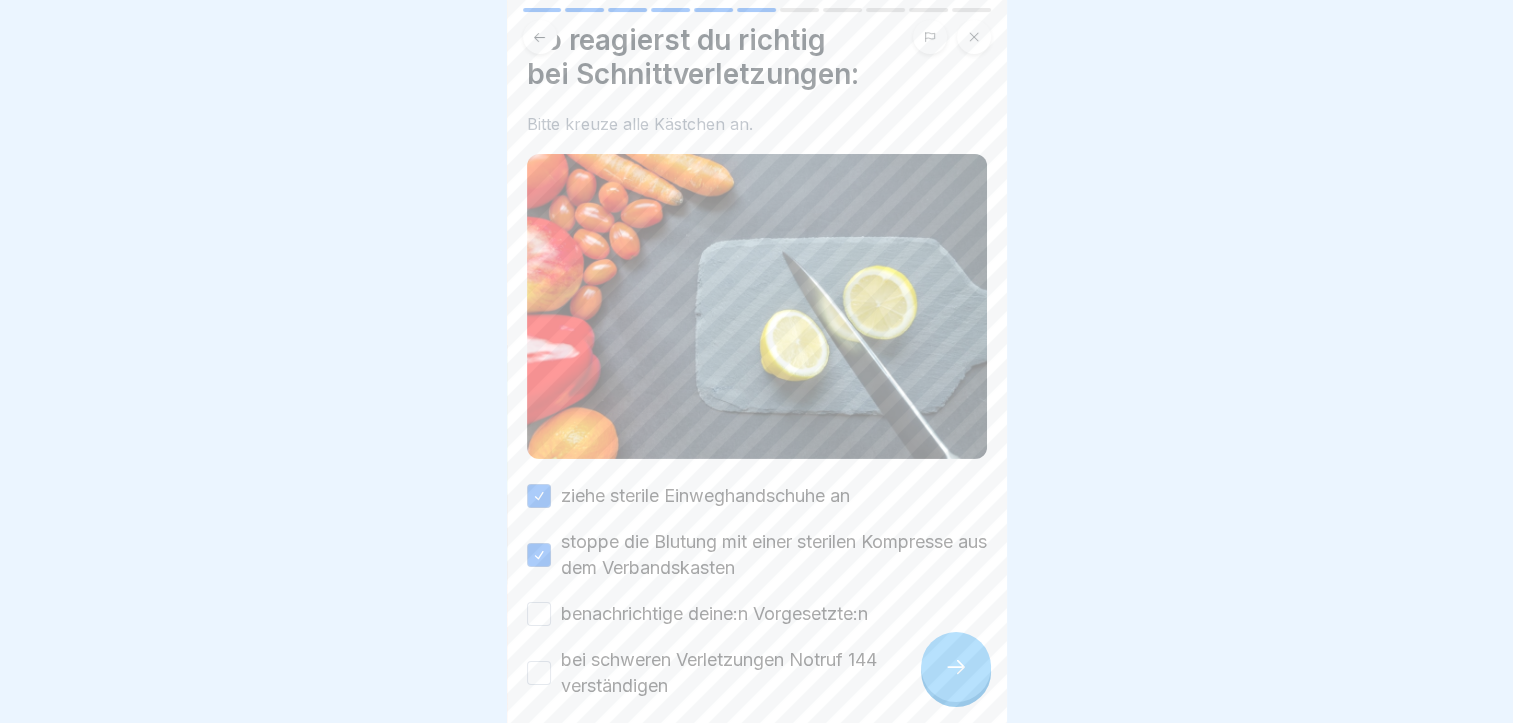 click on "benachrichtige deine:n Vorgesetzte:n" at bounding box center (539, 614) 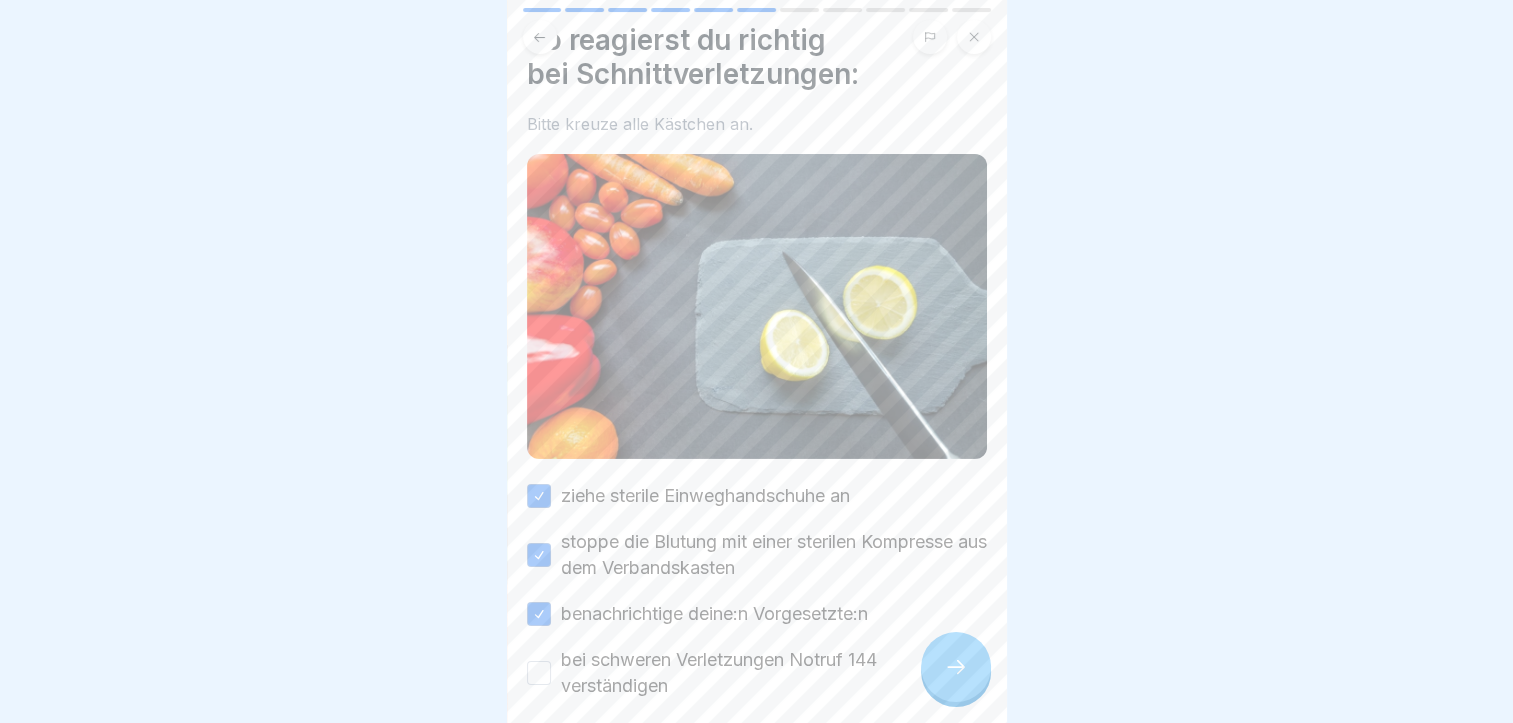 click on "bei schweren Verletzungen Notruf 144 verständigen" at bounding box center [539, 673] 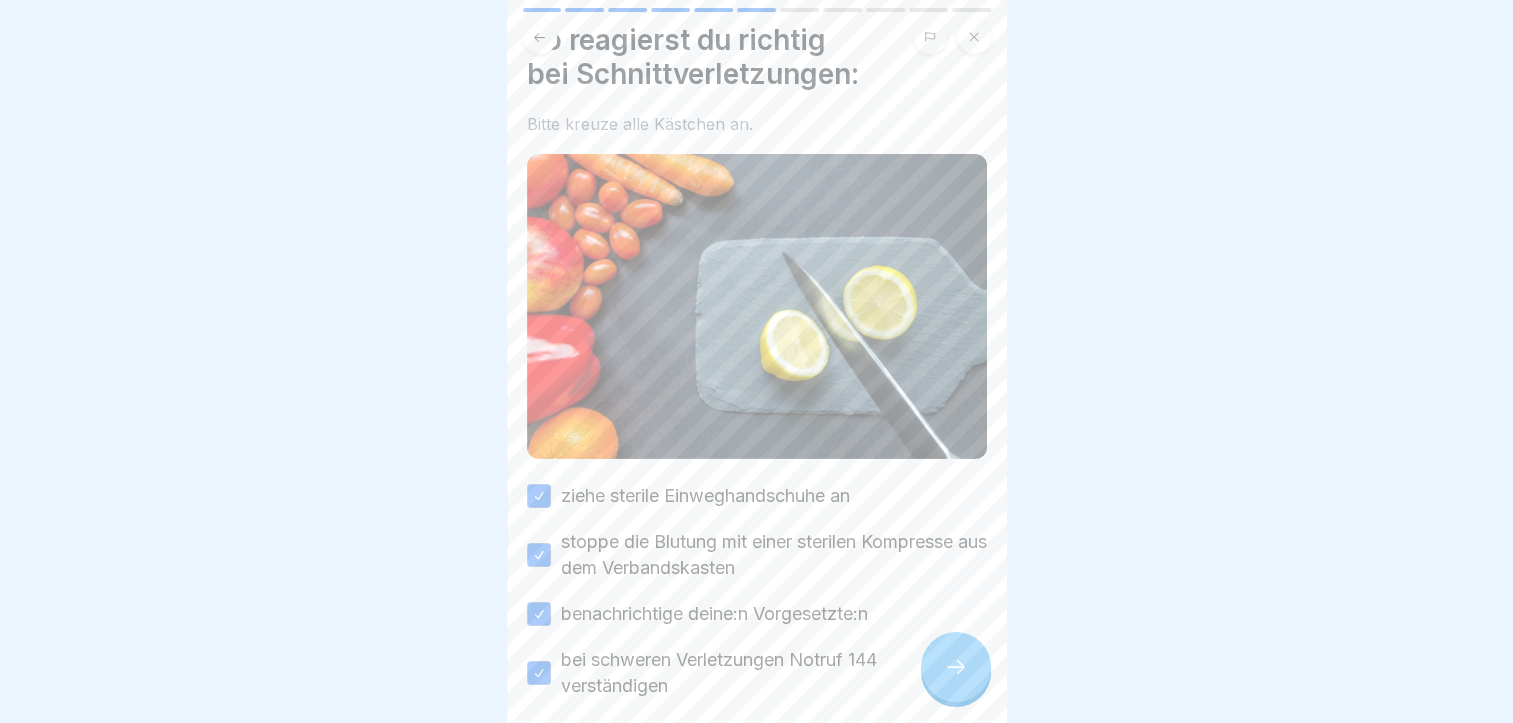 click 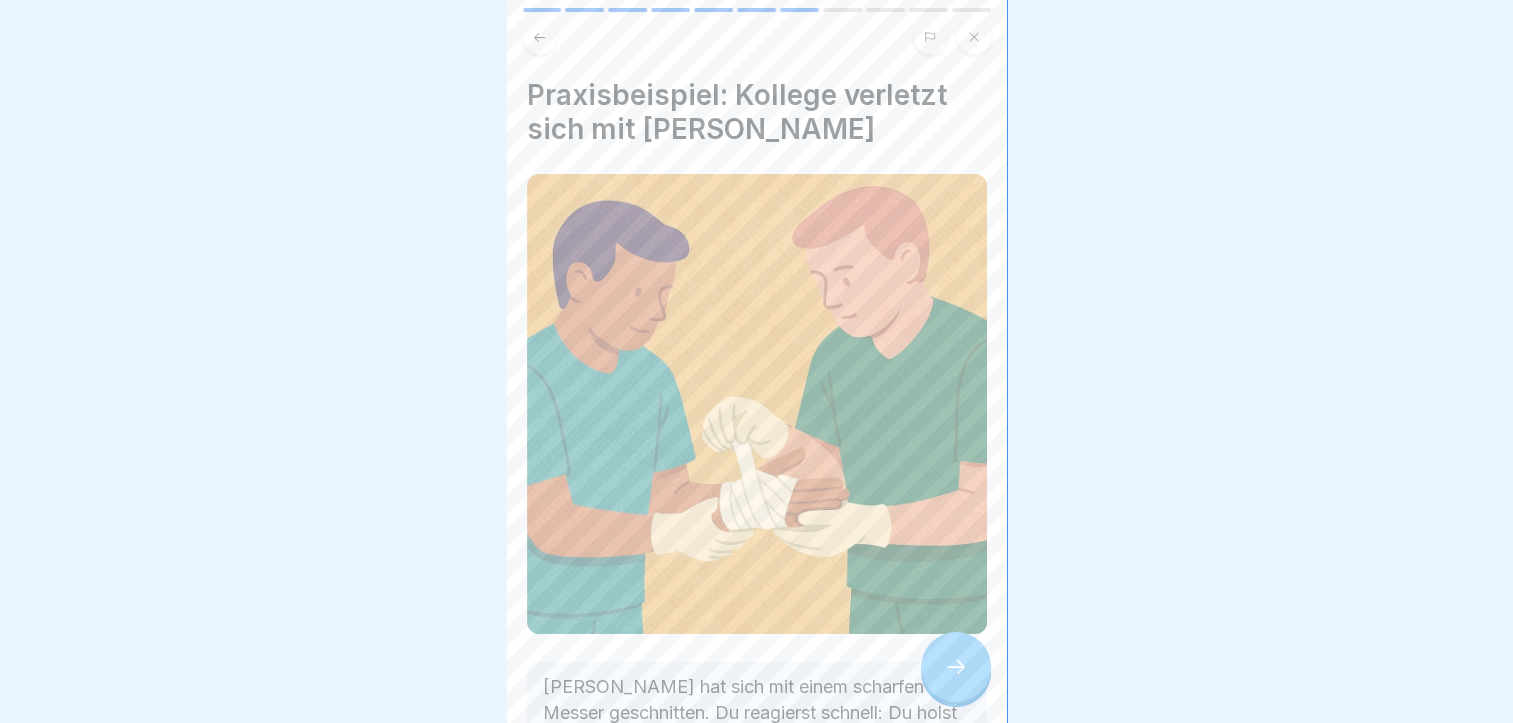scroll, scrollTop: 197, scrollLeft: 0, axis: vertical 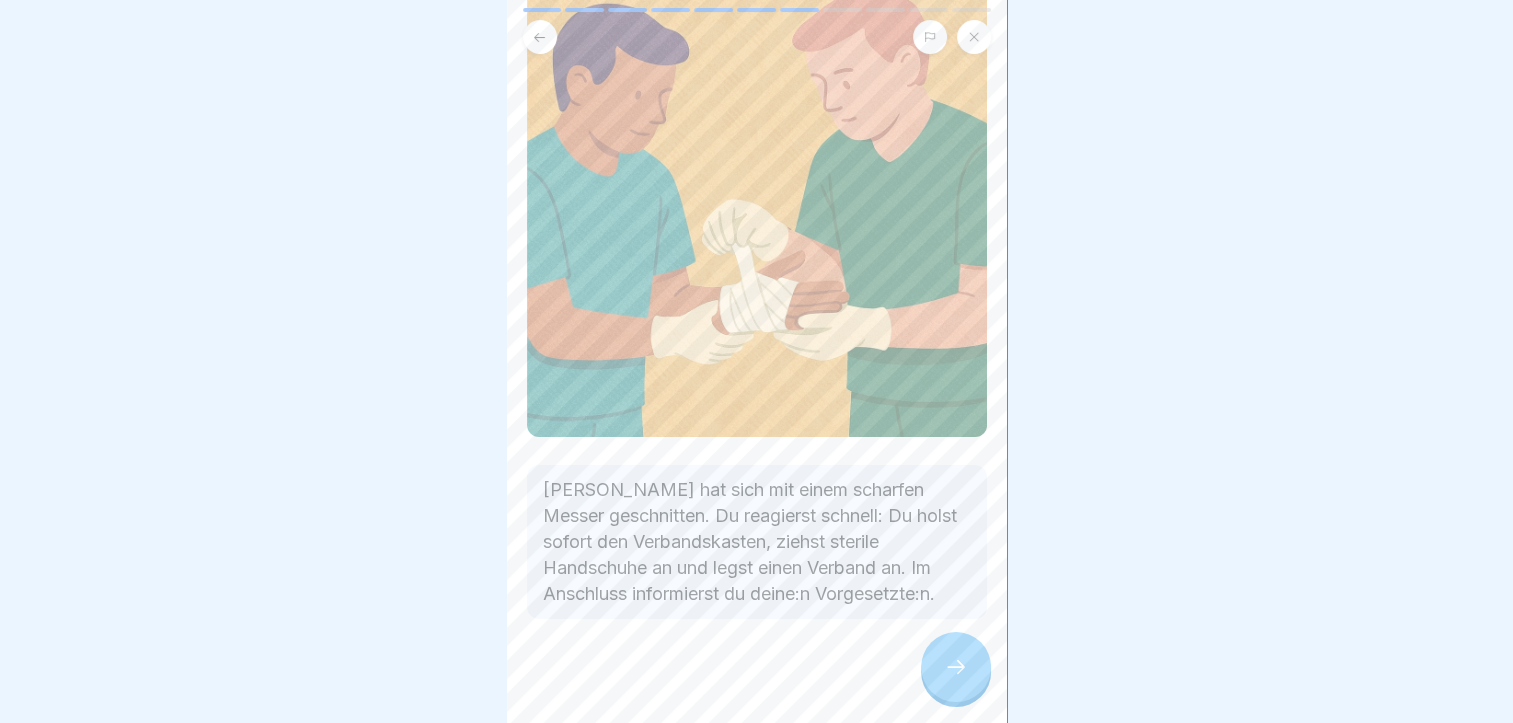 click at bounding box center [956, 667] 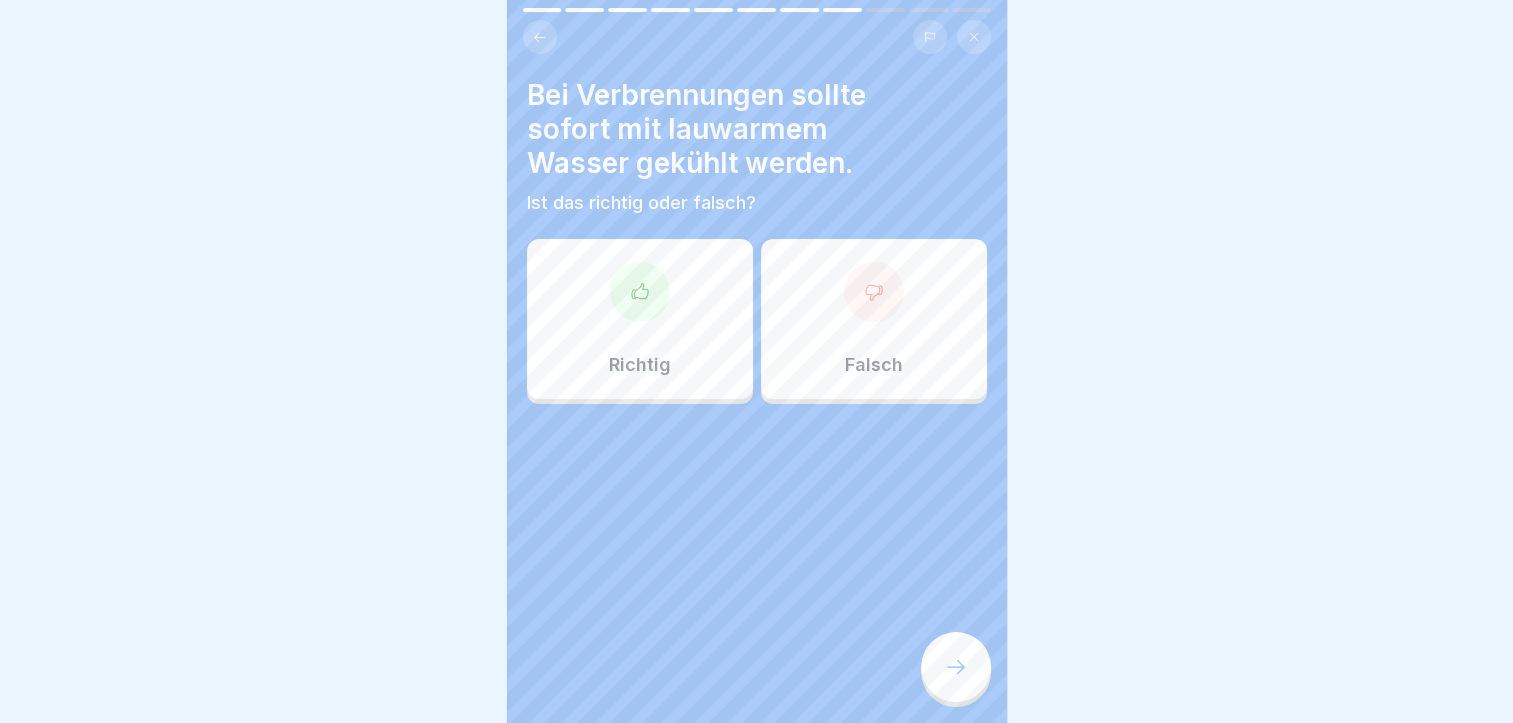 click on "Richtig" at bounding box center [640, 319] 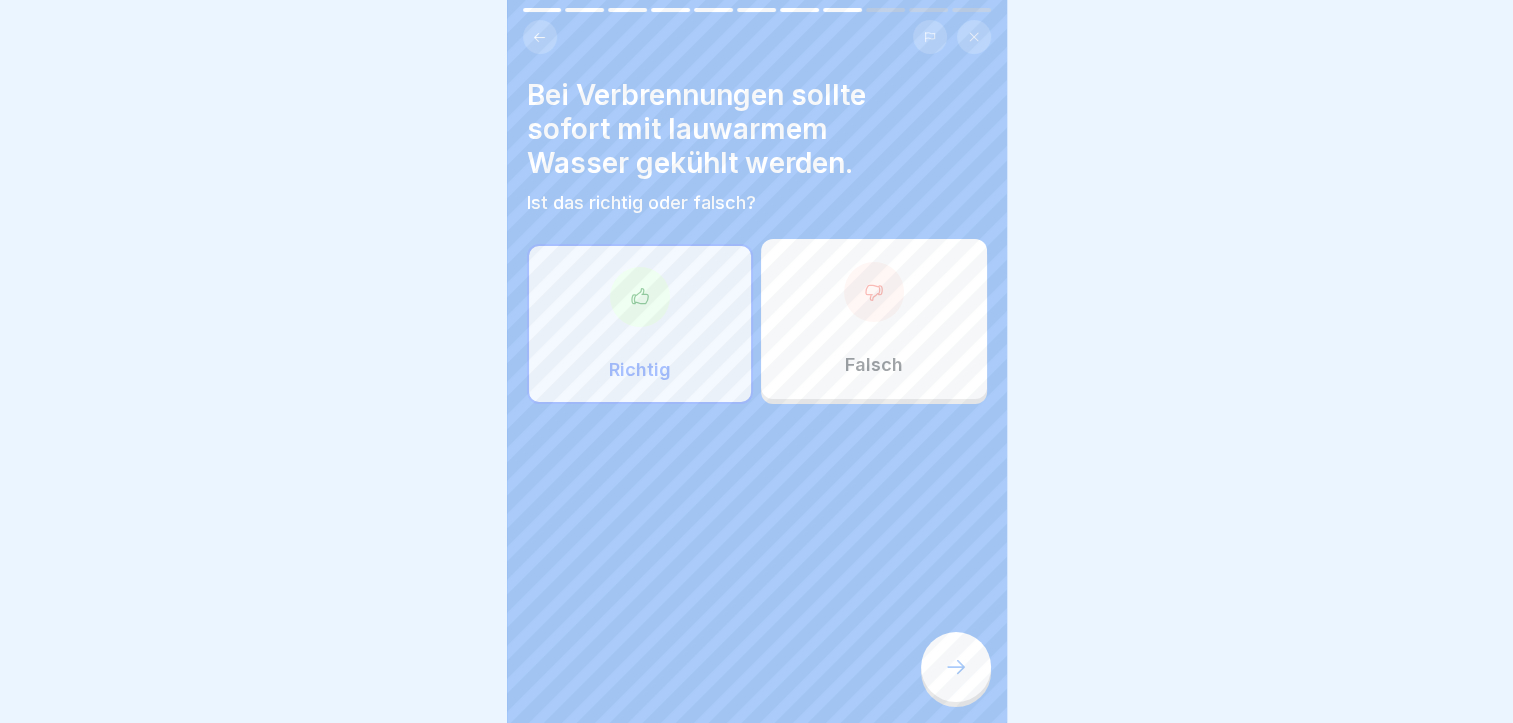 click 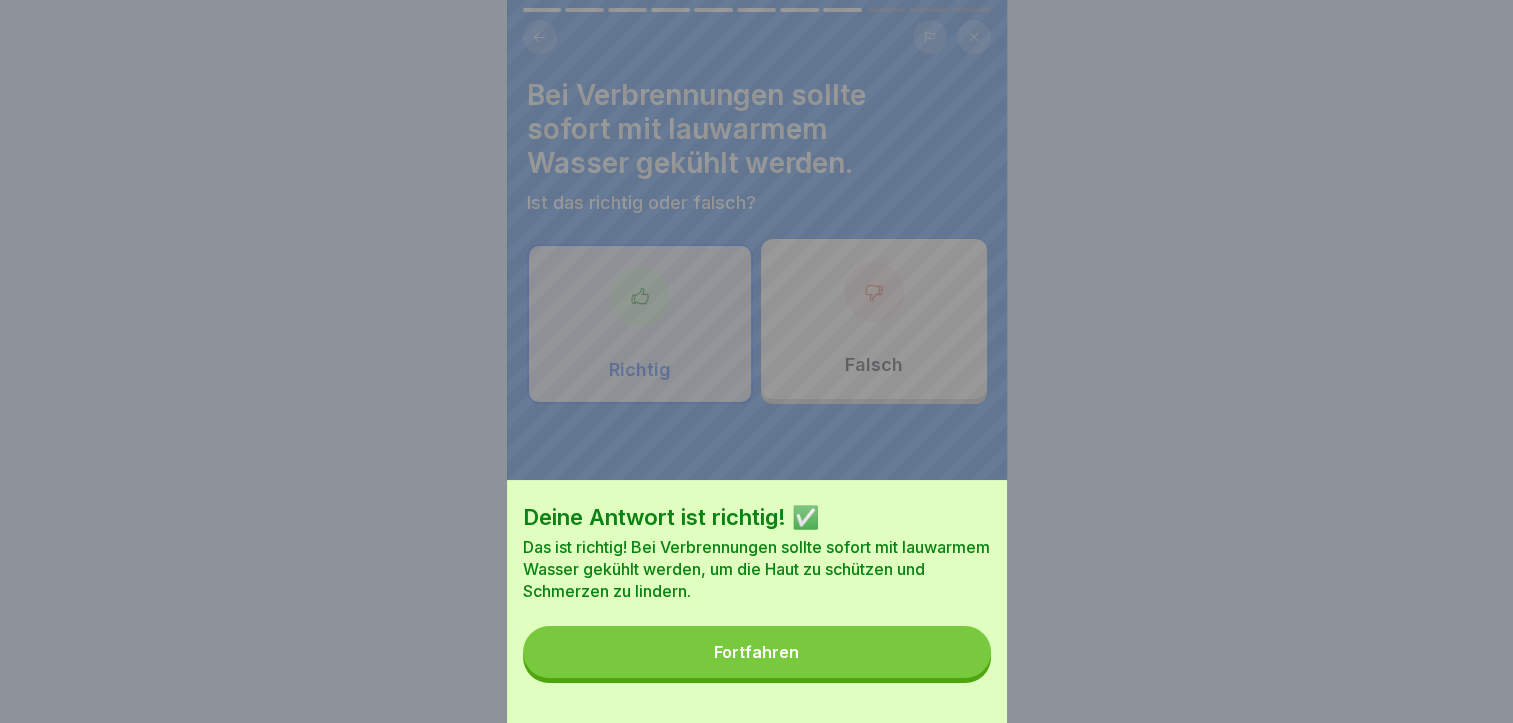 click on "Fortfahren" at bounding box center (757, 652) 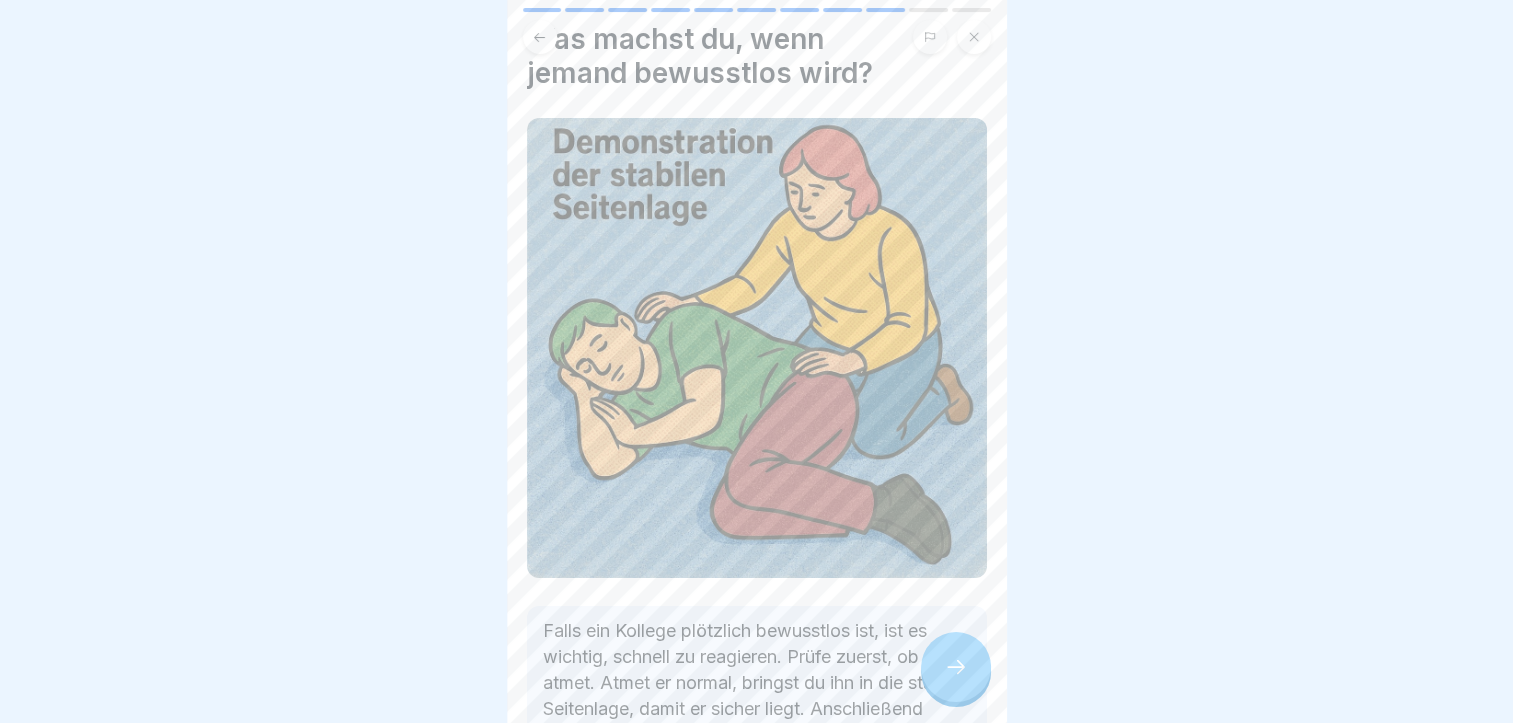 scroll, scrollTop: 224, scrollLeft: 0, axis: vertical 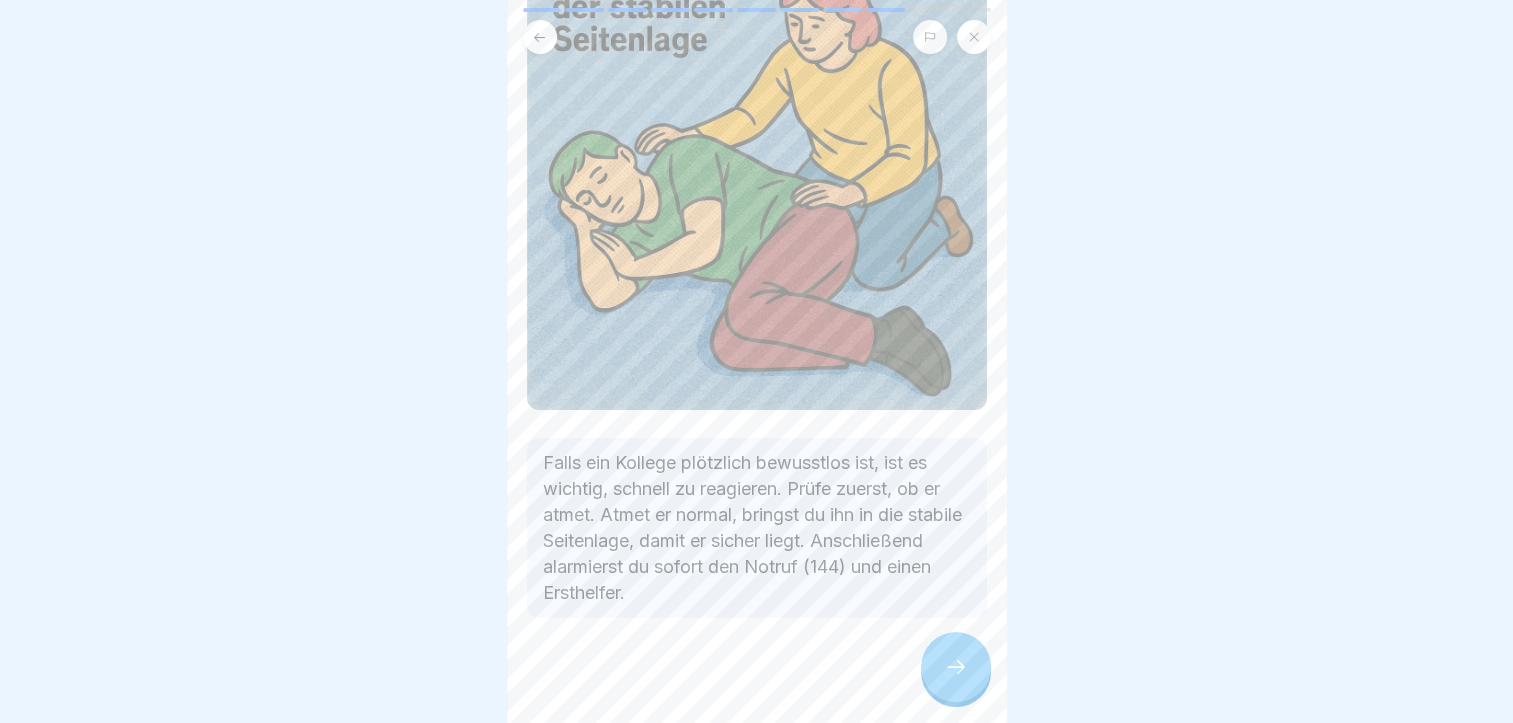 click at bounding box center [956, 667] 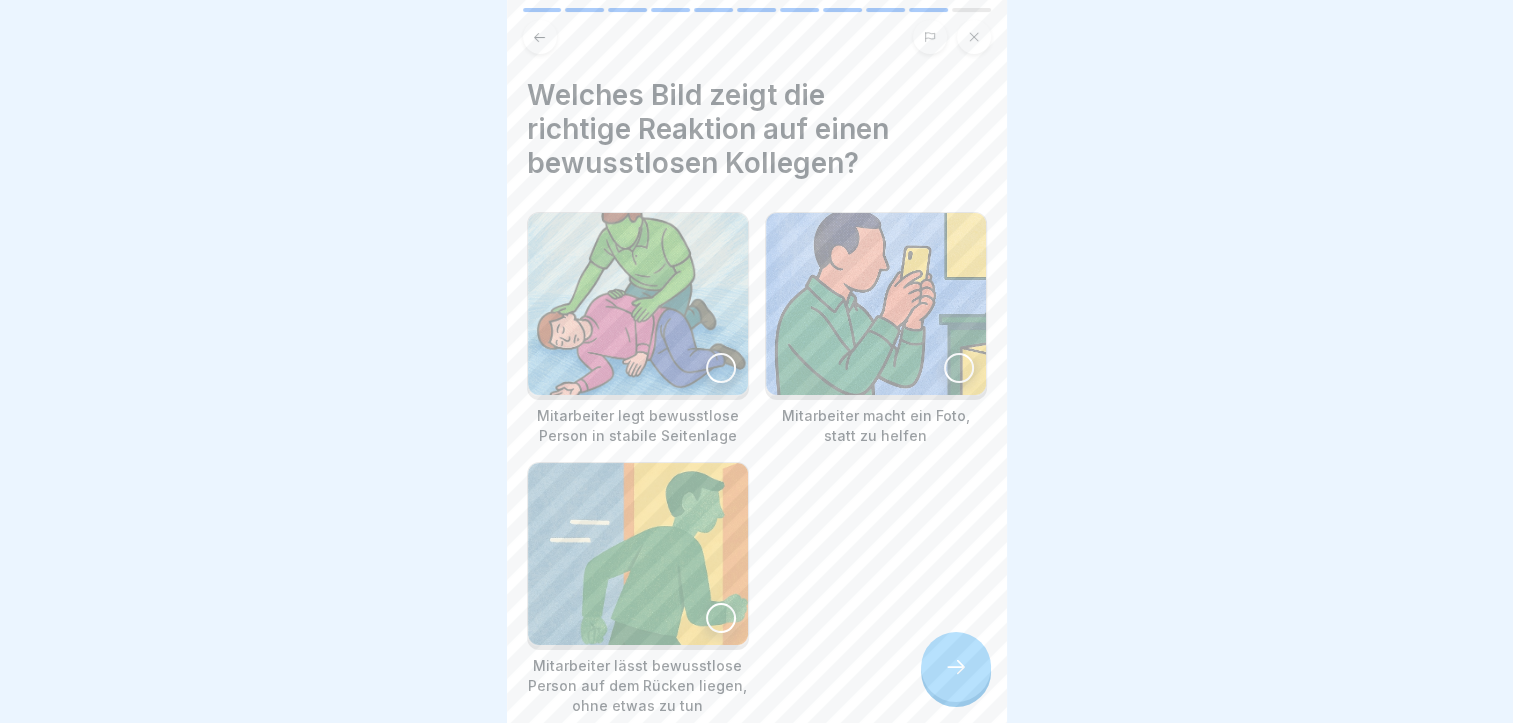 click at bounding box center (638, 304) 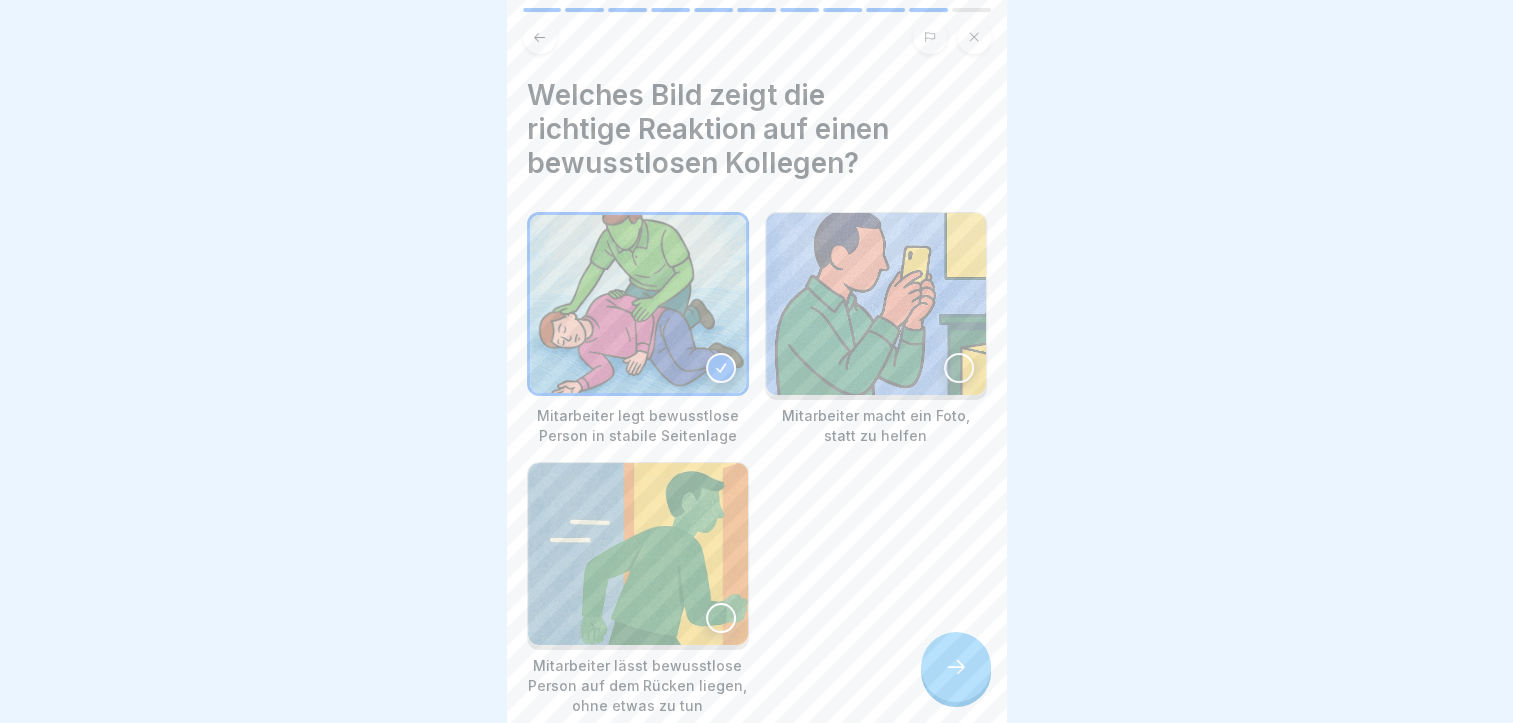 click 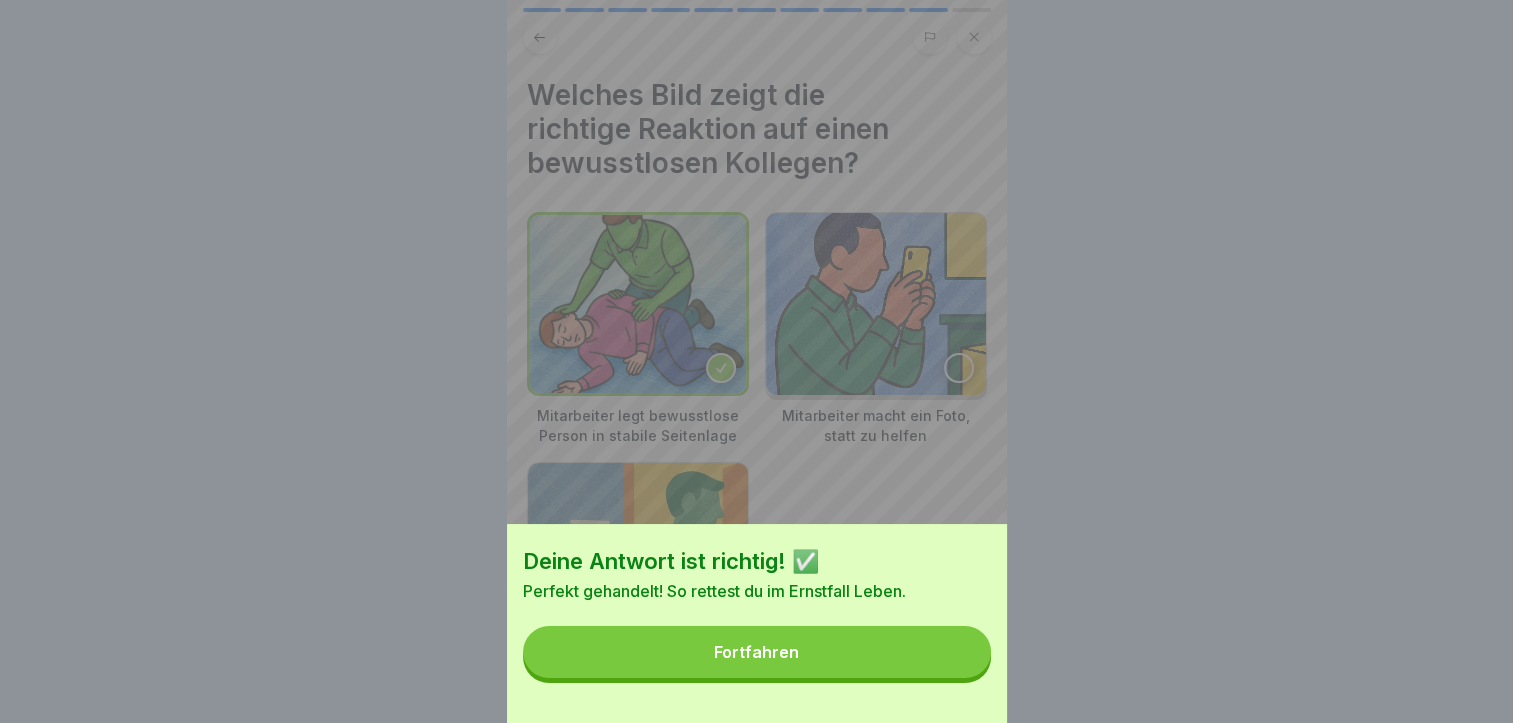 click on "Deine Antwort ist richtig!
✅ Perfekt gehandelt! So rettest du im Ernstfall Leben.   Fortfahren" at bounding box center [757, 623] 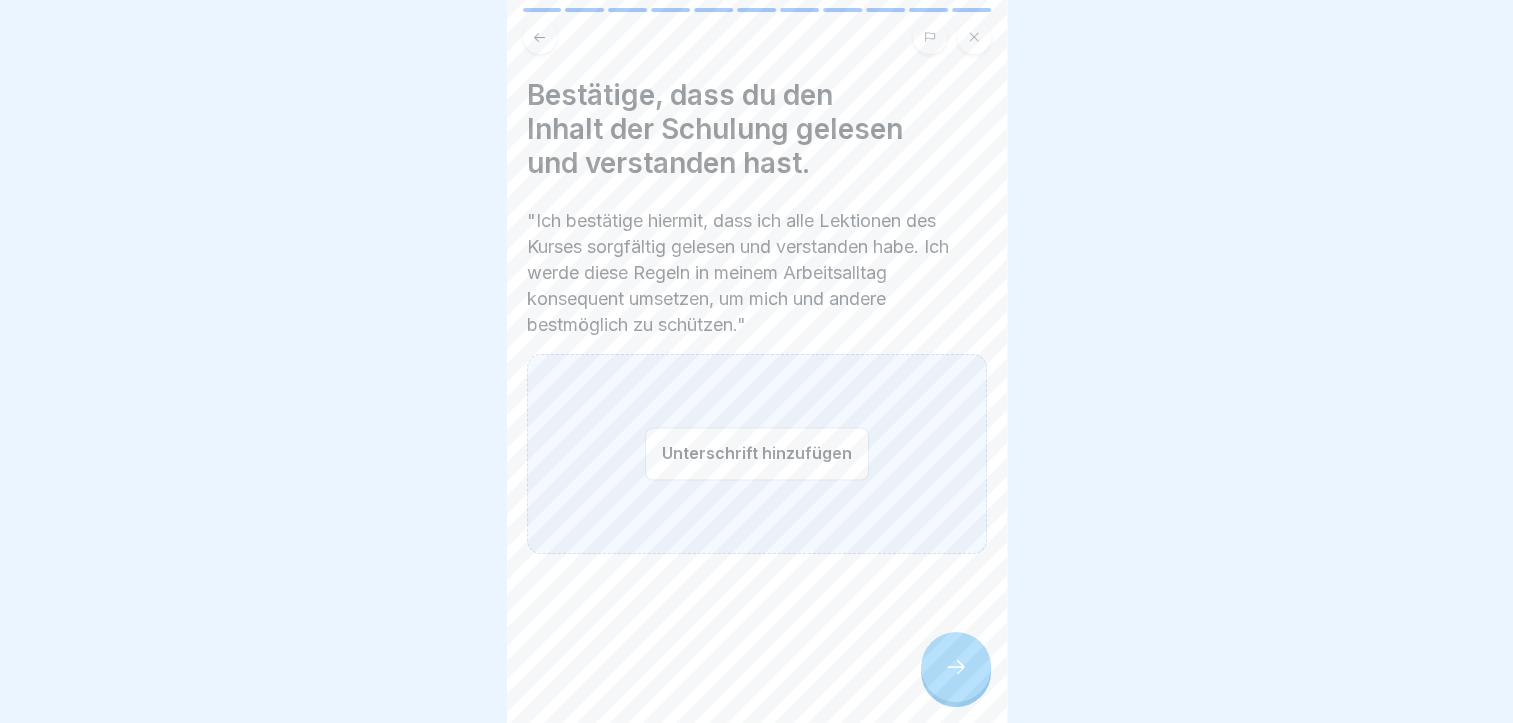 click on "Unterschrift hinzufügen" at bounding box center [757, 453] 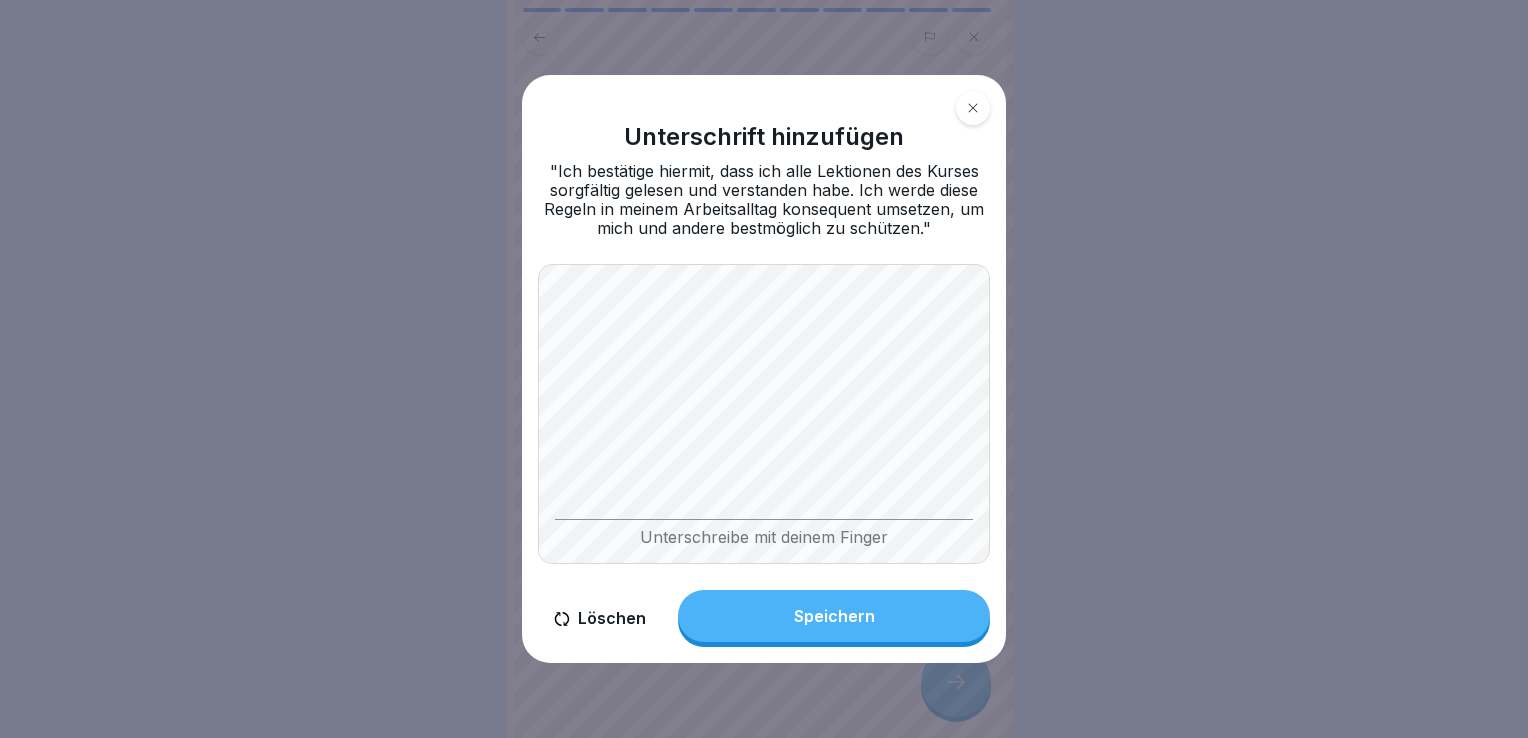 click on "Unterweisung zum Arbeitsschutz 11 Schritte Deutsch Erste Hilfe und Verhalten im Notfall Lerne, wie du im Notfall richtig reagierst, wo du Erste-Hilfe-Material findest, und wie du Verletzte fachgerecht versorgst, bis Hilfe eintrifft. Fortfahren Sicher und schnell handeln – Erste Hilfe und Notfälle 1 Wo findest du Hilfe und Material im Notfall? 2 Wer ist in deinem Betrieb Ersthelfer? 3 Richtig reagieren bei typischen Unfällen 4 betriebliche Notfallpläne verstehen und anwenden Wo findest du Erste-Hilfe-Material? In jedem Betrieb gibt es Verbandskästen und Feuerlöscher. Mach dich mit diesen Orten vertraut – dann weißt du genau, wo du im Ernstfall schnell Hilfe findest. Ersthelfer im Betrieb Jeder Betrieb verfügt über Ersthelfer. Informiere dich darüber, wer das in deinem Betrieb ist. Solltest du selbst einen Erste-Hilfe-Kurs absolviert haben, melde dich bitte umgehend bei deinem Arbeitgeber! [PERSON_NAME] solltest du sofort den Notruf (144) wählen? Mehrere Antworten  können richtig sein. A D Richtig Falsch" at bounding box center [756, 369] 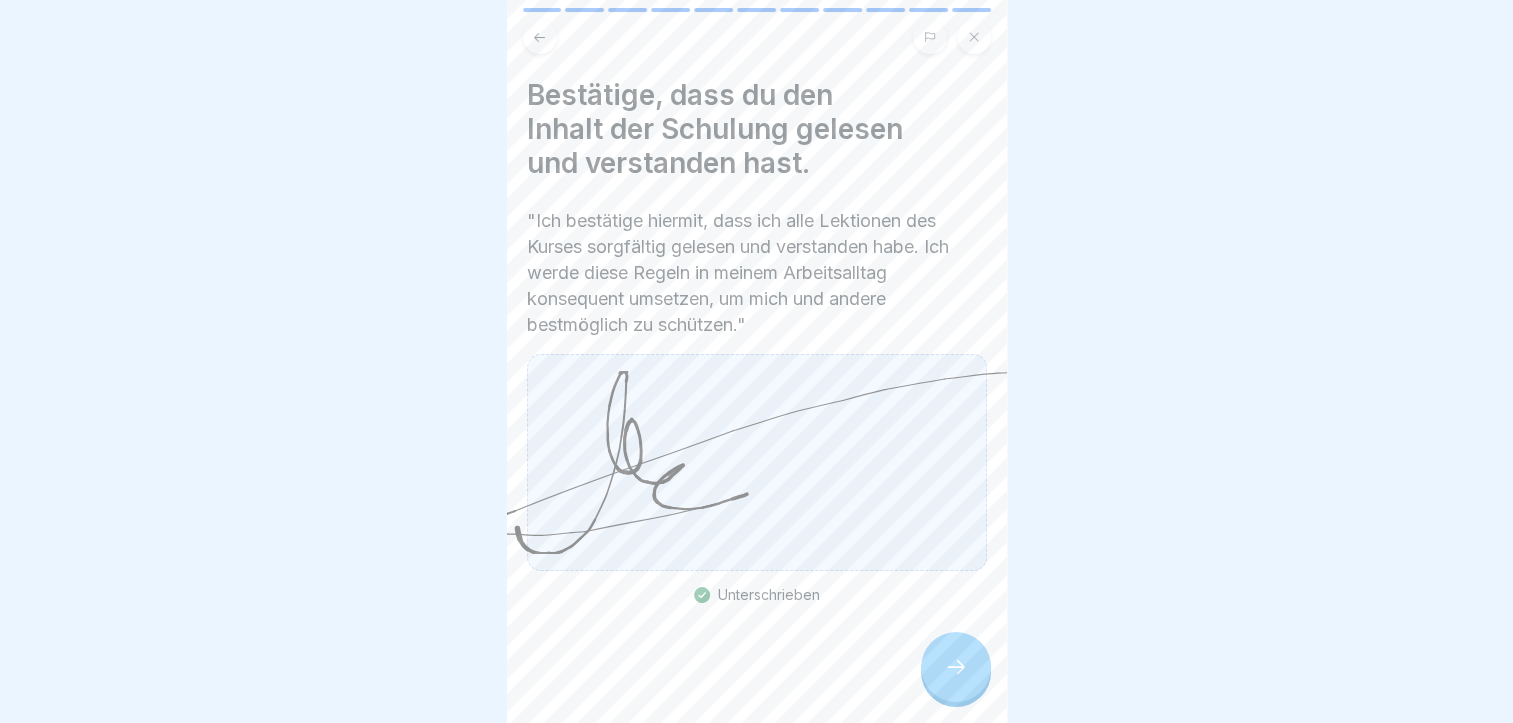 click 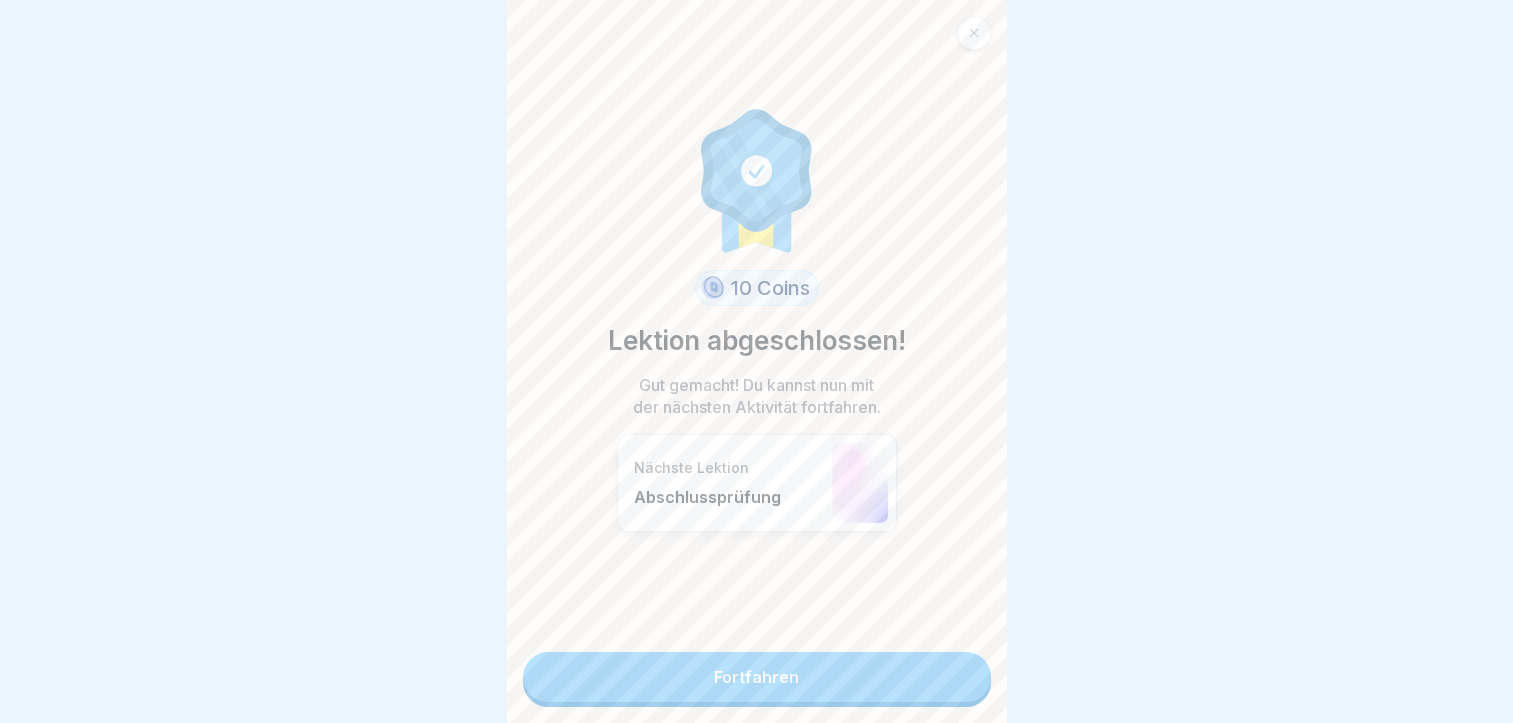 click on "Fortfahren" at bounding box center (757, 677) 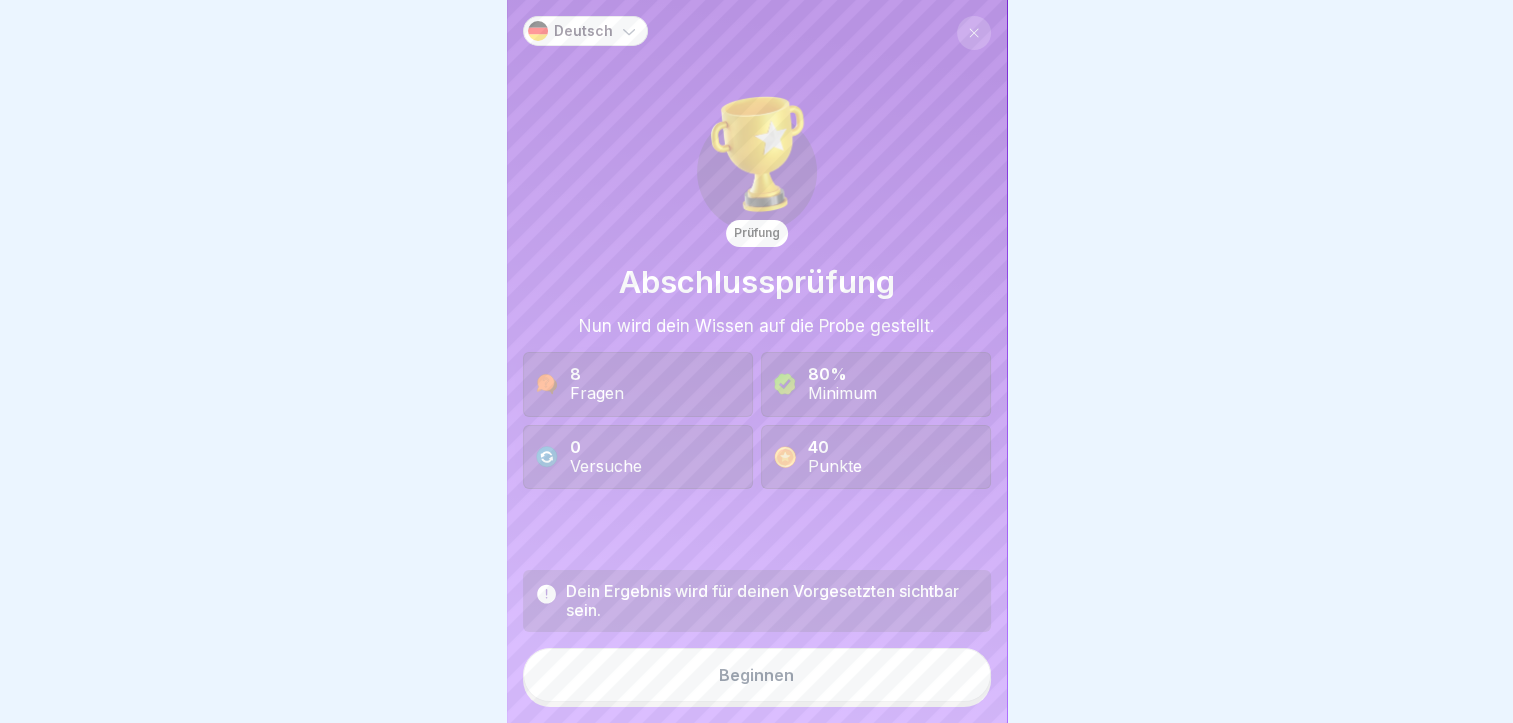 scroll, scrollTop: 15, scrollLeft: 0, axis: vertical 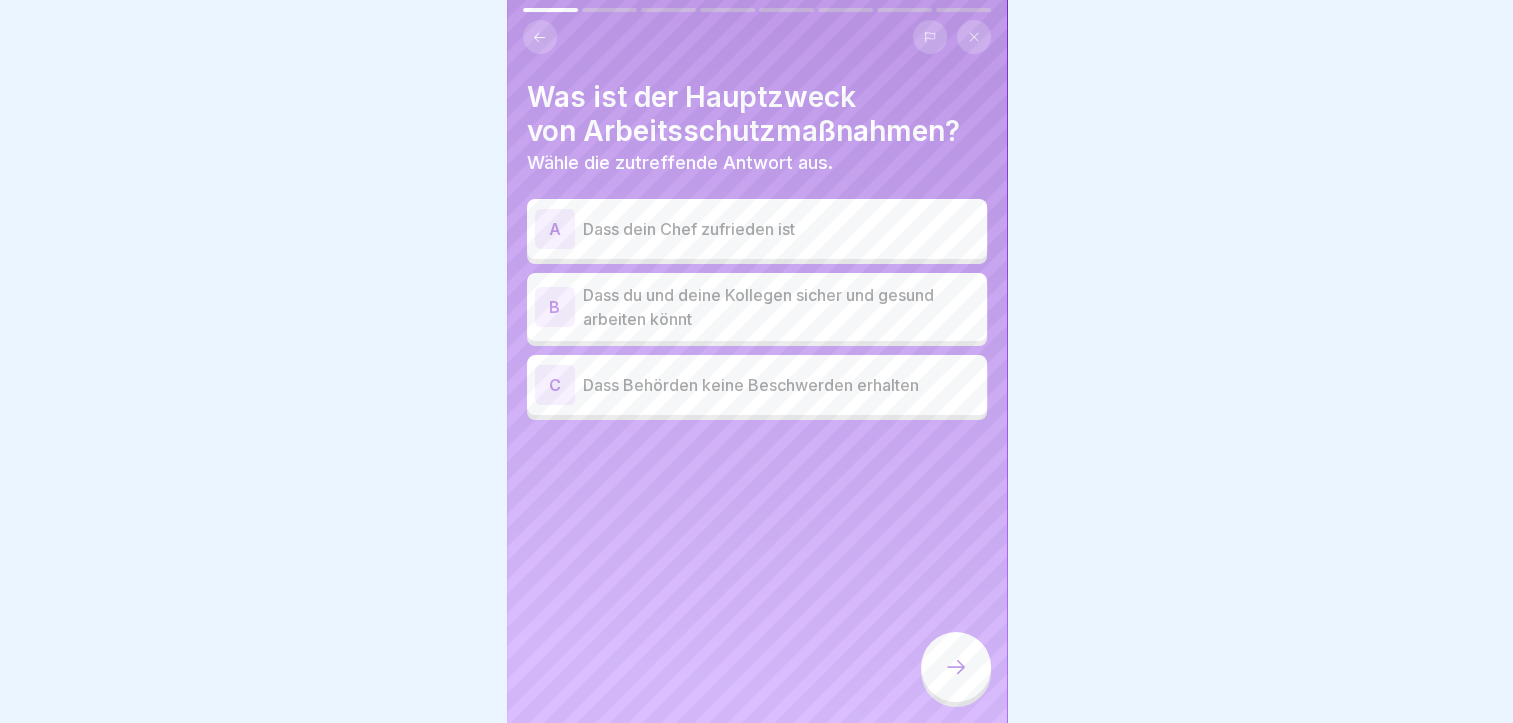 click on "Dass du und deine Kollegen sicher und gesund arbeiten könnt" at bounding box center [781, 307] 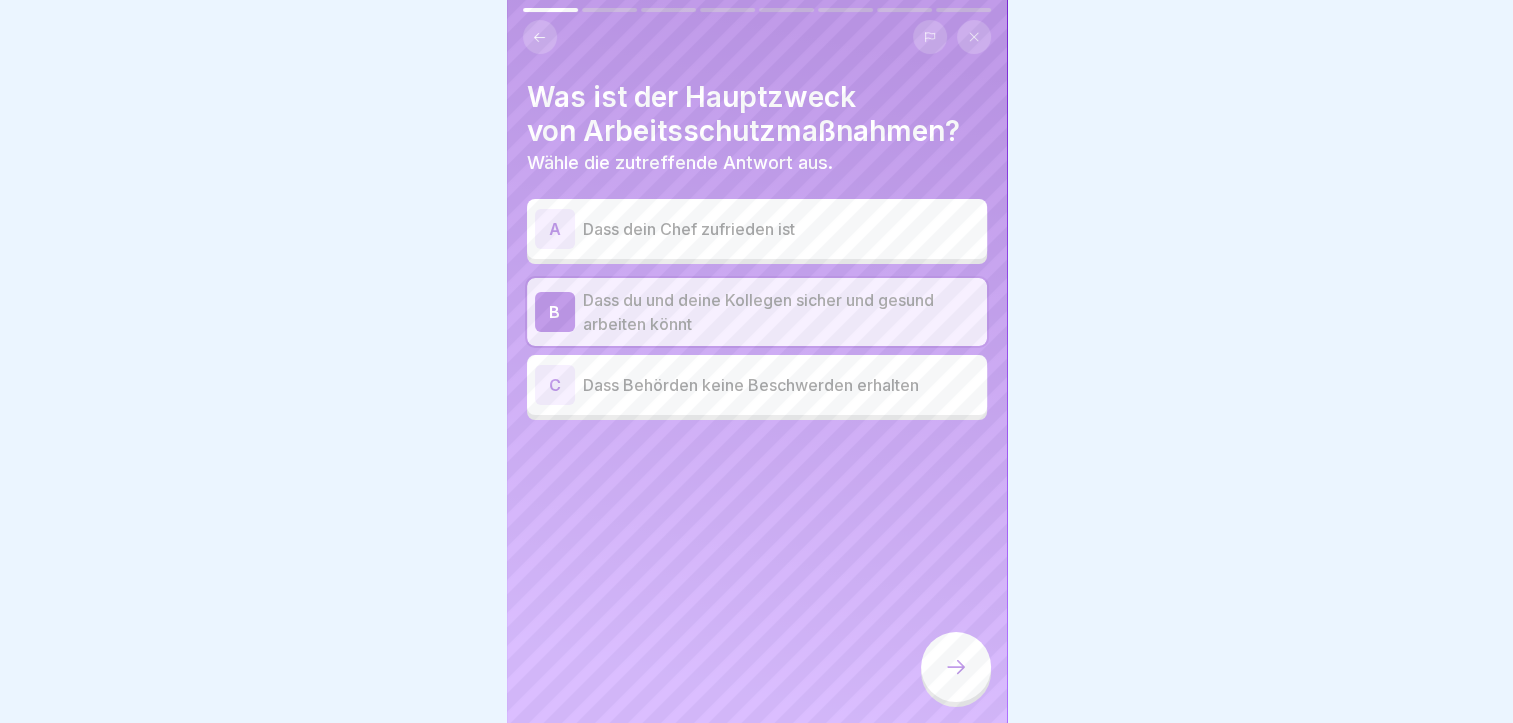 click 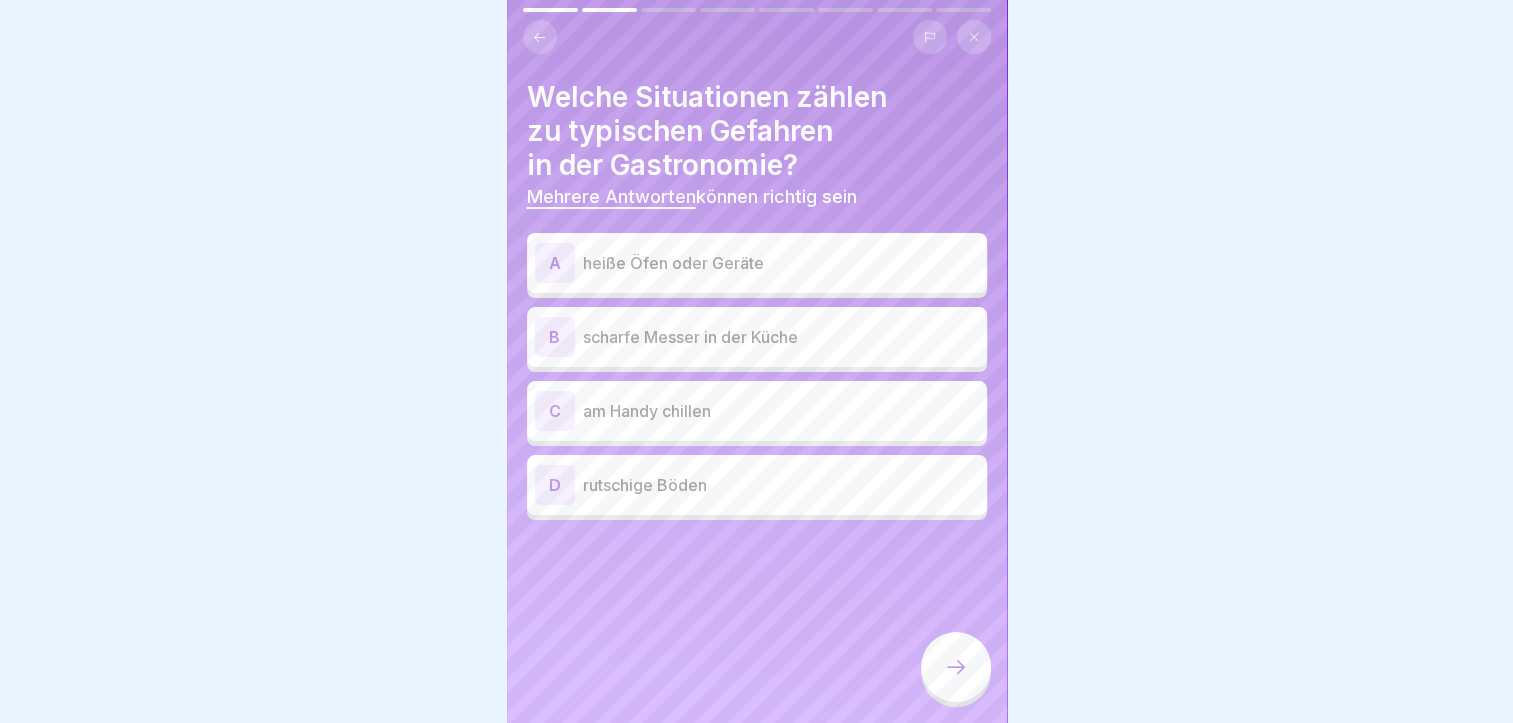 click on "scharfe Messer in der Küche" at bounding box center (781, 337) 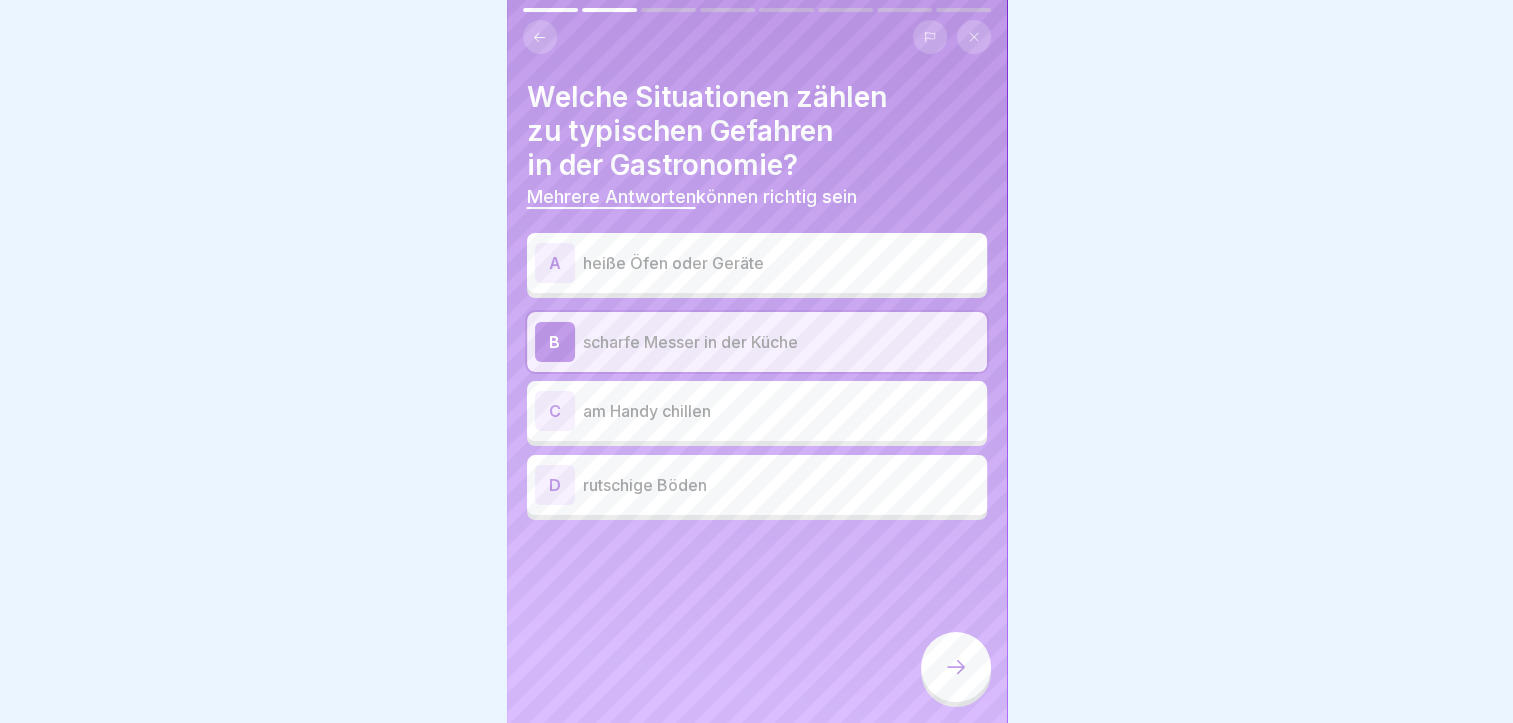click on "heiße Öfen oder Geräte" at bounding box center [781, 263] 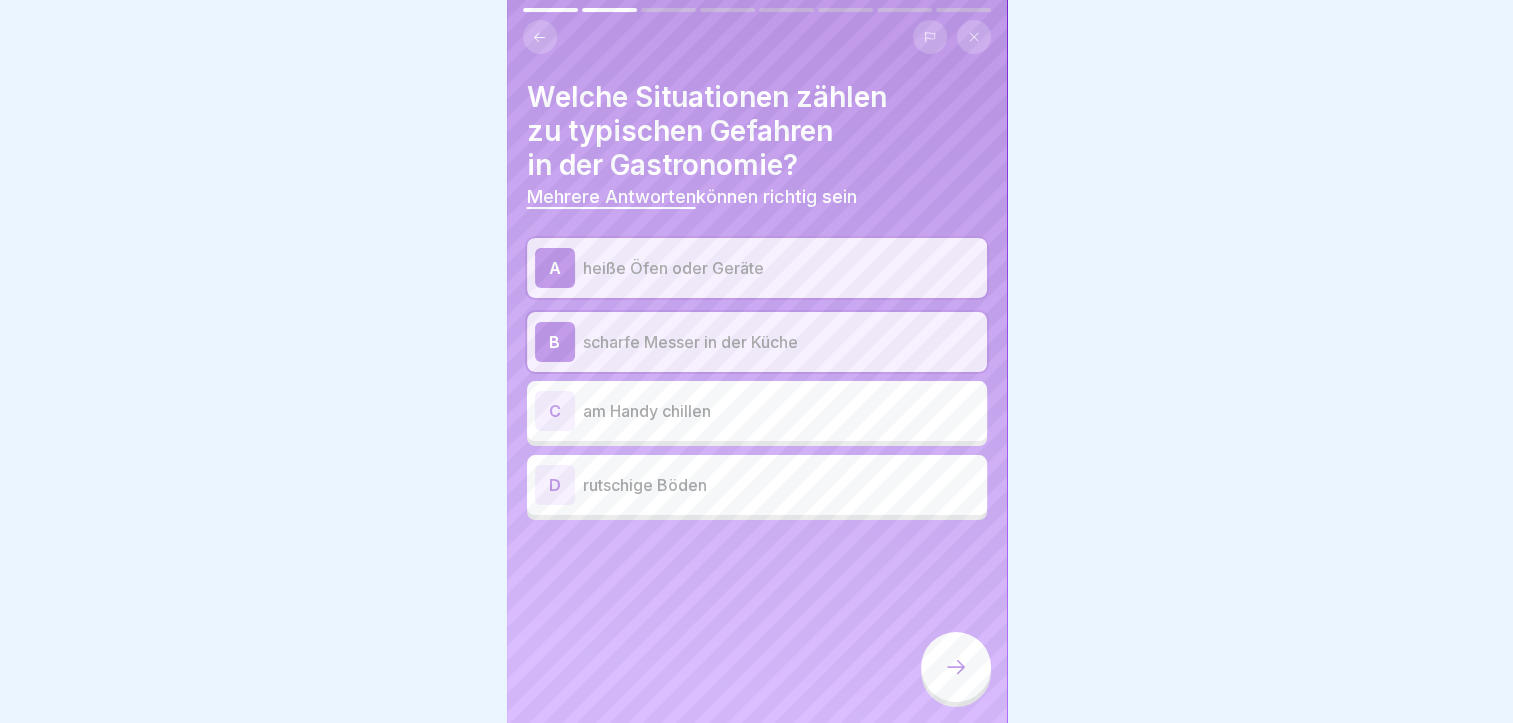 click on "rutschige Böden" at bounding box center (781, 485) 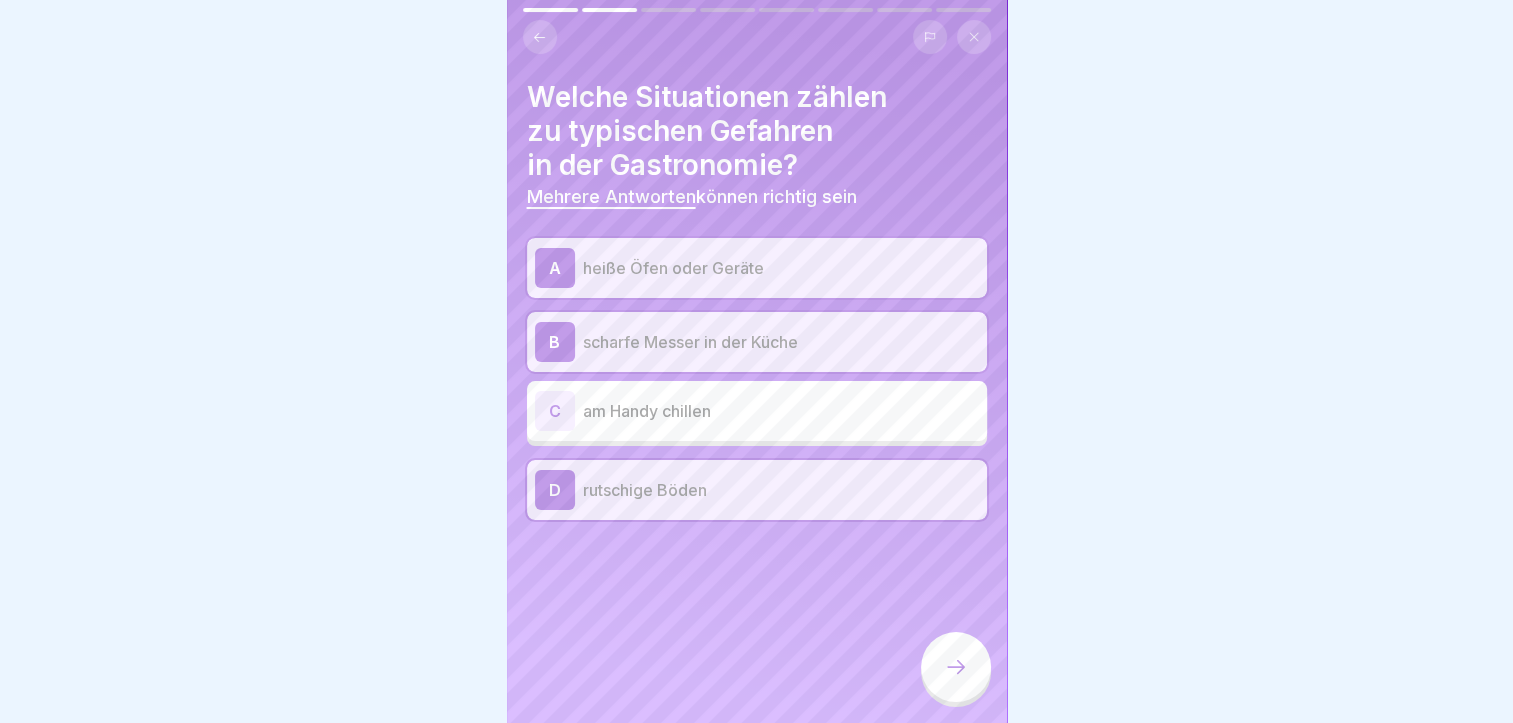 click 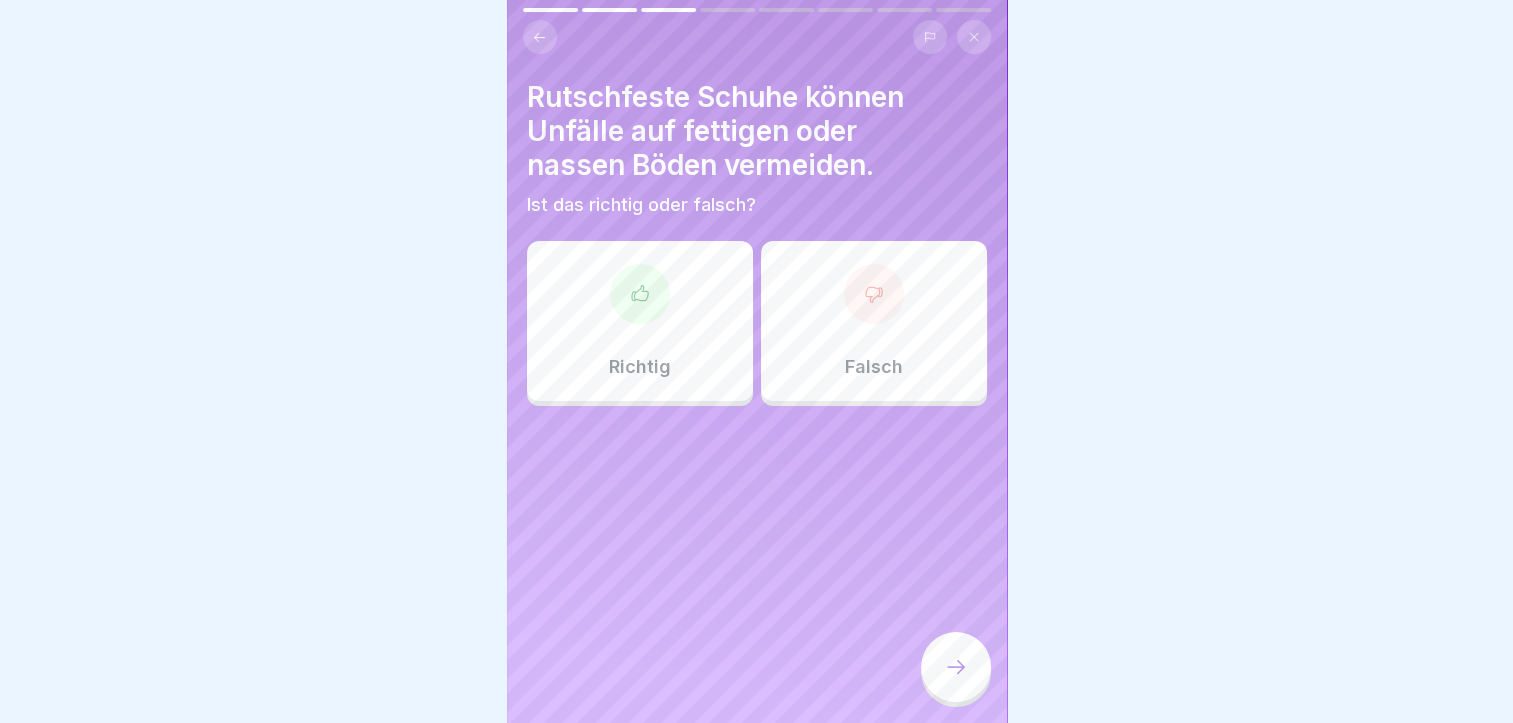 click on "Richtig" at bounding box center (640, 321) 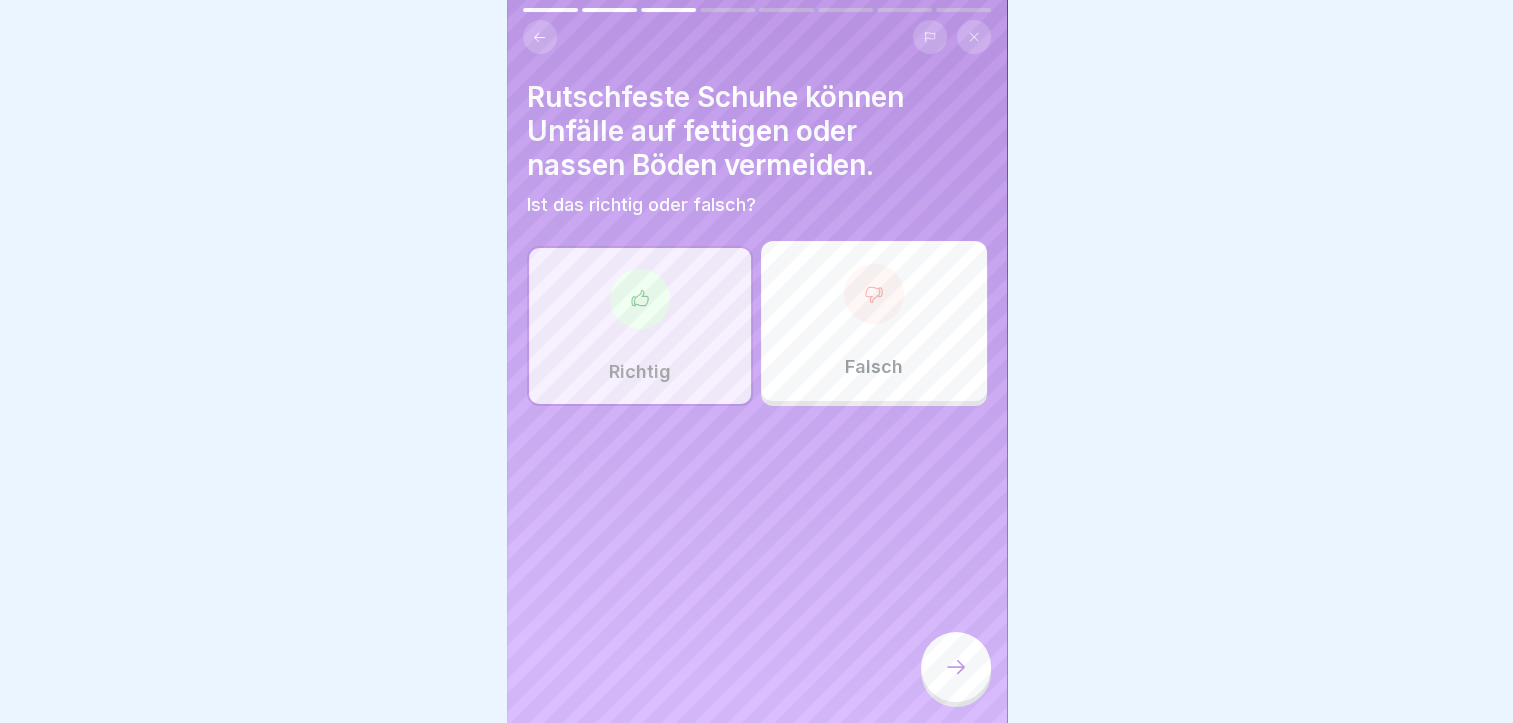 click at bounding box center [956, 667] 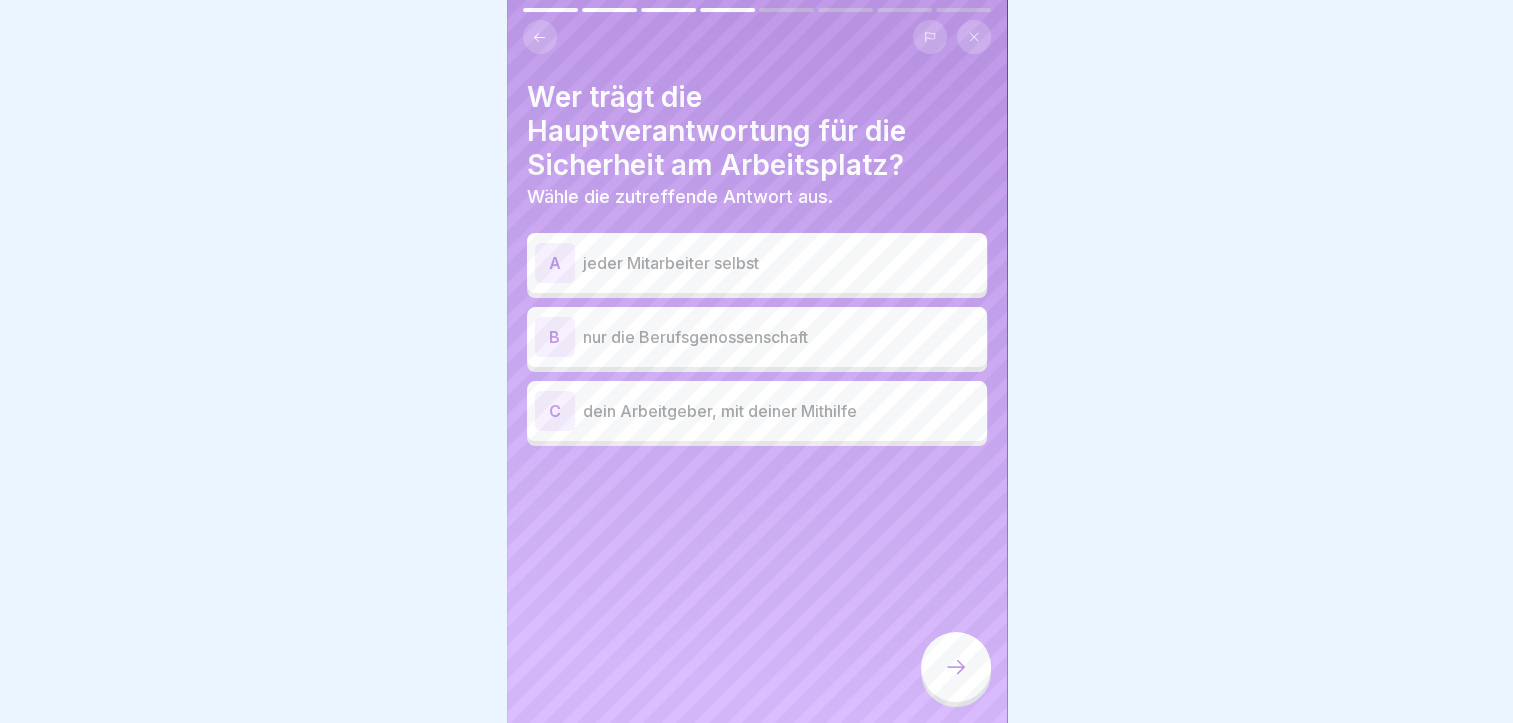 click on "B nur die Berufsgenossenschaft" at bounding box center (757, 337) 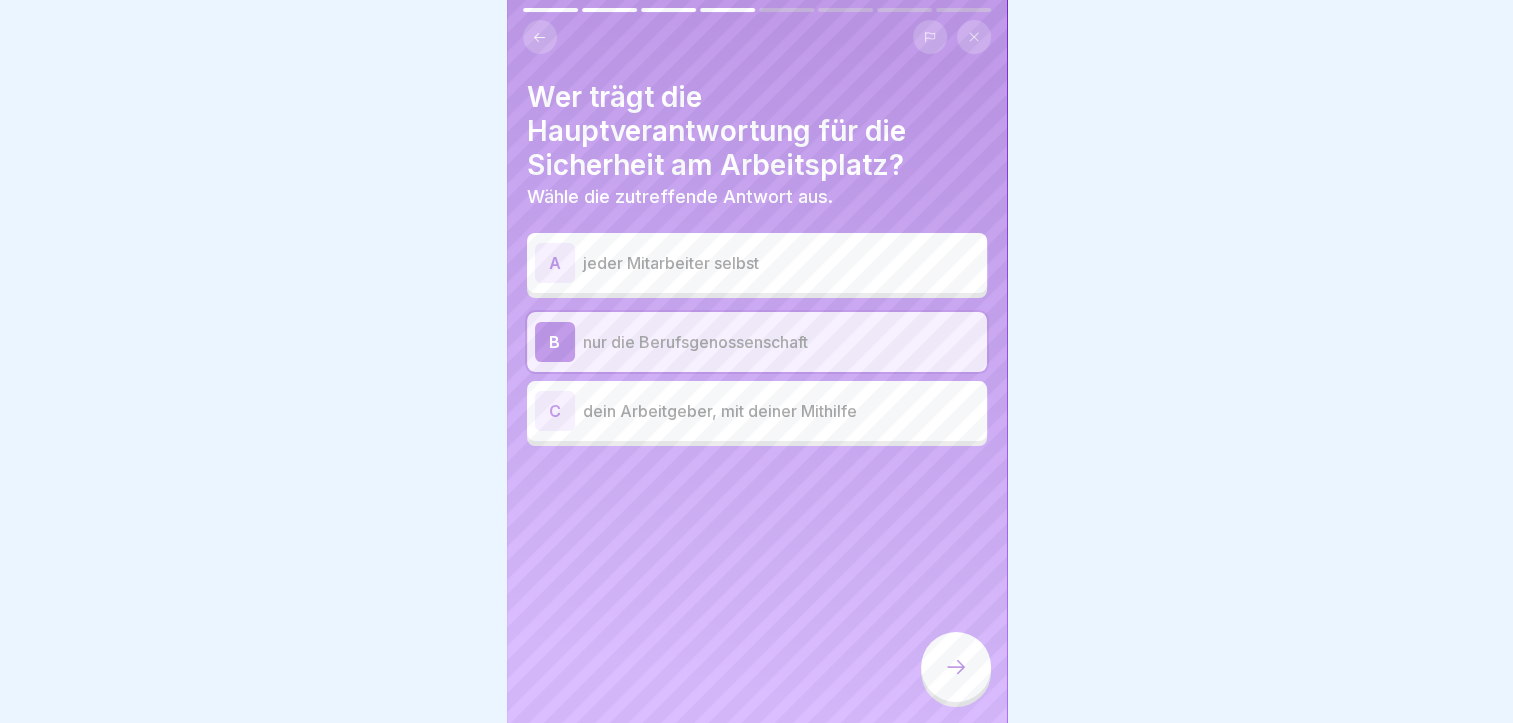 click on "B" at bounding box center (555, 342) 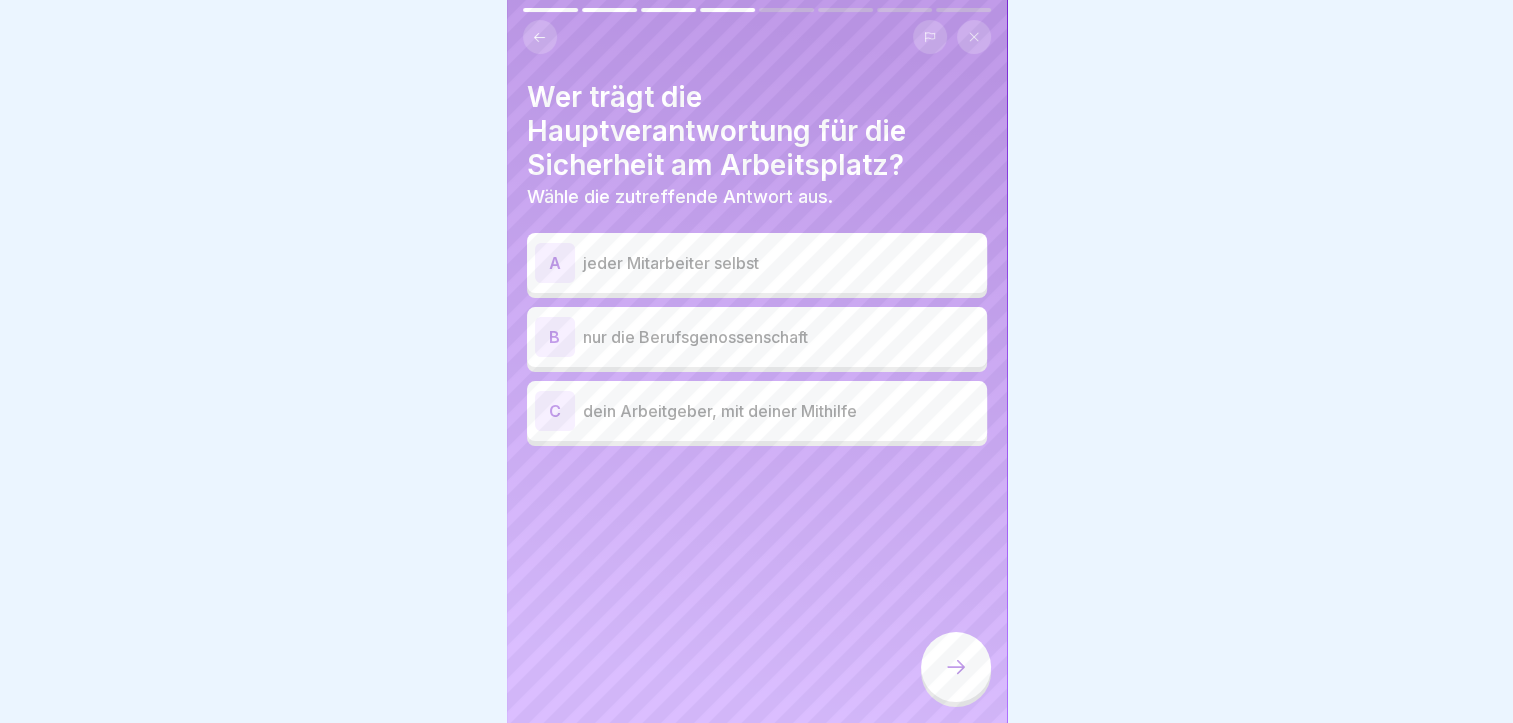 click on "C" at bounding box center [555, 411] 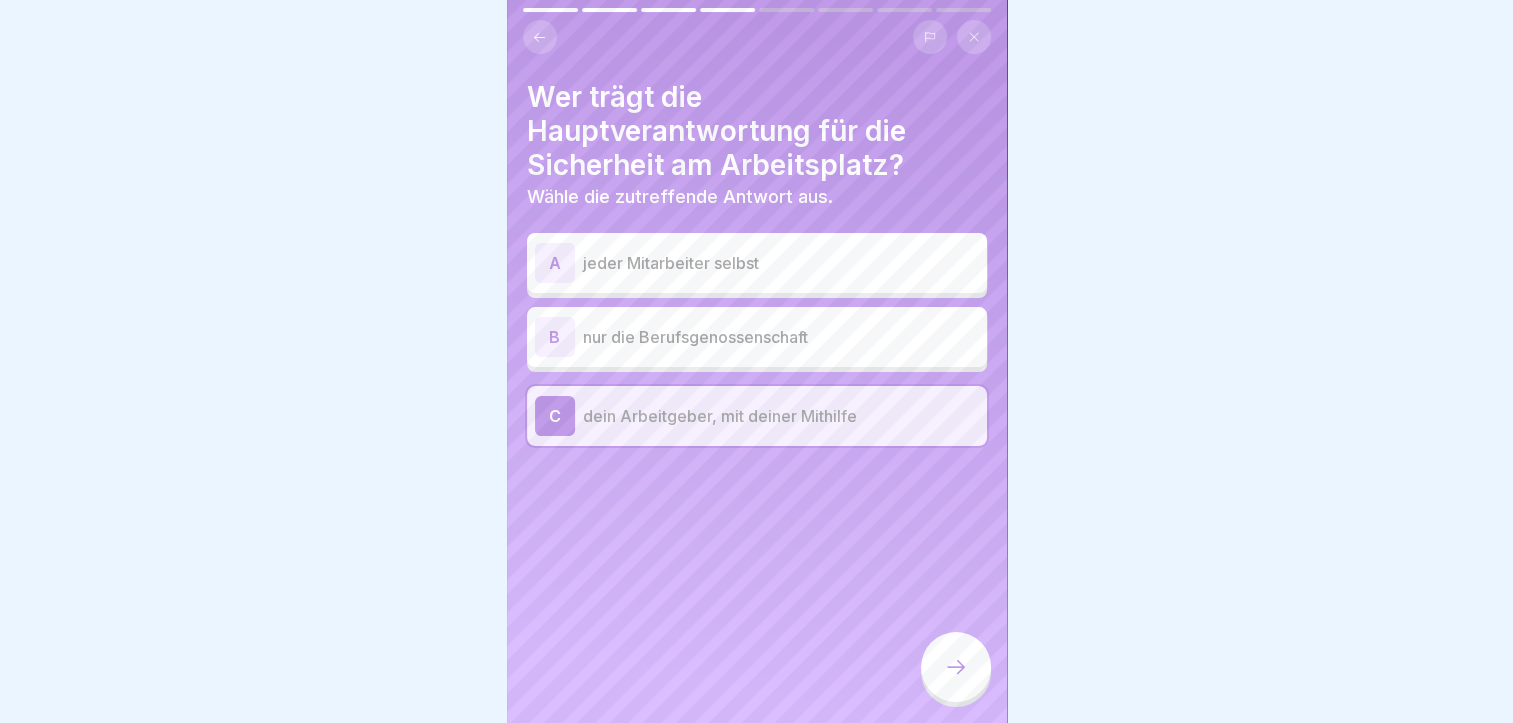click at bounding box center (956, 667) 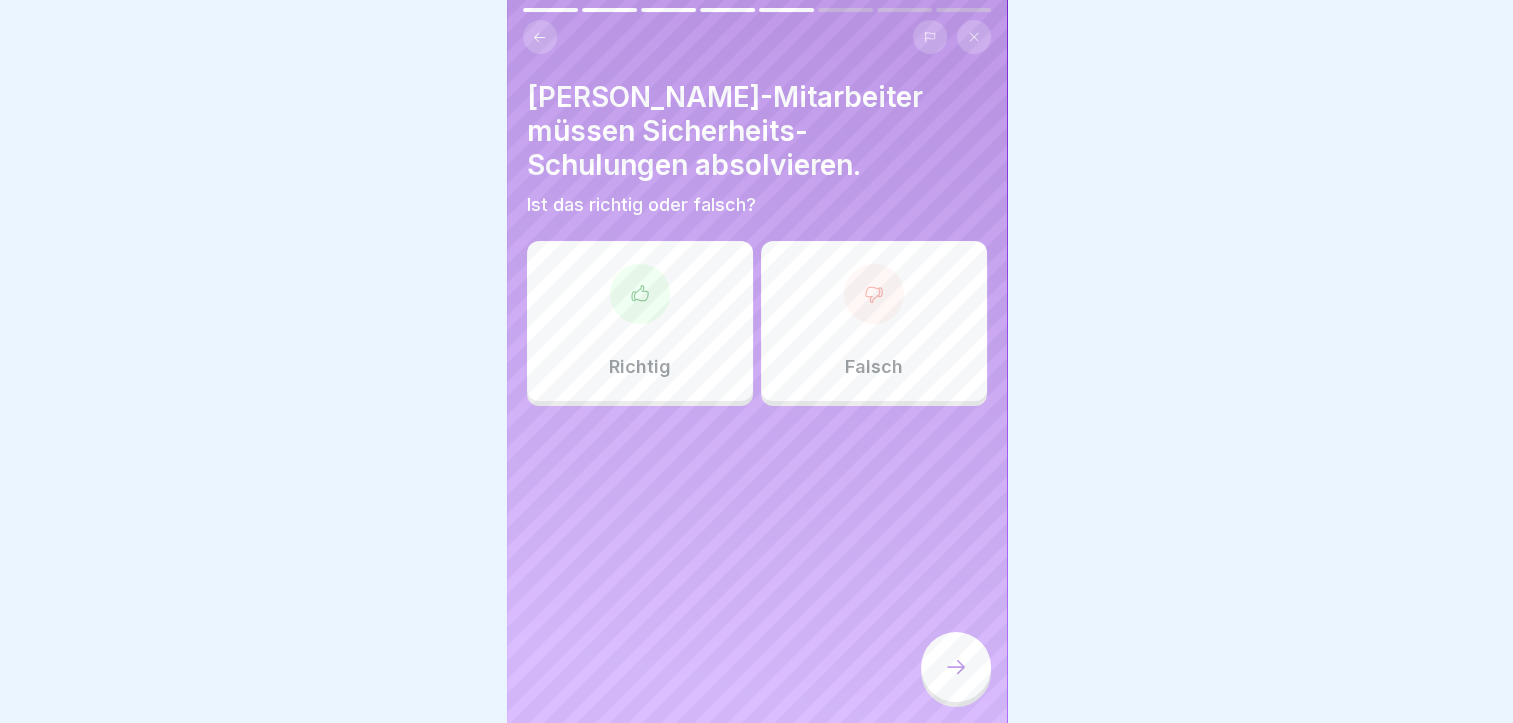 click on "Falsch" at bounding box center [874, 367] 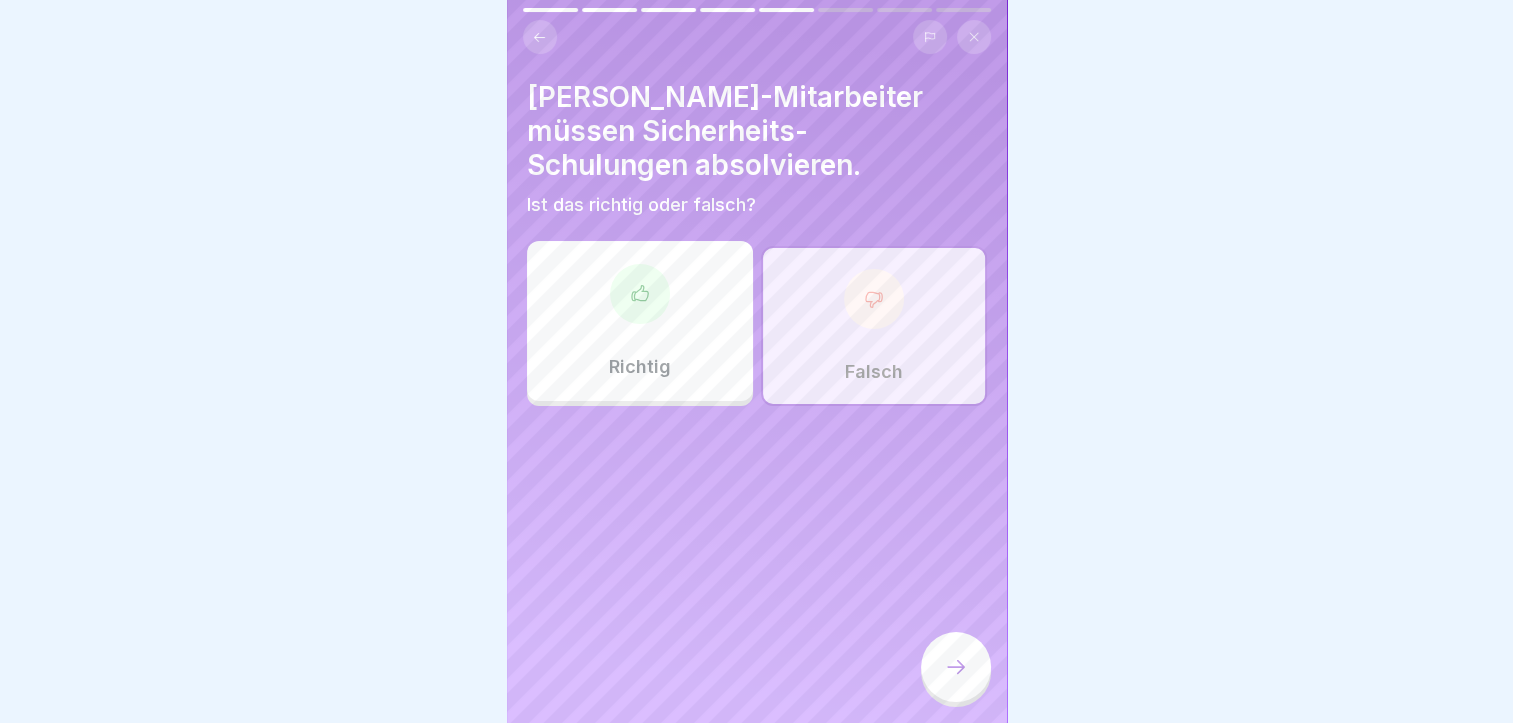 click at bounding box center (956, 669) 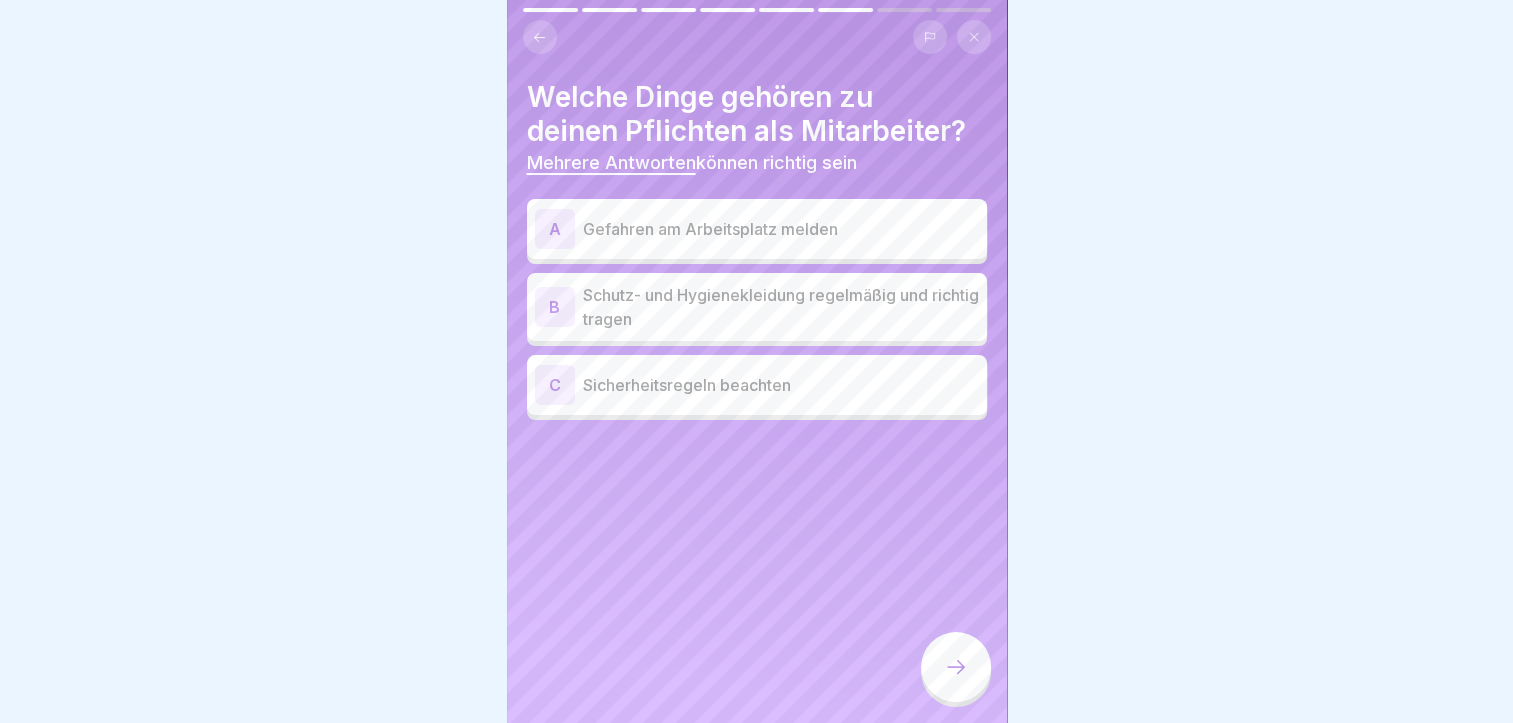 click on "A Gefahren am Arbeitsplatz melden" at bounding box center [757, 229] 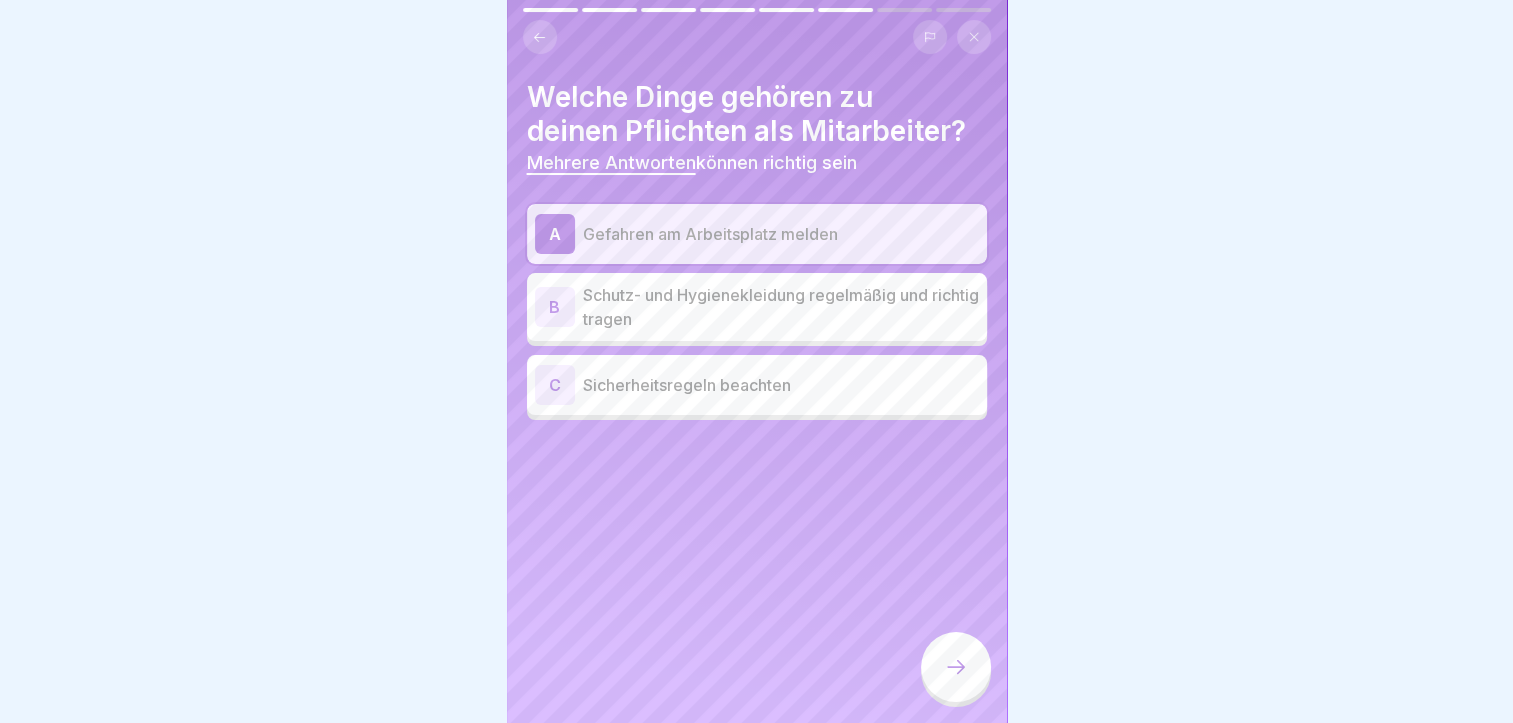 click on "Schutz- und Hygienekleidung regelmäßig und richtig tragen" at bounding box center (781, 307) 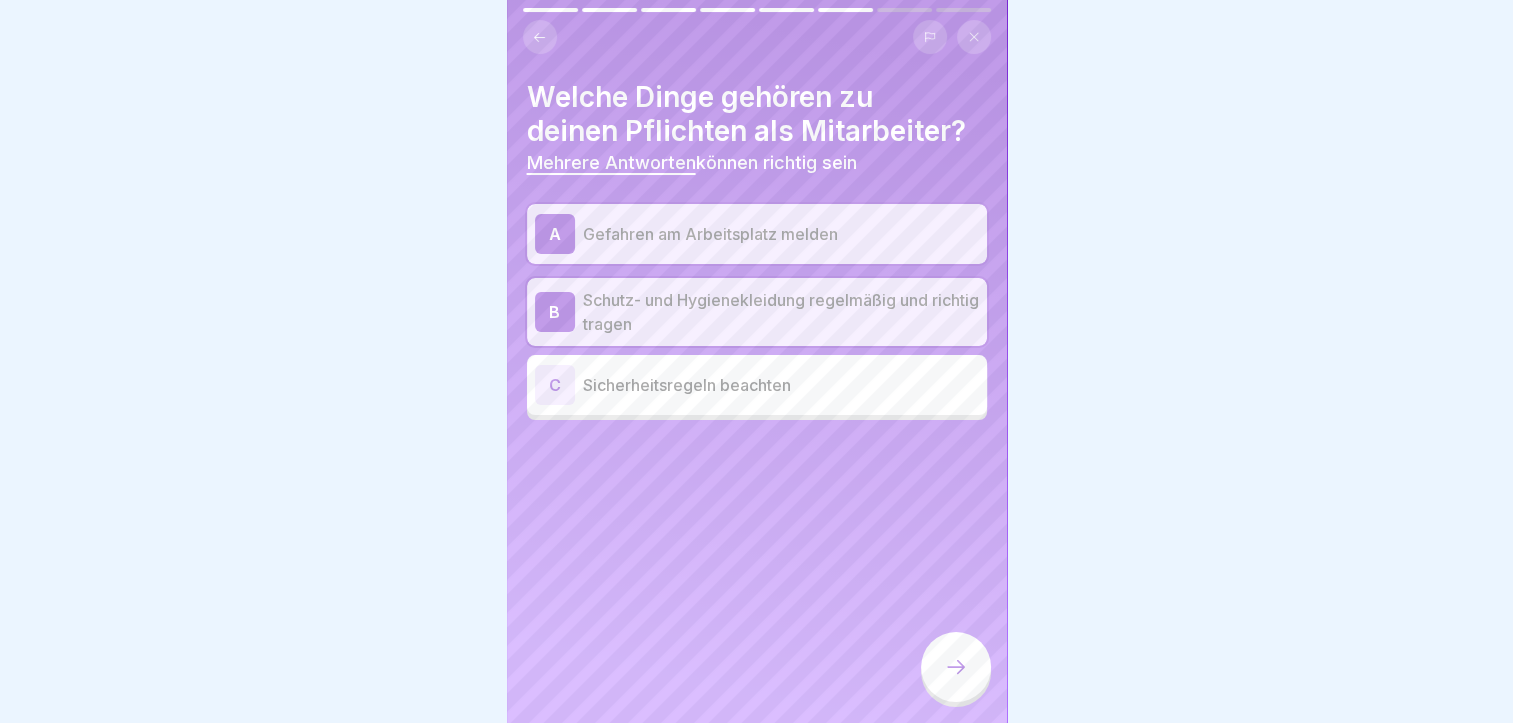 click on "Sicherheitsregeln beachten" at bounding box center (781, 385) 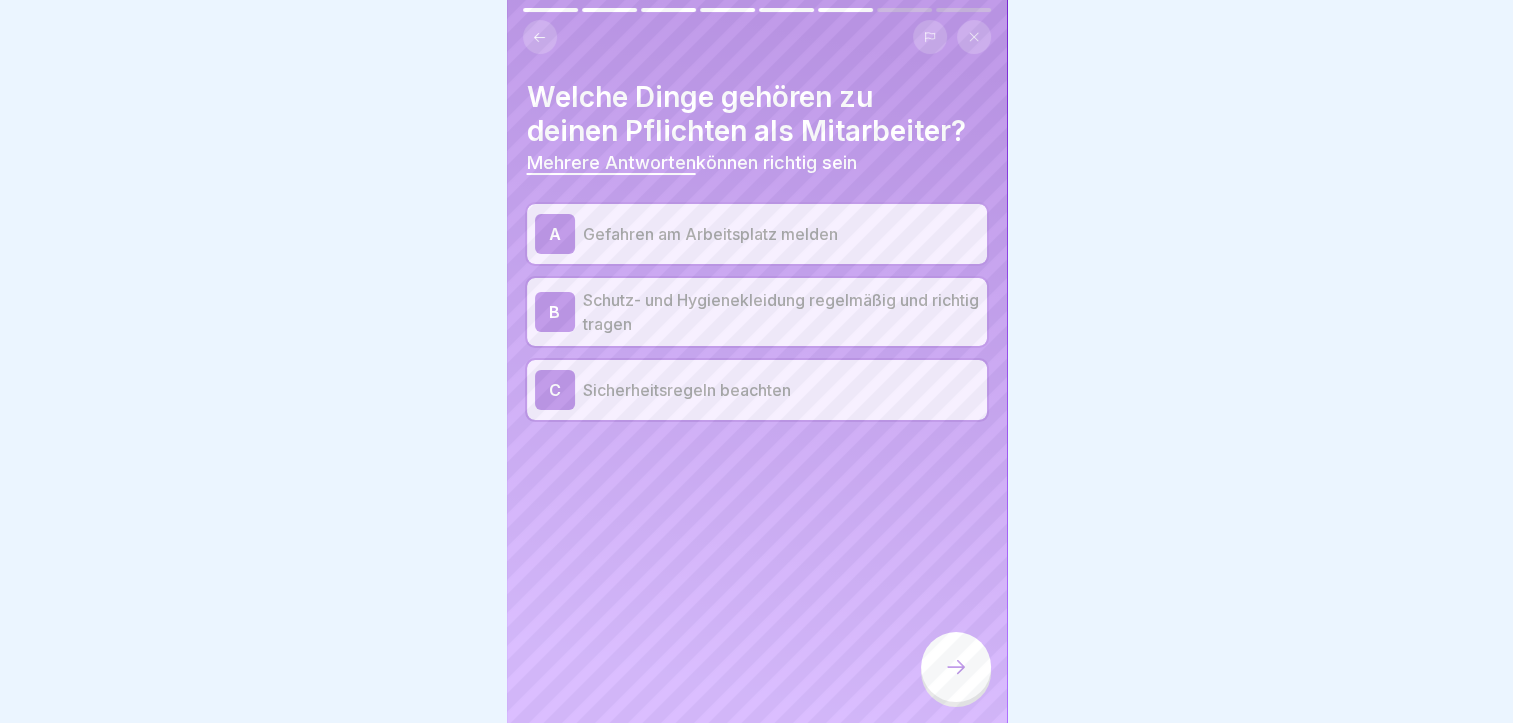 click 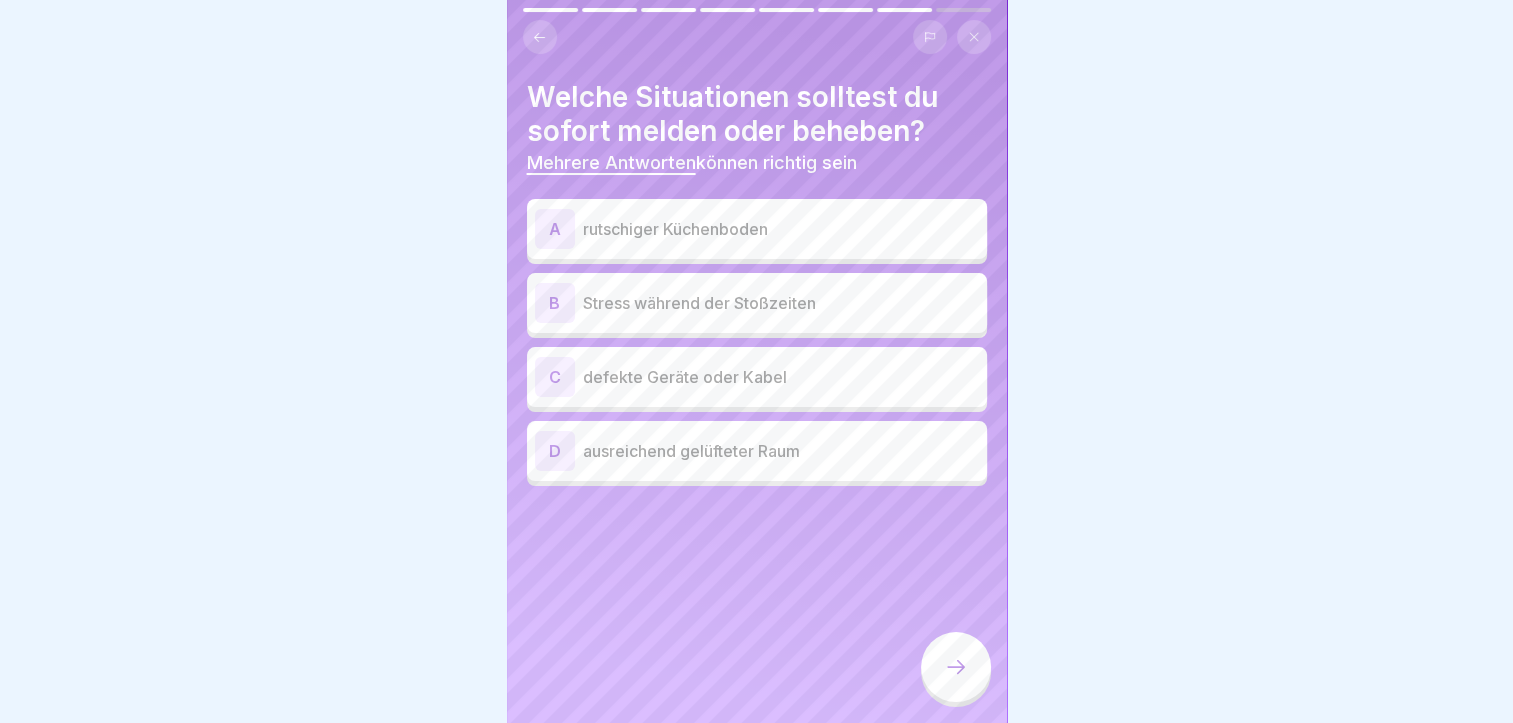 click on "rutschiger Küchenboden" at bounding box center (781, 229) 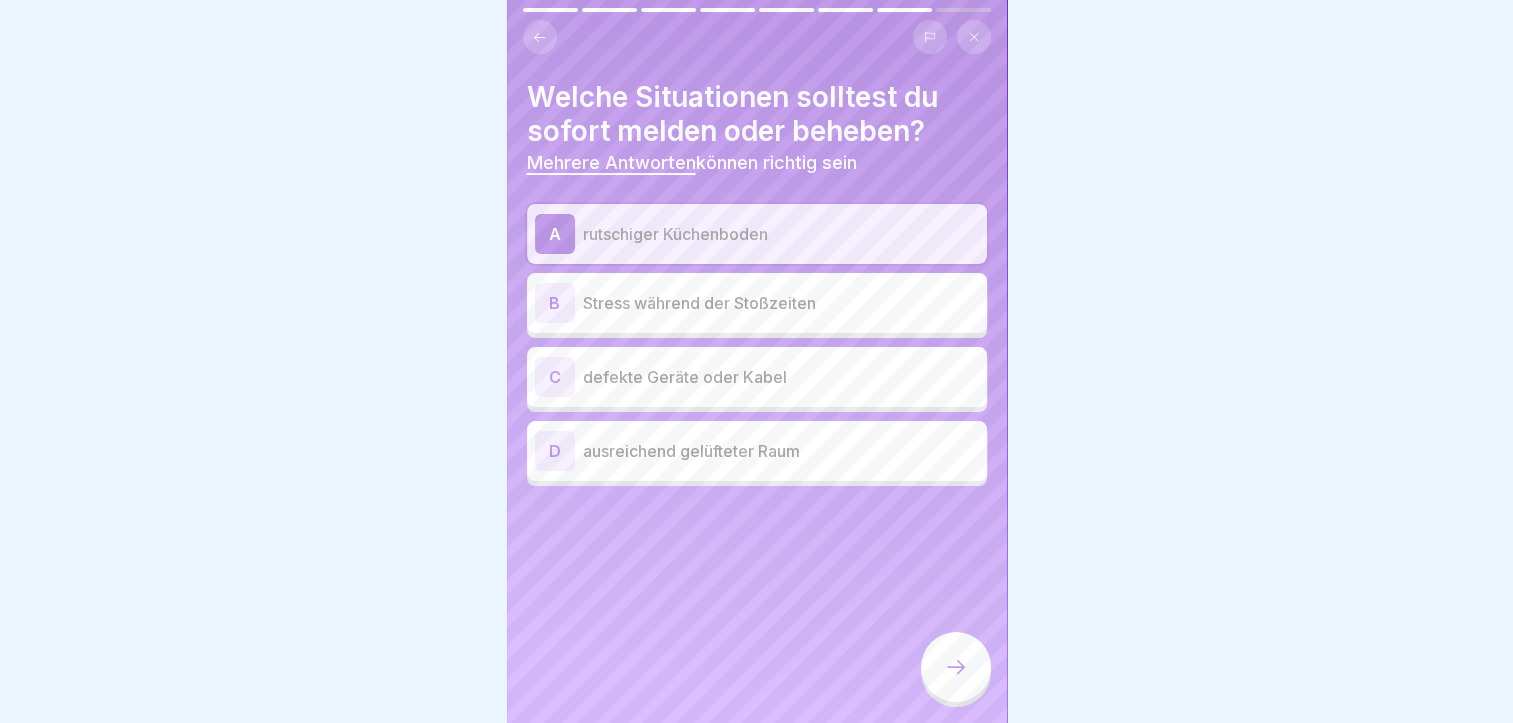 click on "defekte Geräte oder Kabel" at bounding box center (781, 377) 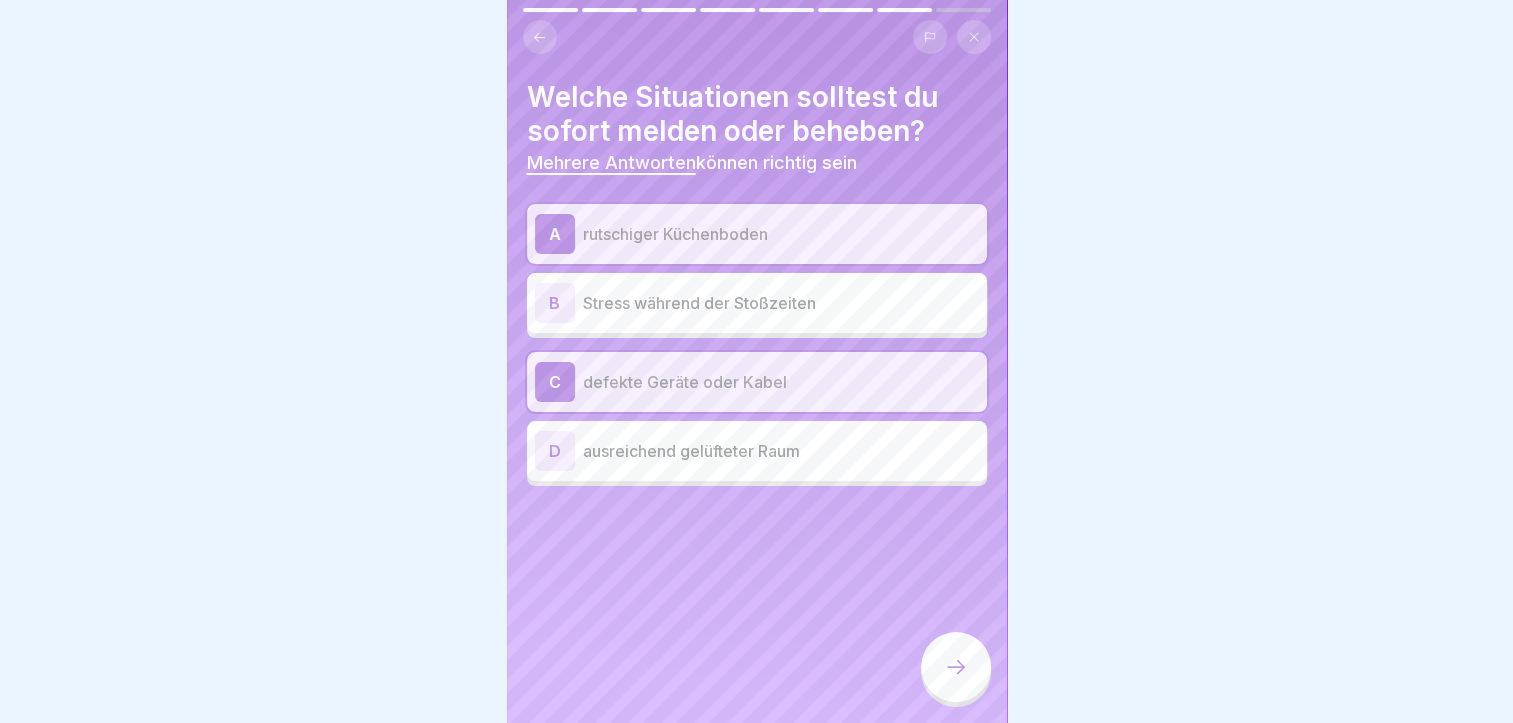 click 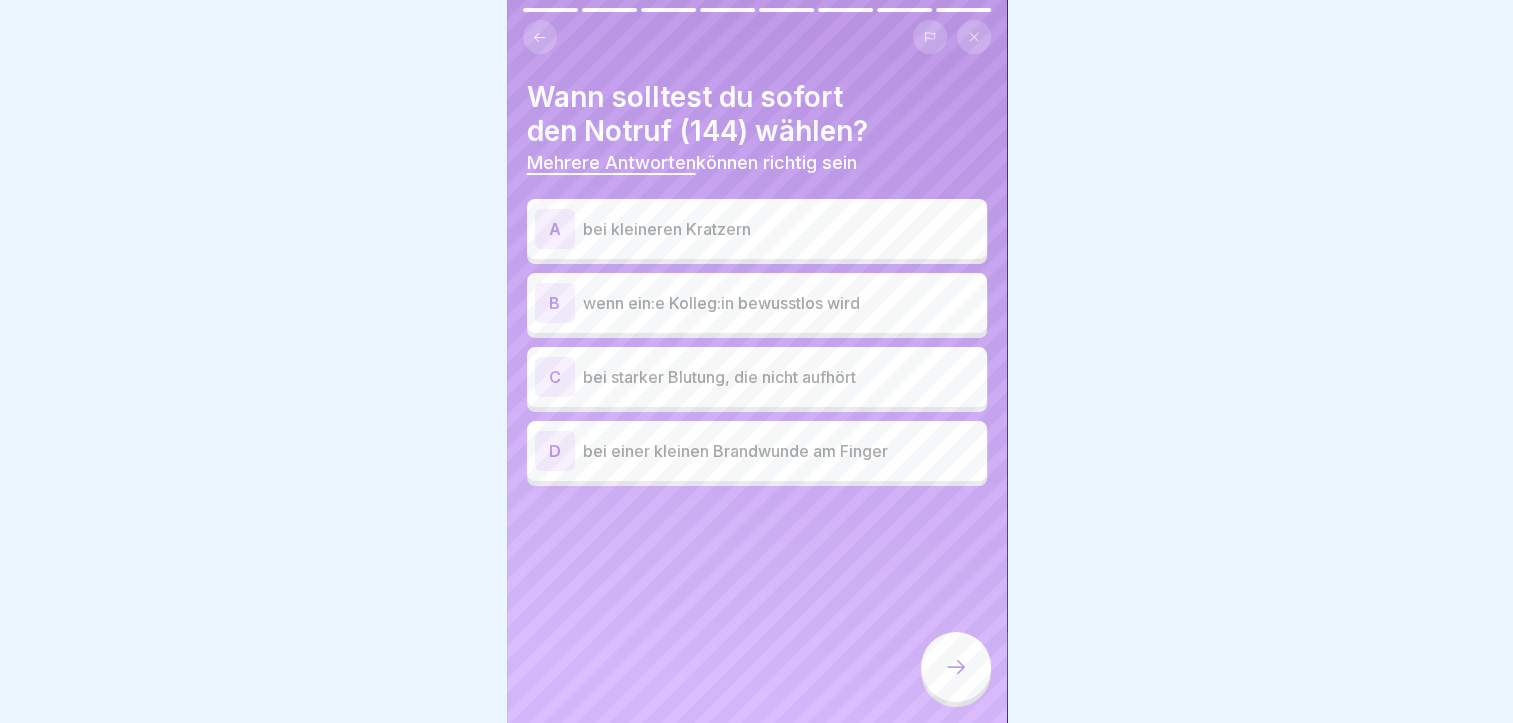 click on "wenn ein:e Kolleg:in bewusstlos wird" at bounding box center [781, 303] 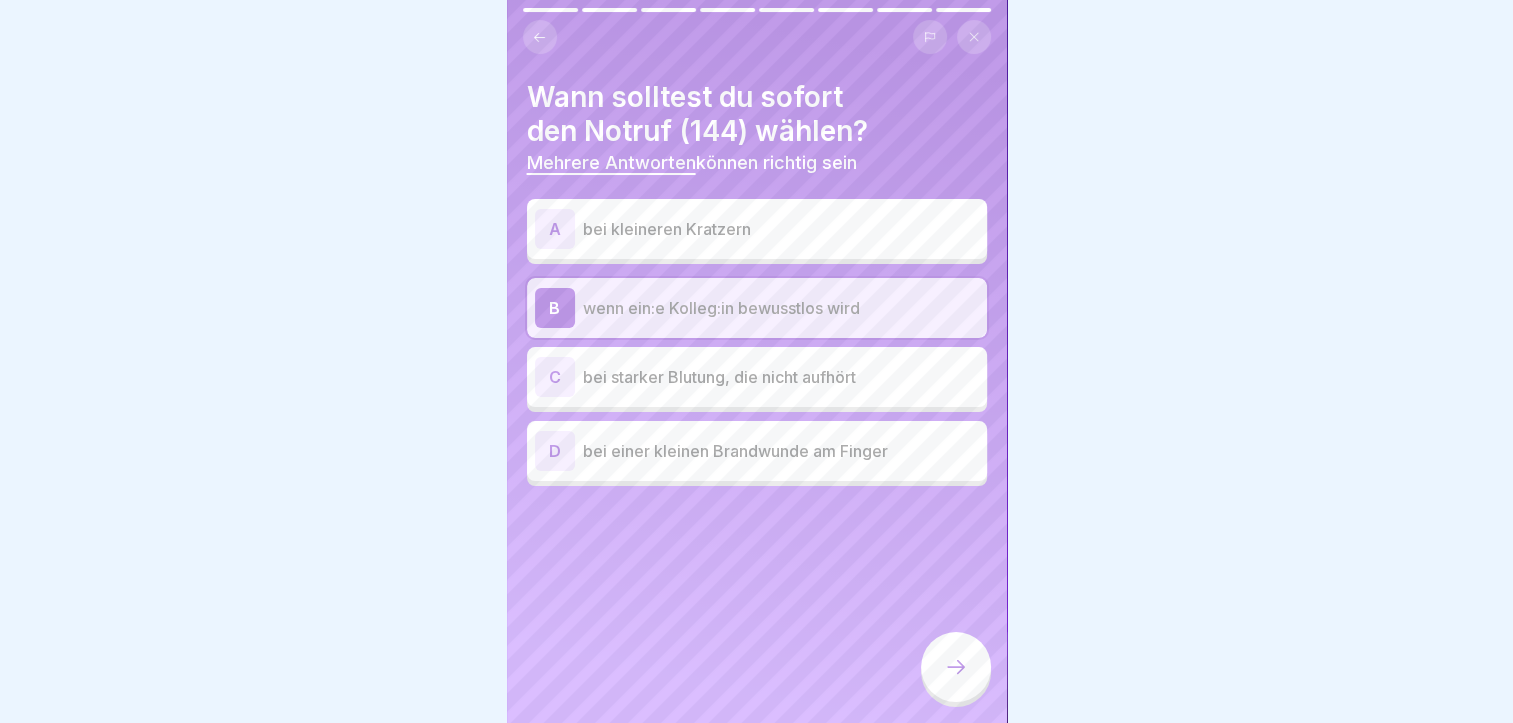 click on "bei starker Blutung, die nicht aufhört" at bounding box center [781, 377] 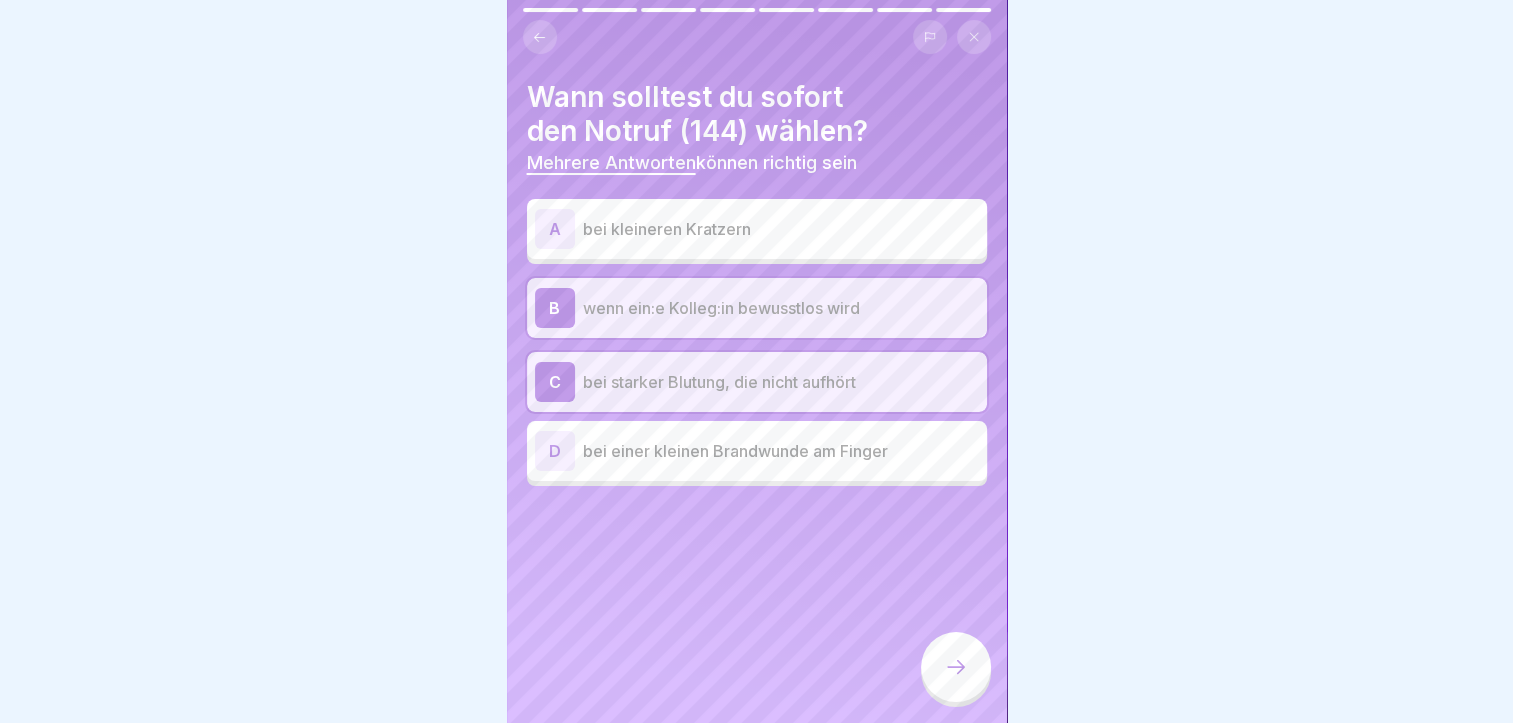 click 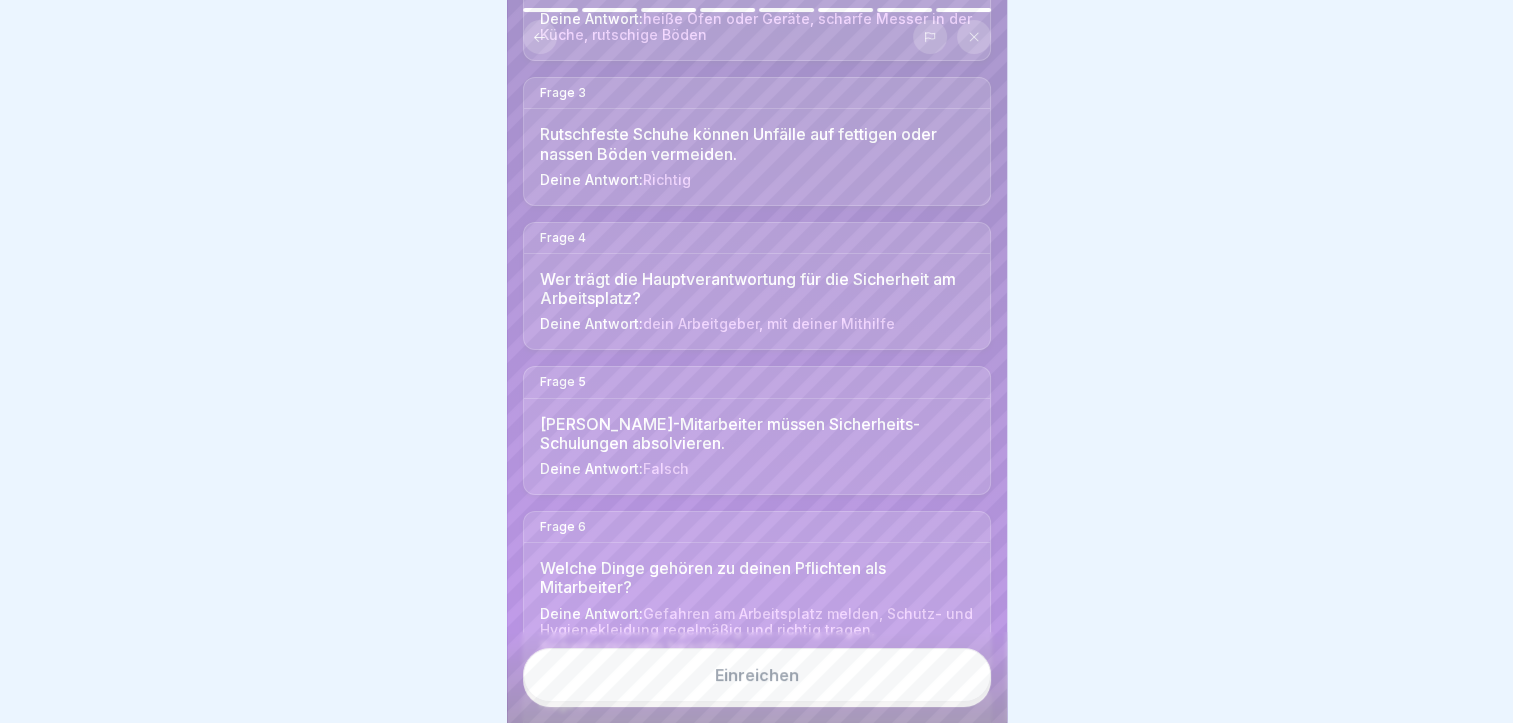 scroll, scrollTop: 788, scrollLeft: 0, axis: vertical 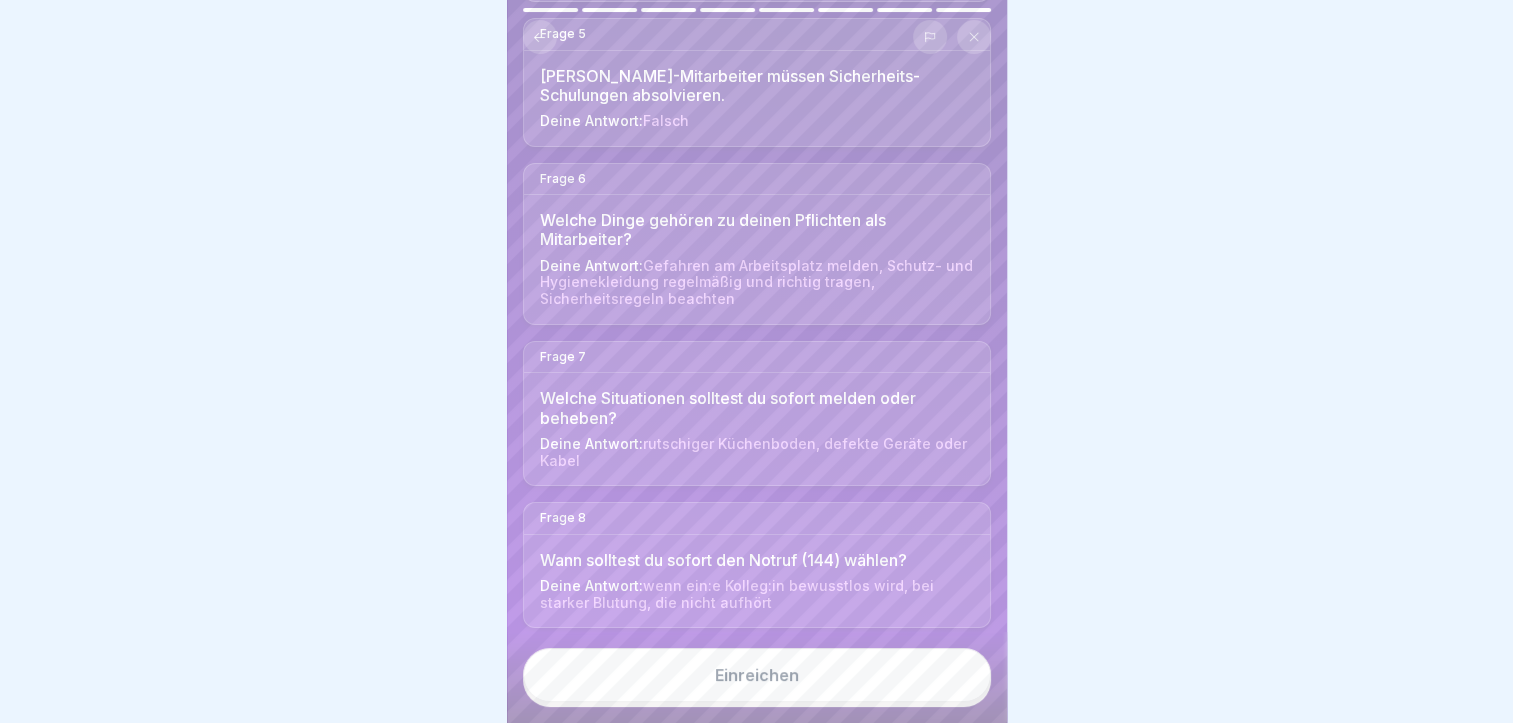 click on "Einreichen" at bounding box center (757, 675) 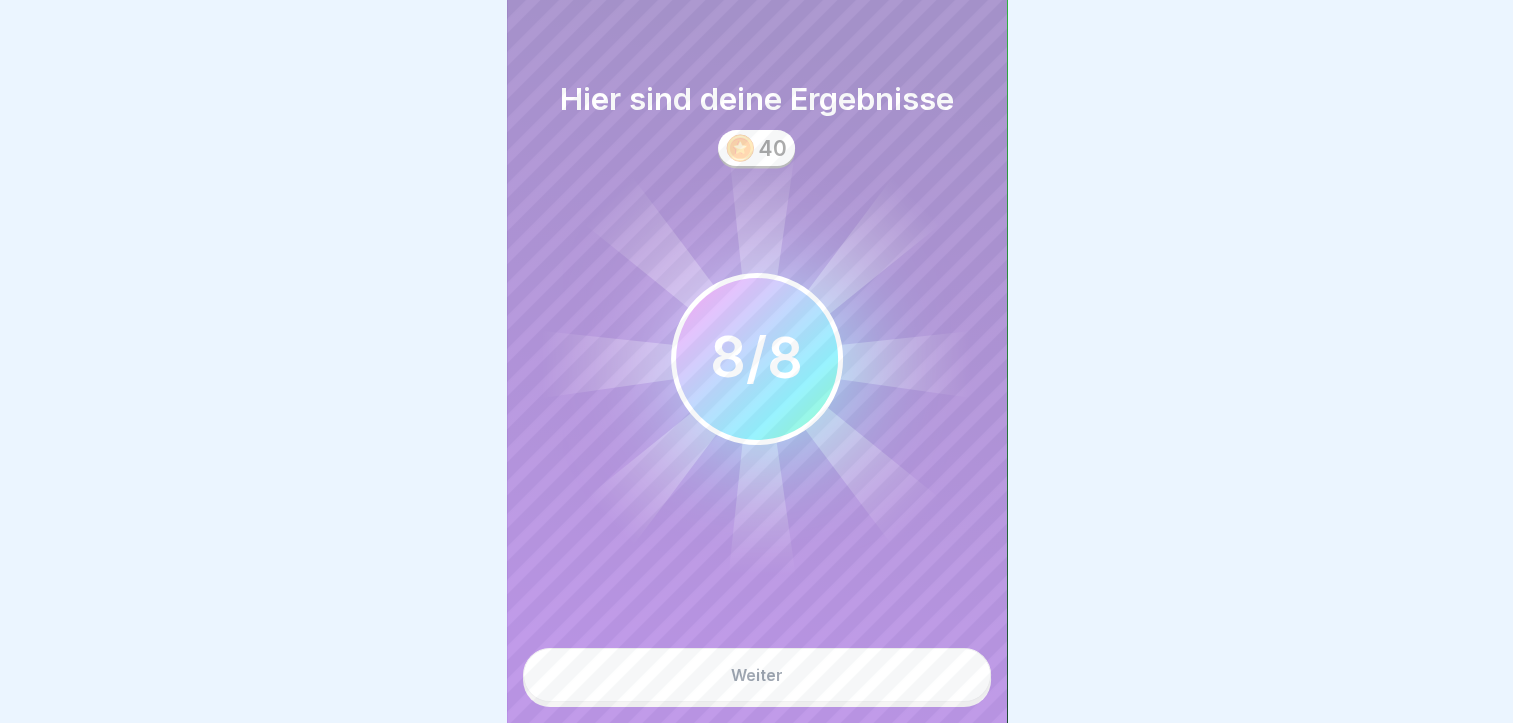 click on "Weiter" at bounding box center [757, 675] 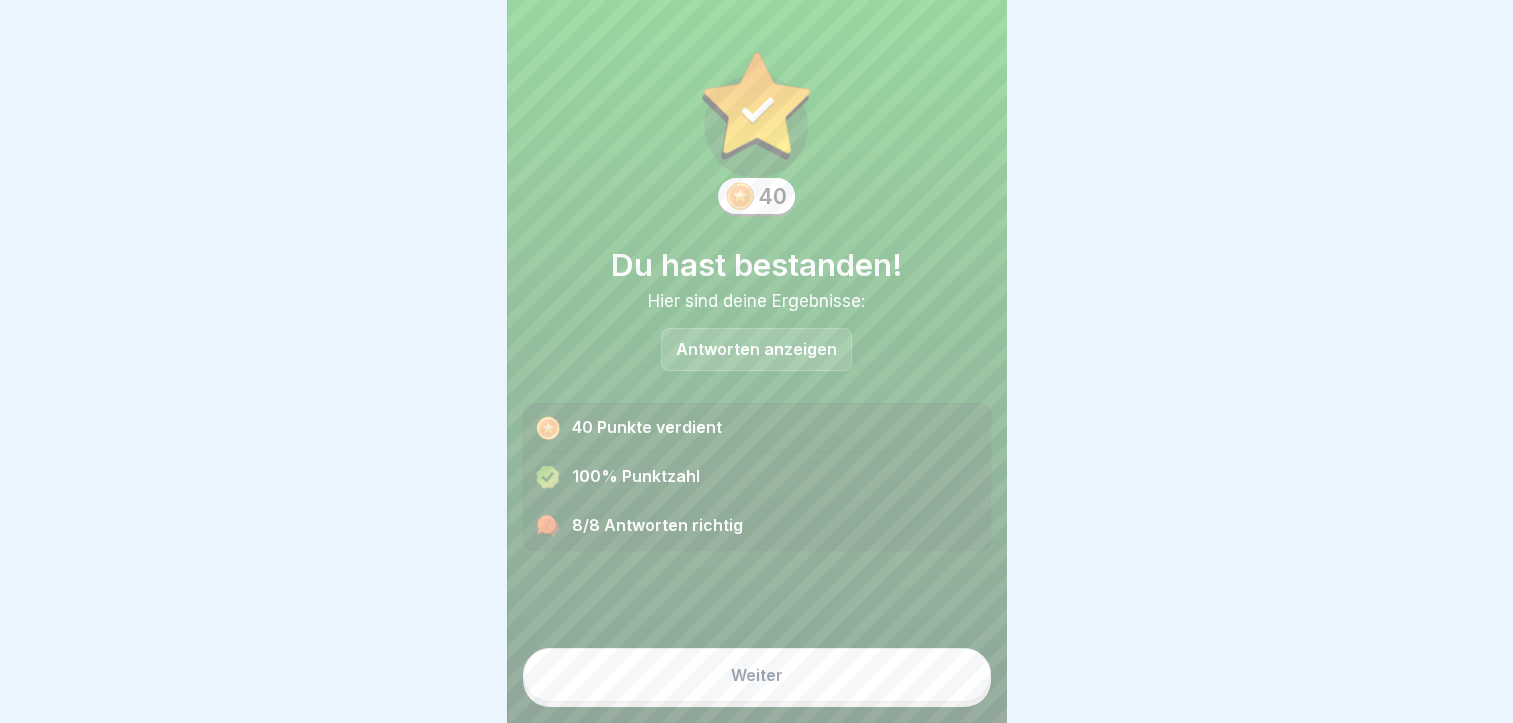 click on "Weiter" at bounding box center (757, 675) 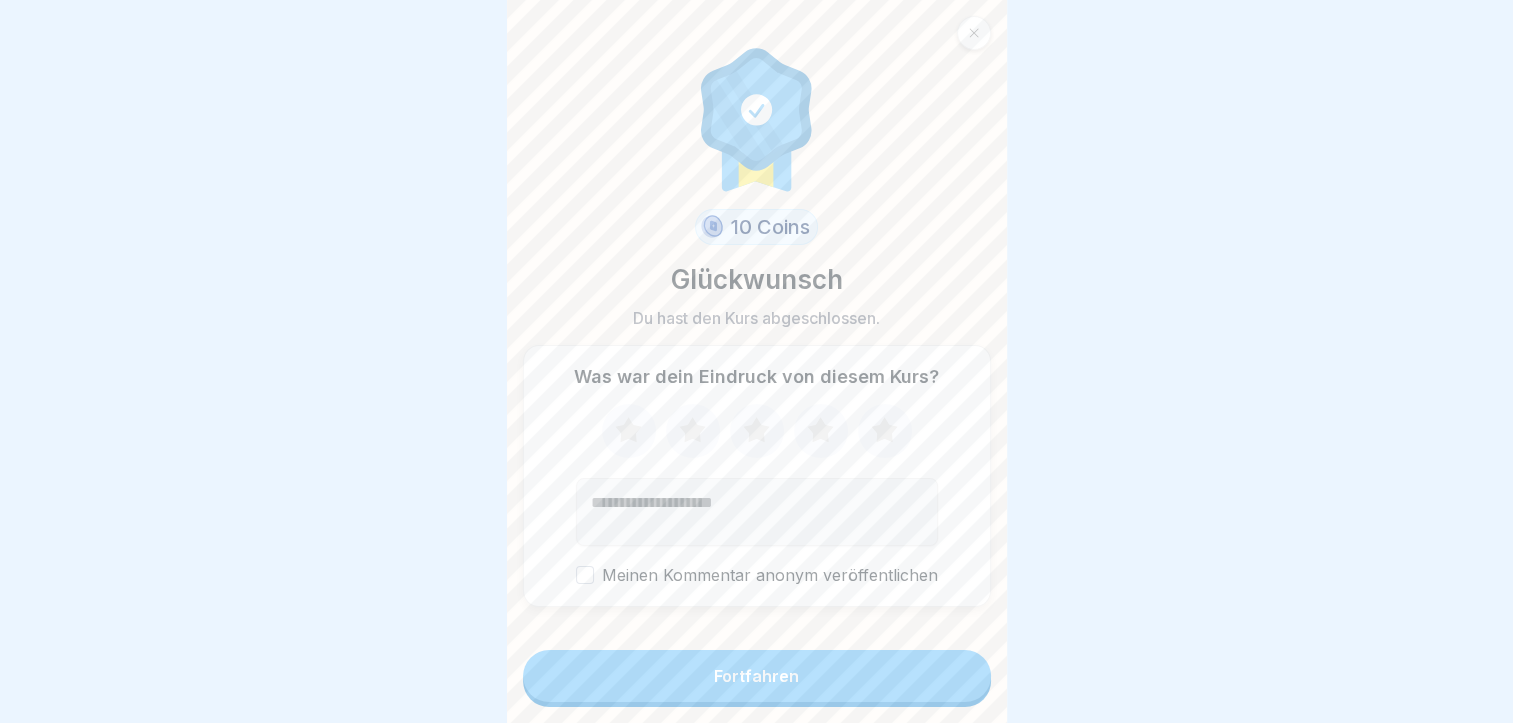 click on "Fortfahren" at bounding box center (757, 676) 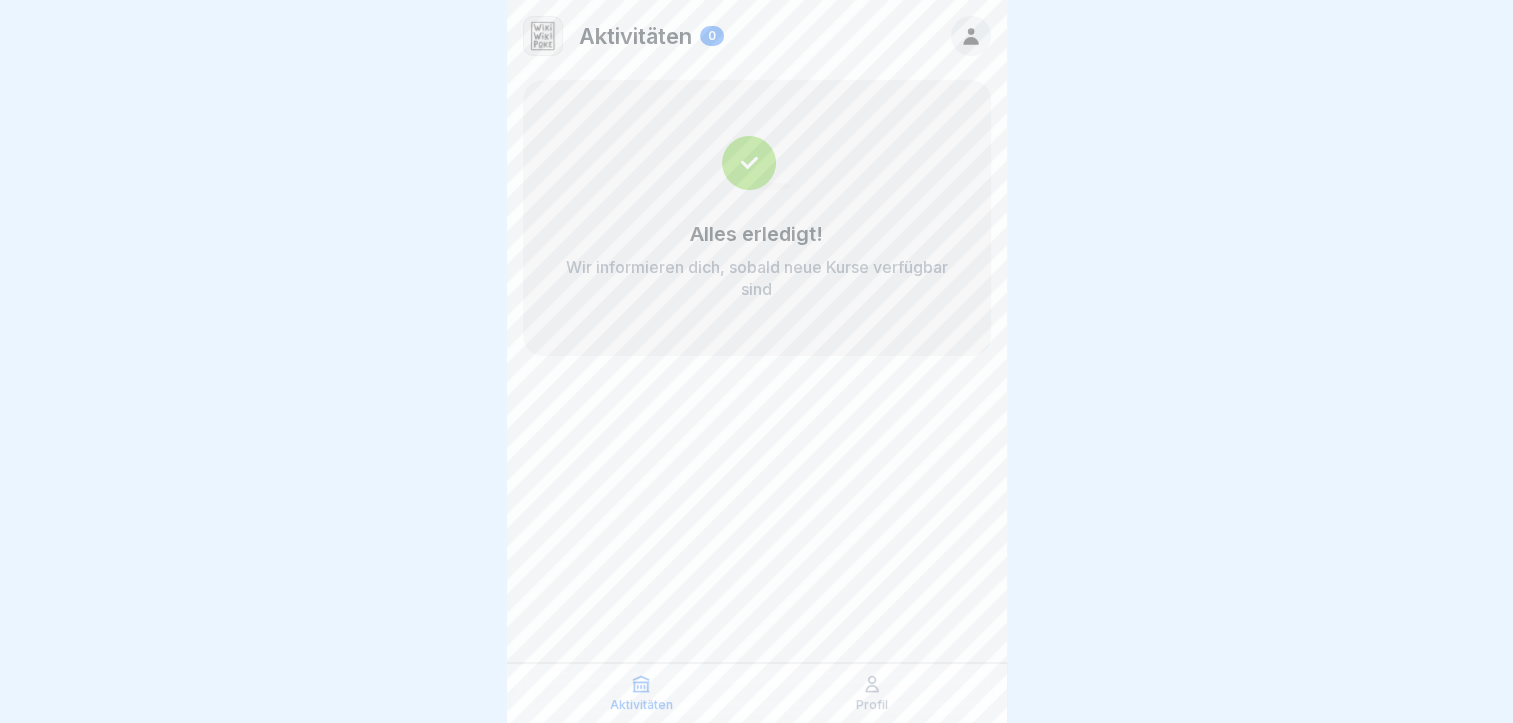click 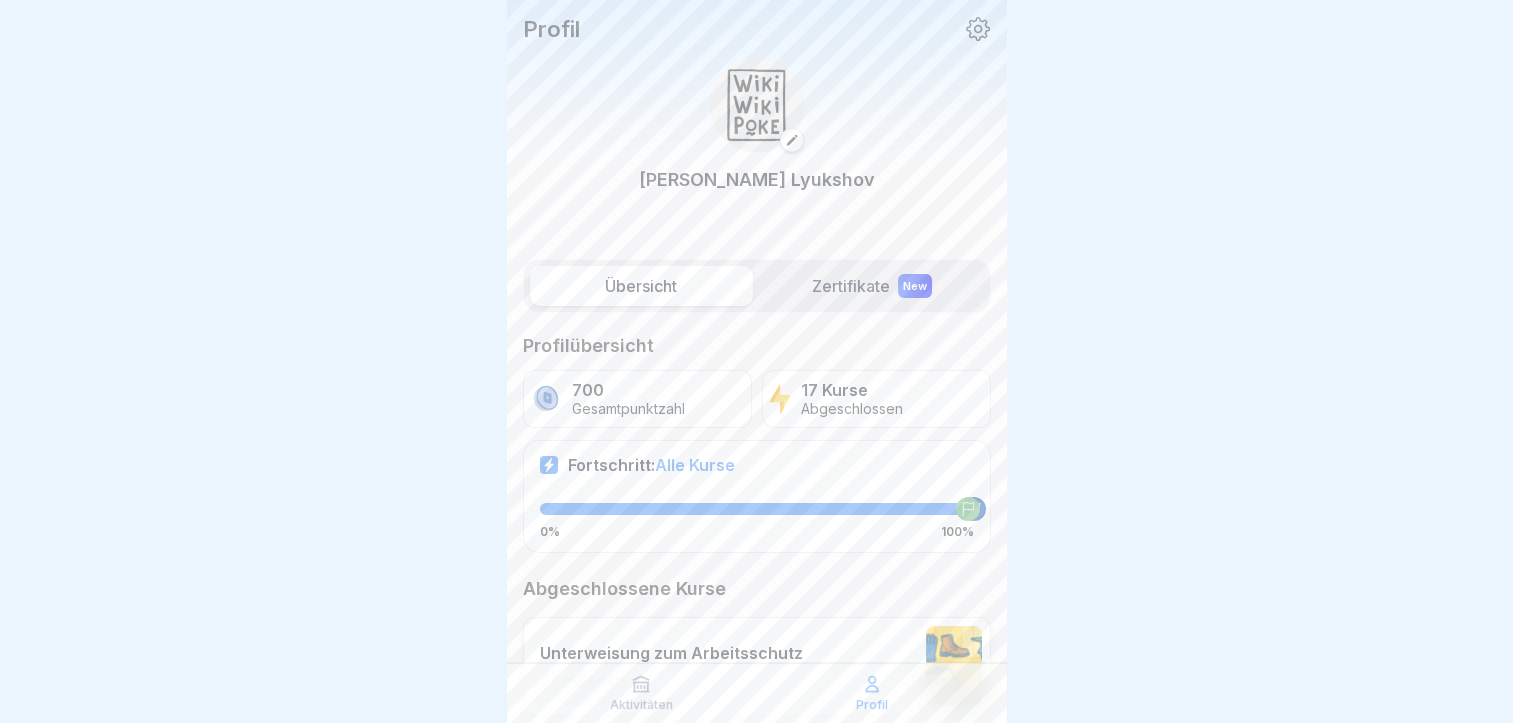 click on "Zertifikate New" at bounding box center [872, 286] 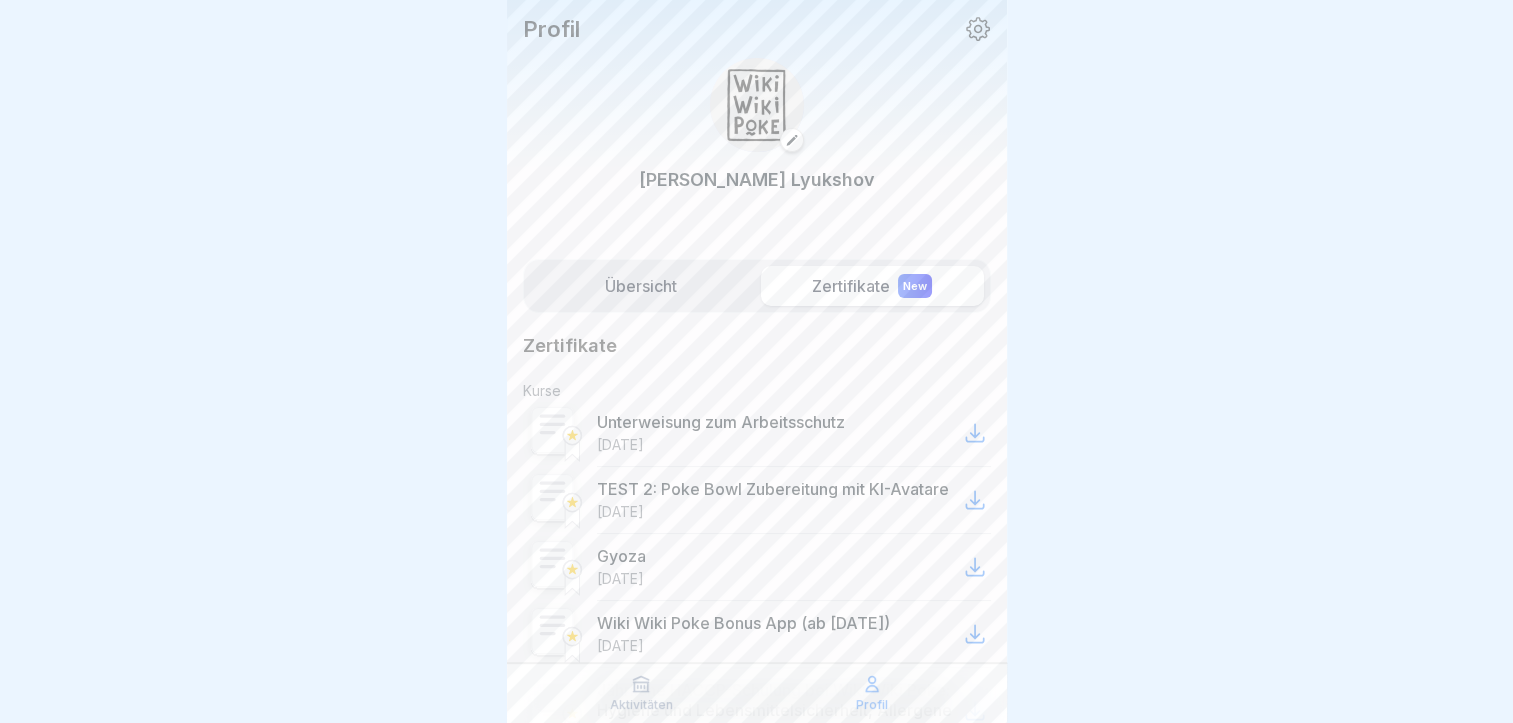 click on "Zertifikate New" at bounding box center [872, 286] 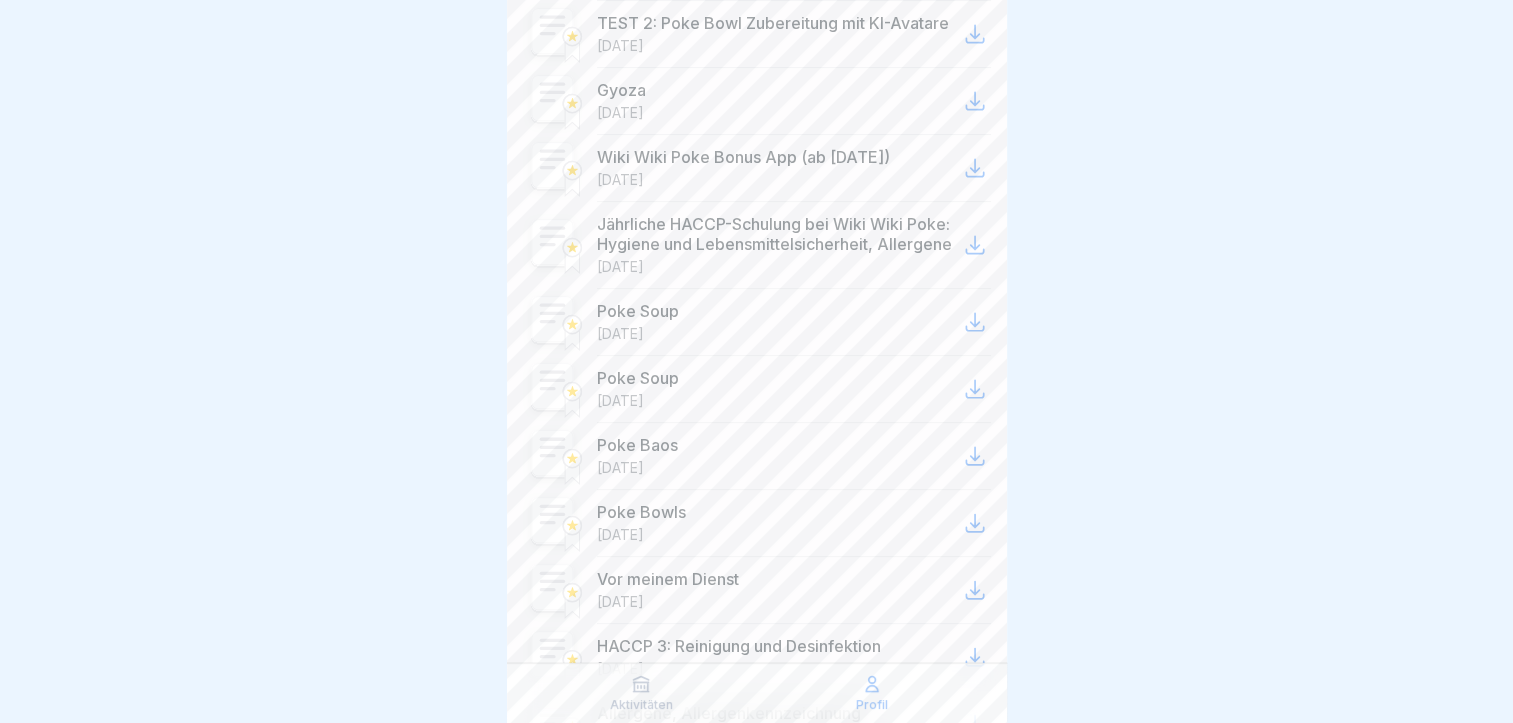 scroll, scrollTop: 0, scrollLeft: 0, axis: both 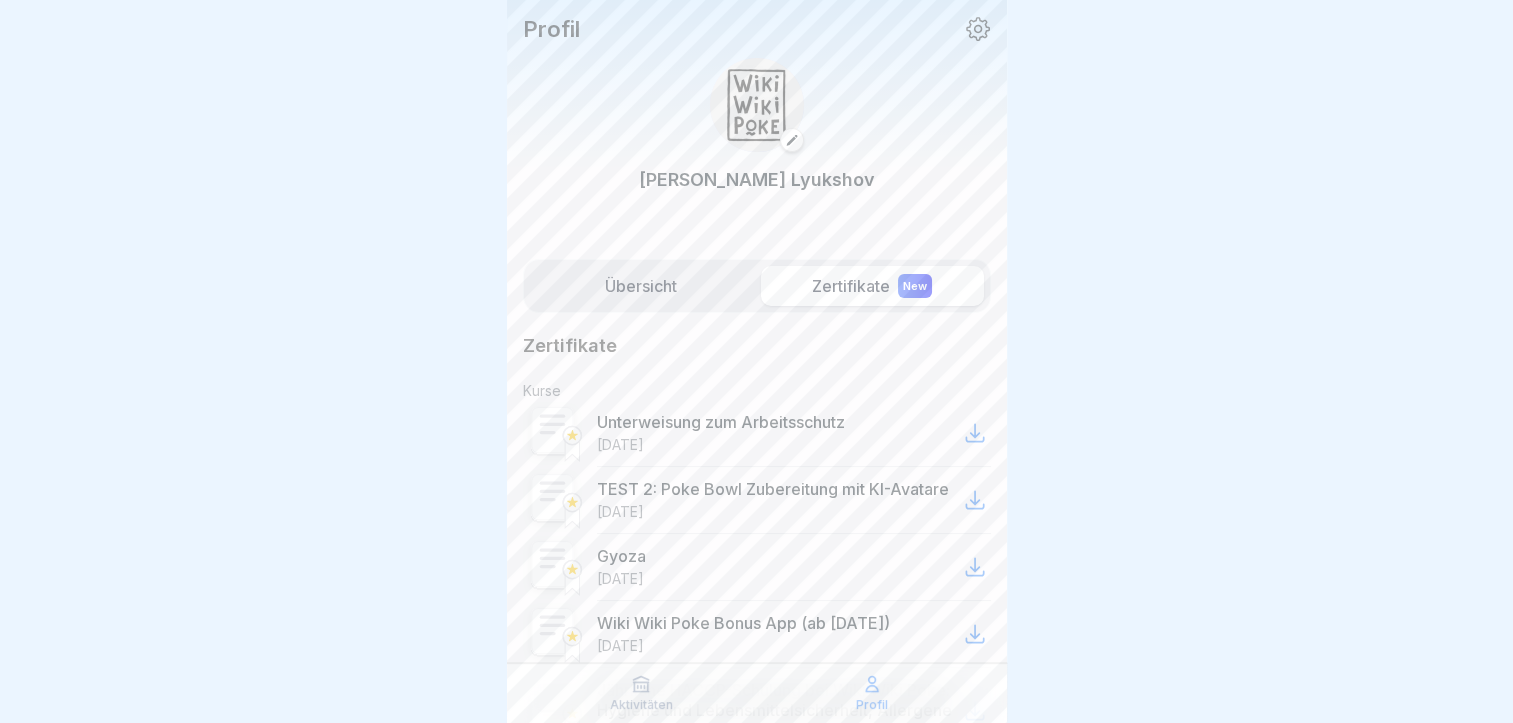 click on "Übersicht" at bounding box center [641, 286] 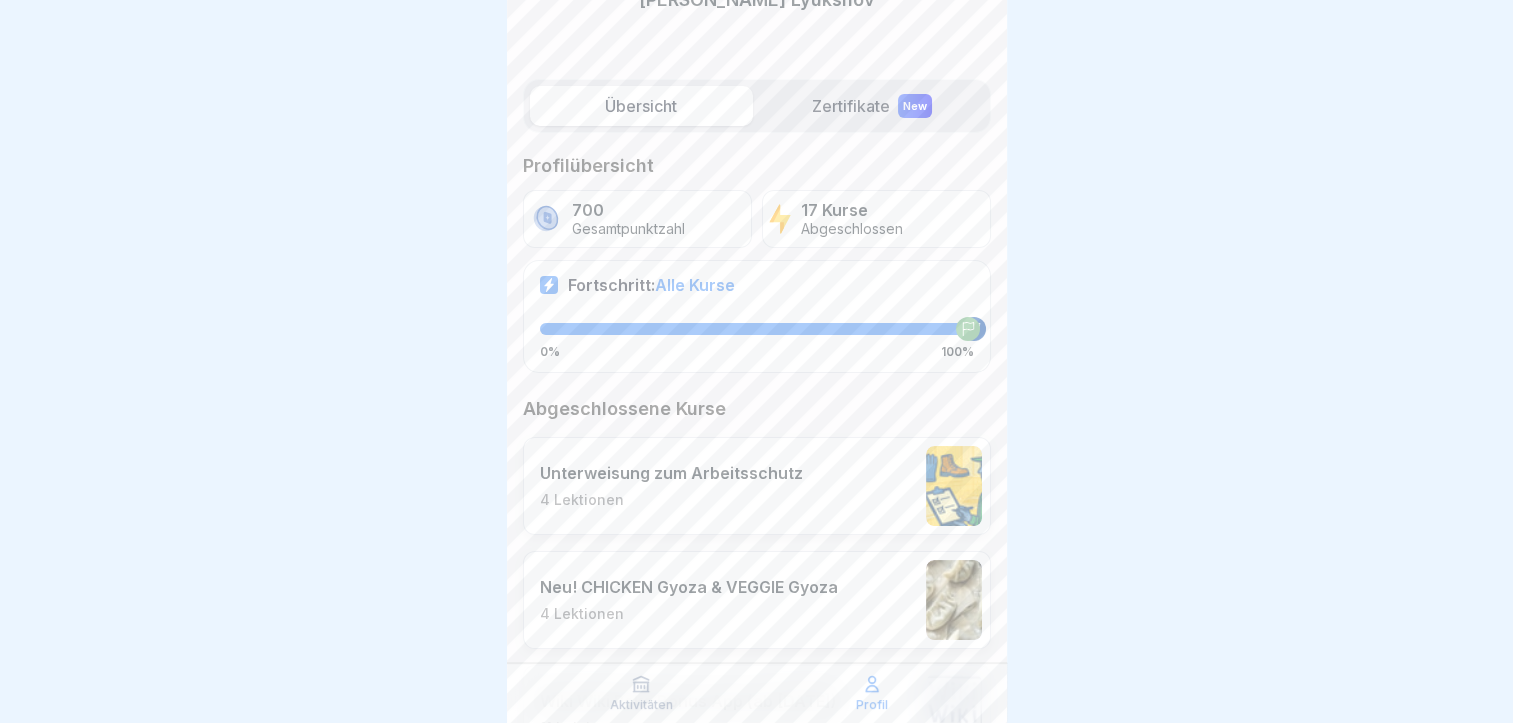 scroll, scrollTop: 0, scrollLeft: 0, axis: both 